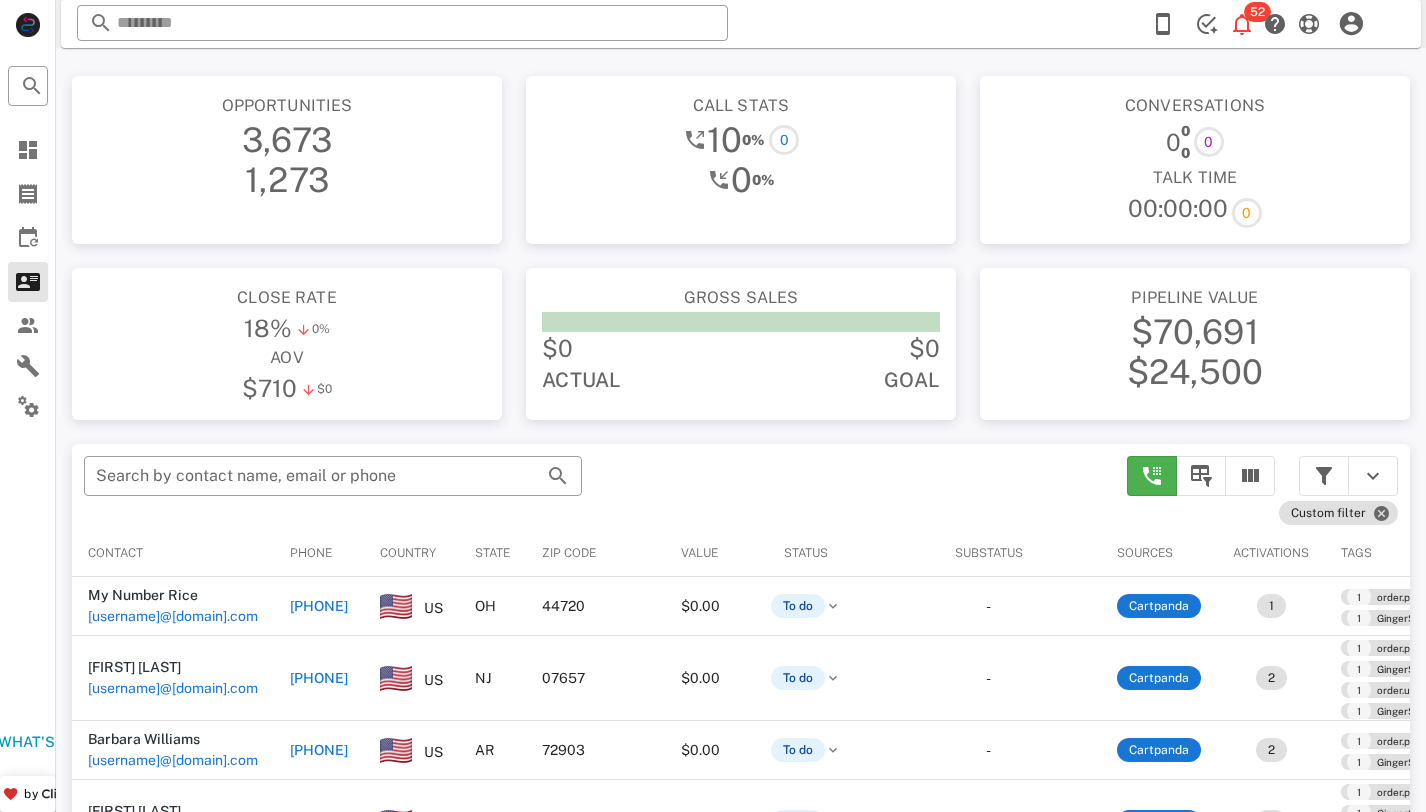scroll, scrollTop: 294, scrollLeft: 0, axis: vertical 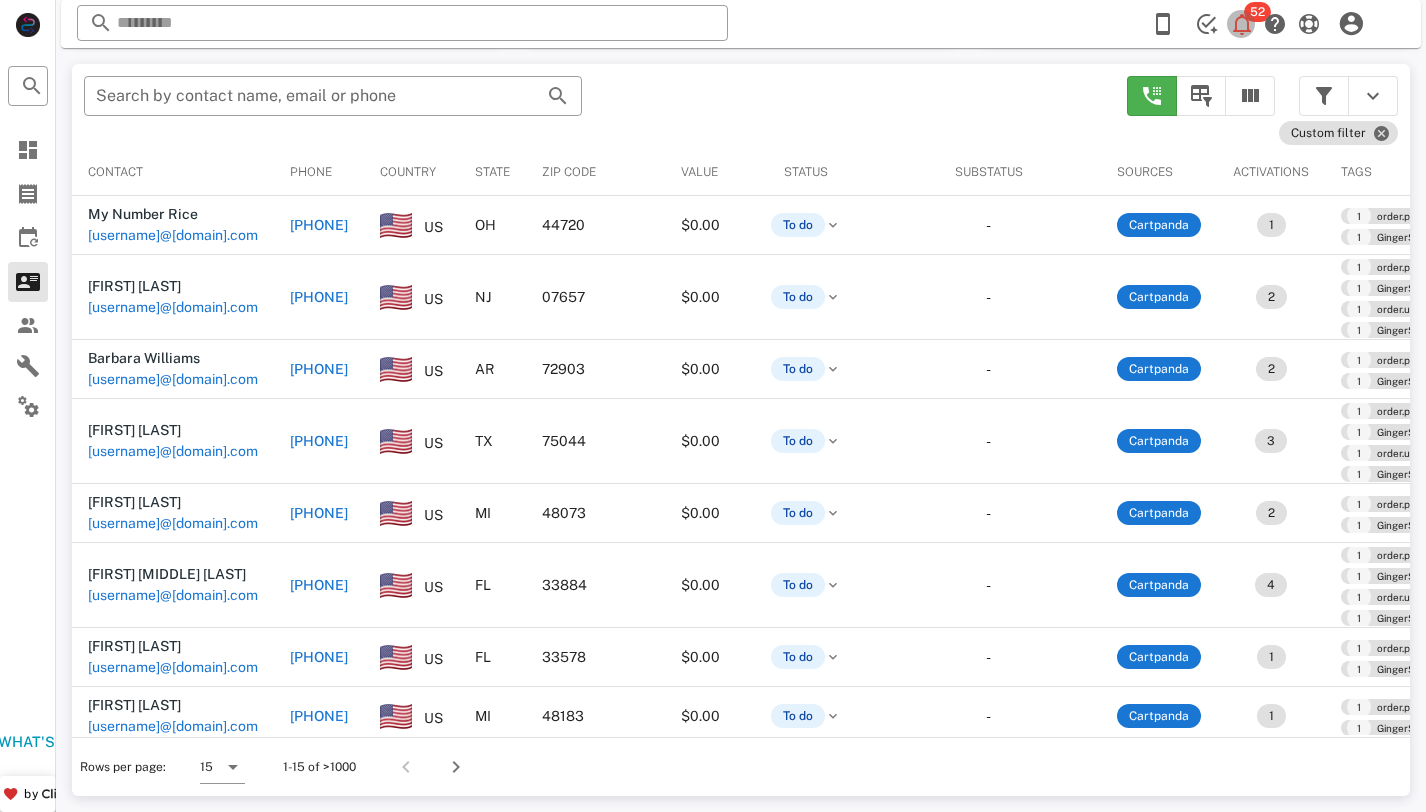 click at bounding box center [1242, 24] 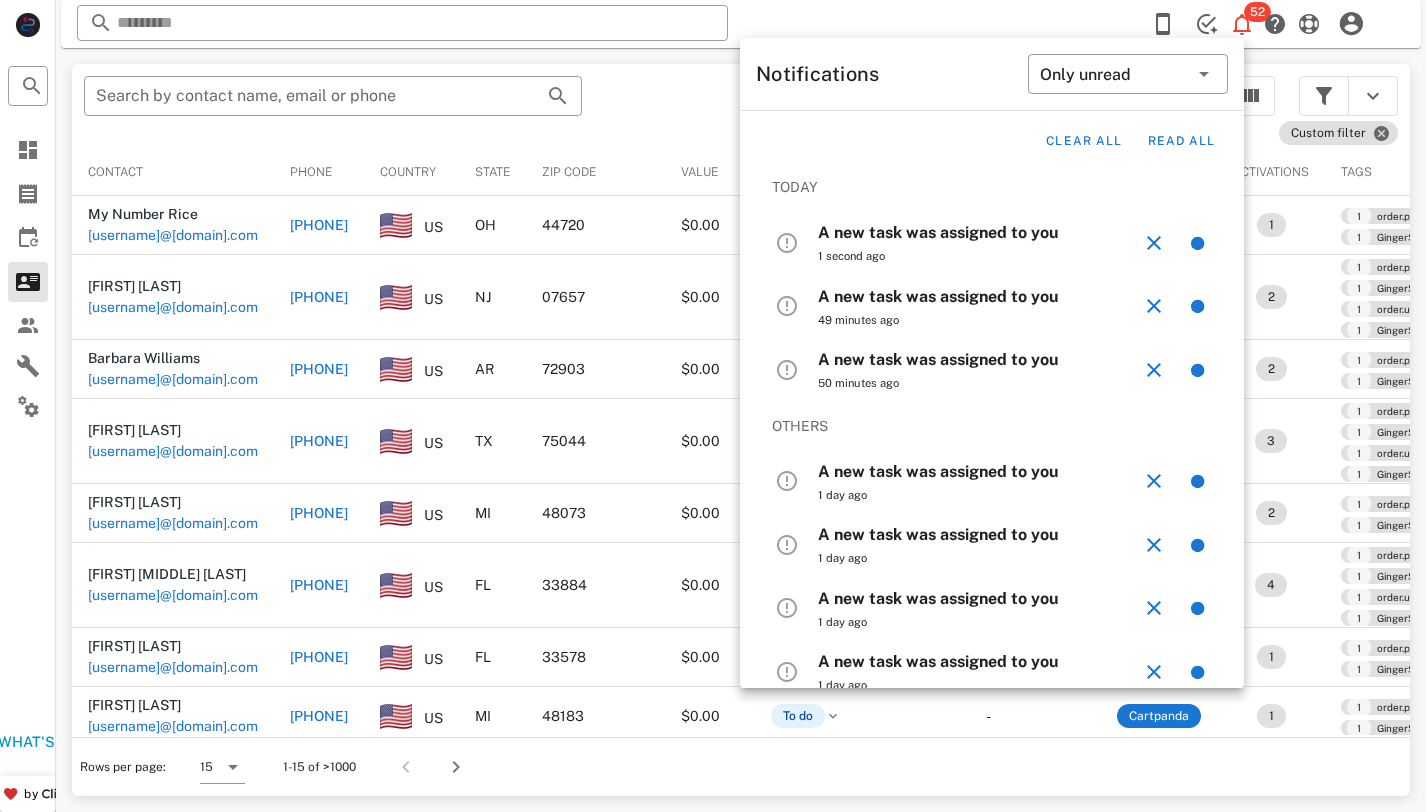 click on "A new task was assigned to you" at bounding box center (938, 232) 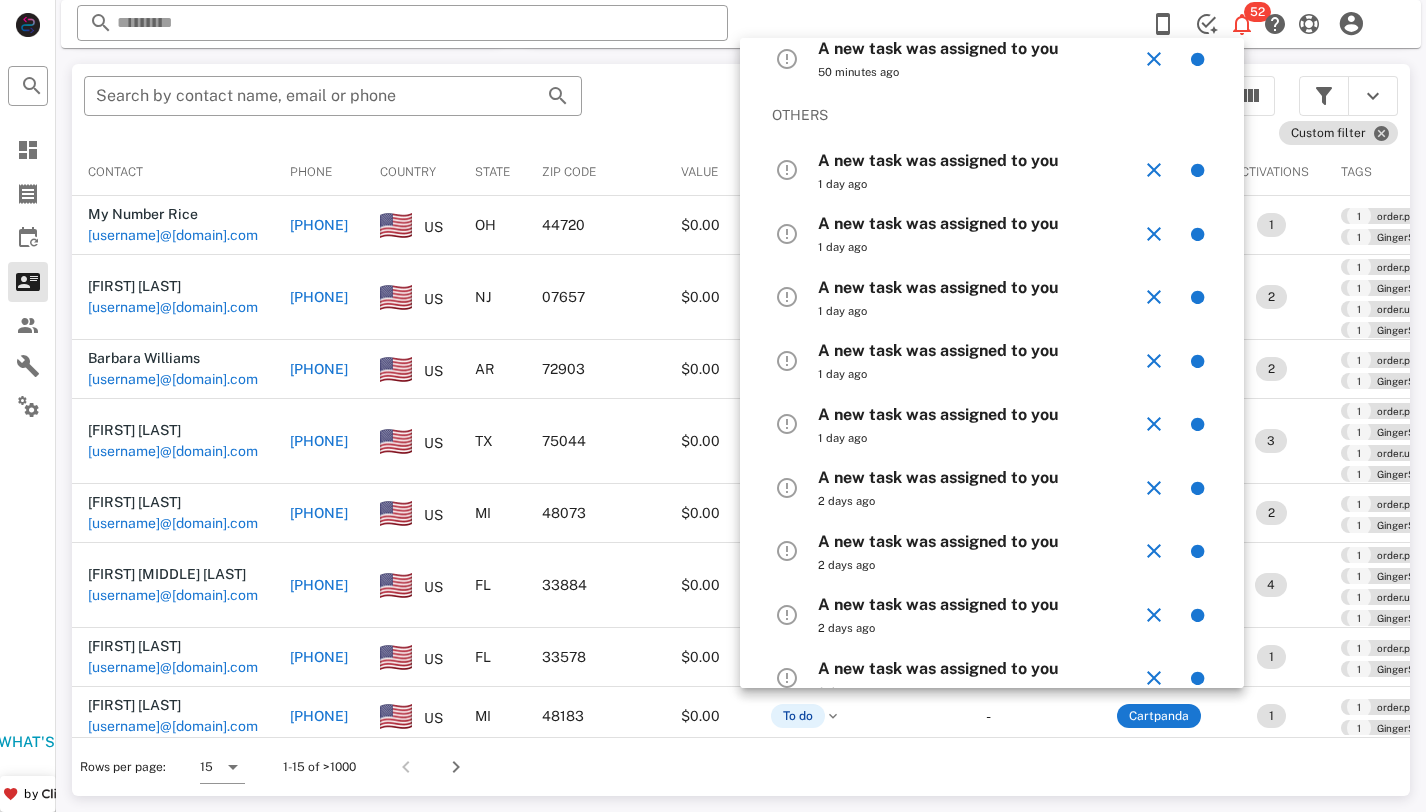 scroll, scrollTop: 0, scrollLeft: 0, axis: both 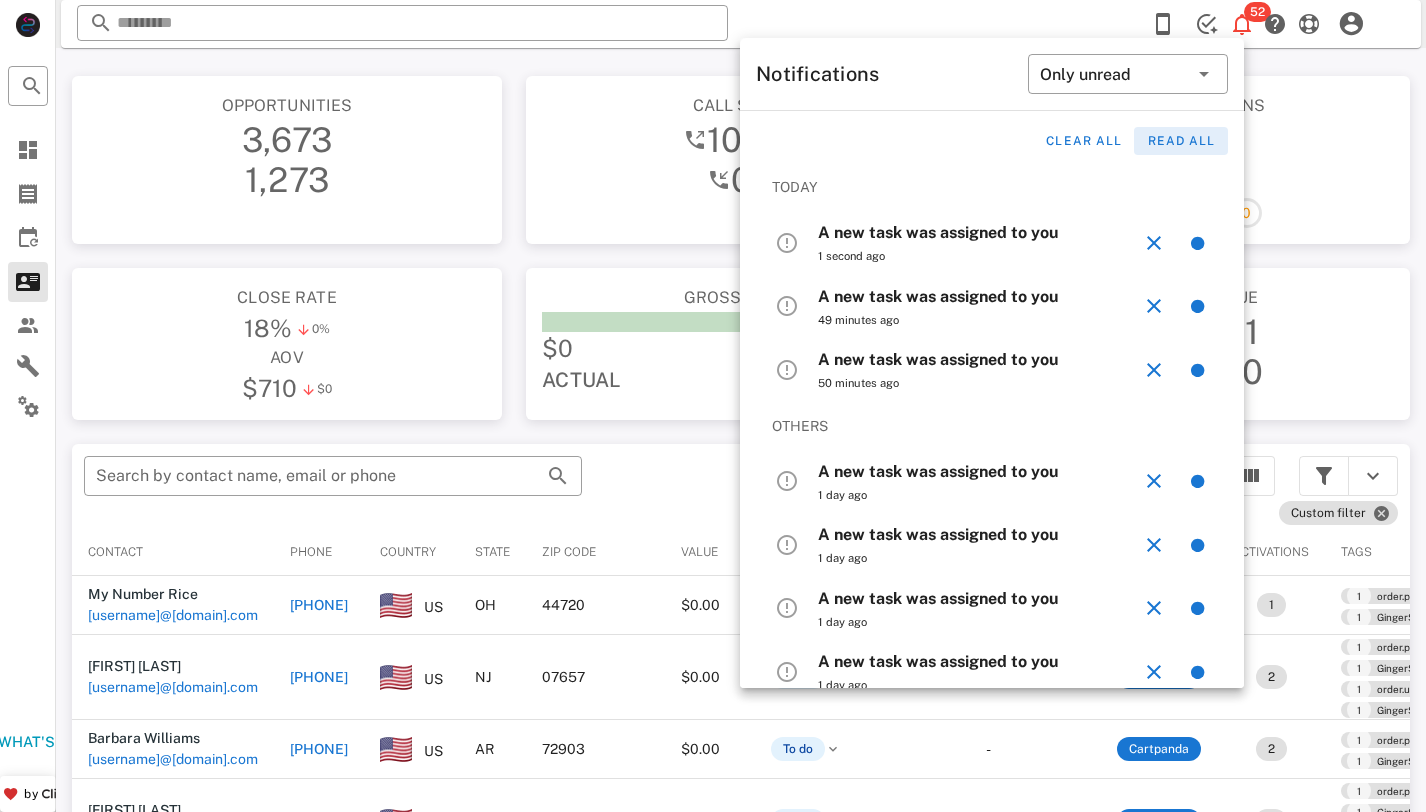 click on "Read all" at bounding box center (1181, 141) 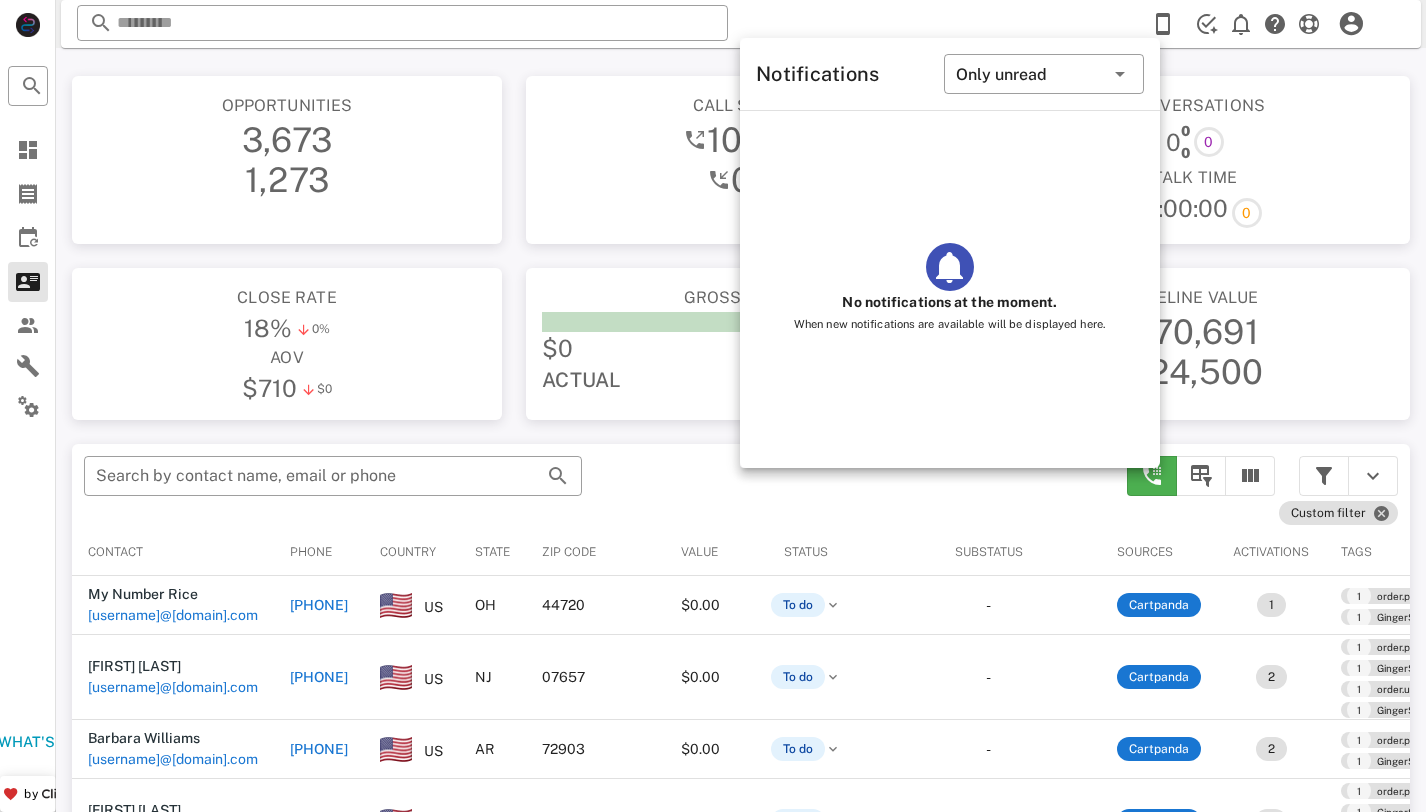 click on "Conversations 0  0  0   0  Talk Time 00:00:00  0" at bounding box center [1195, 160] 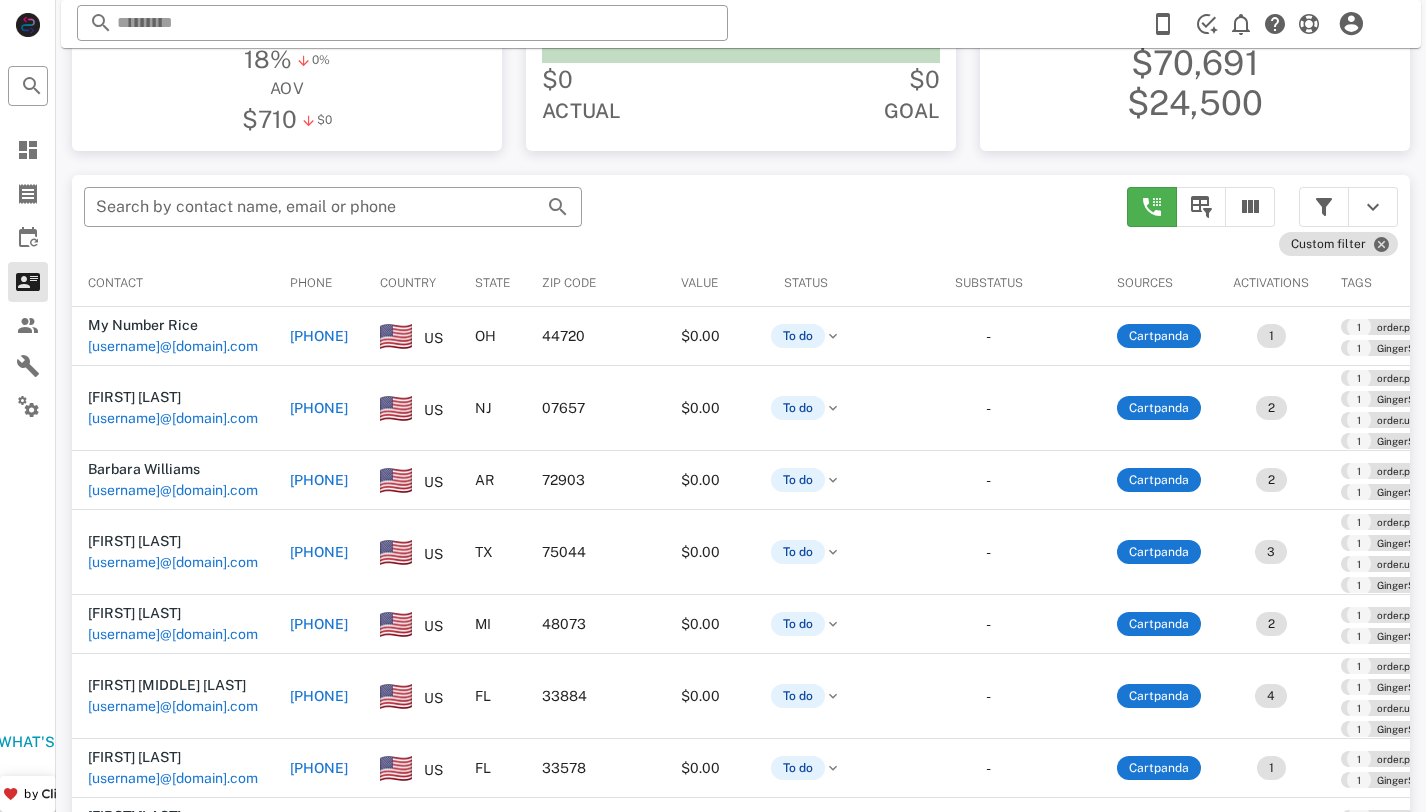 scroll, scrollTop: 380, scrollLeft: 0, axis: vertical 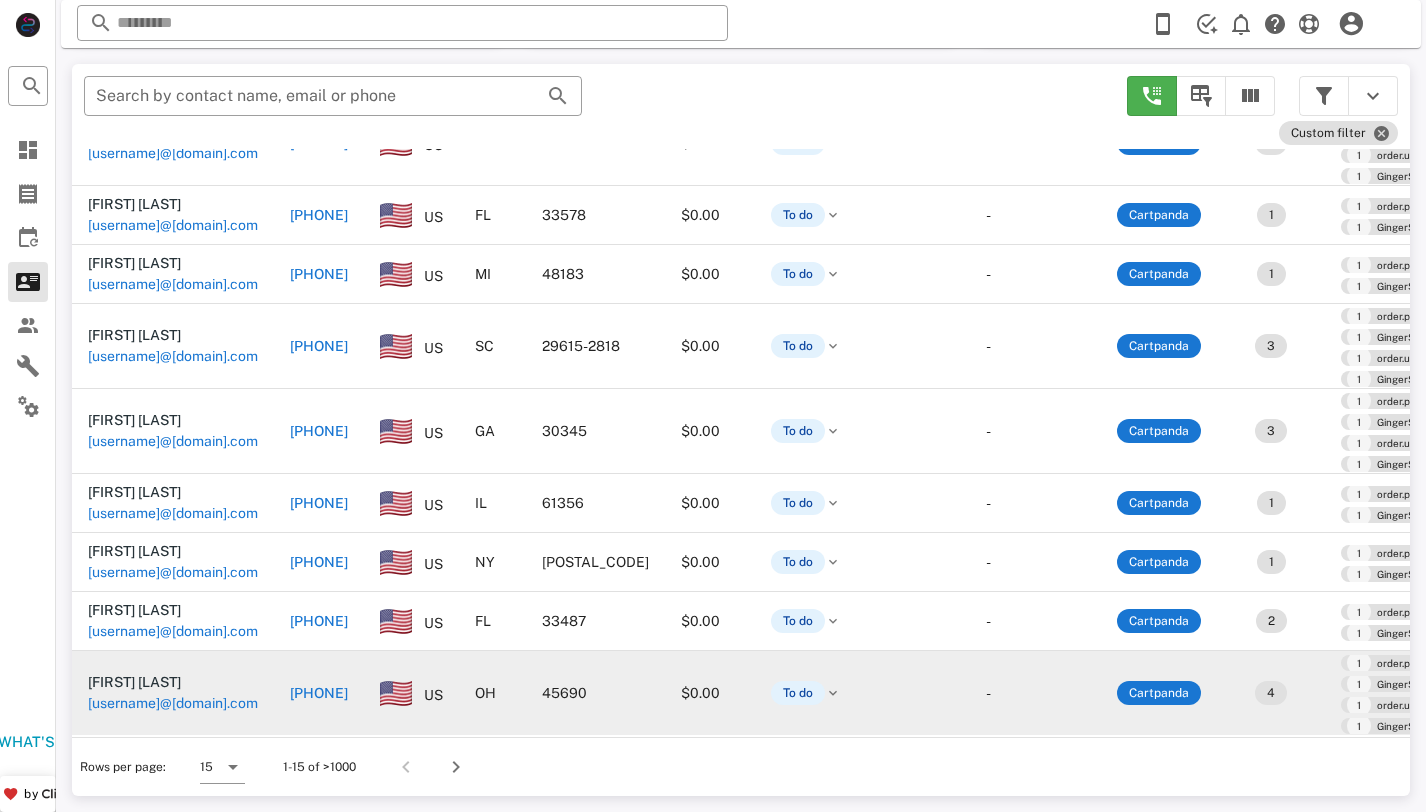 click on "[USERNAME]@[DOMAIN].com" at bounding box center [173, 703] 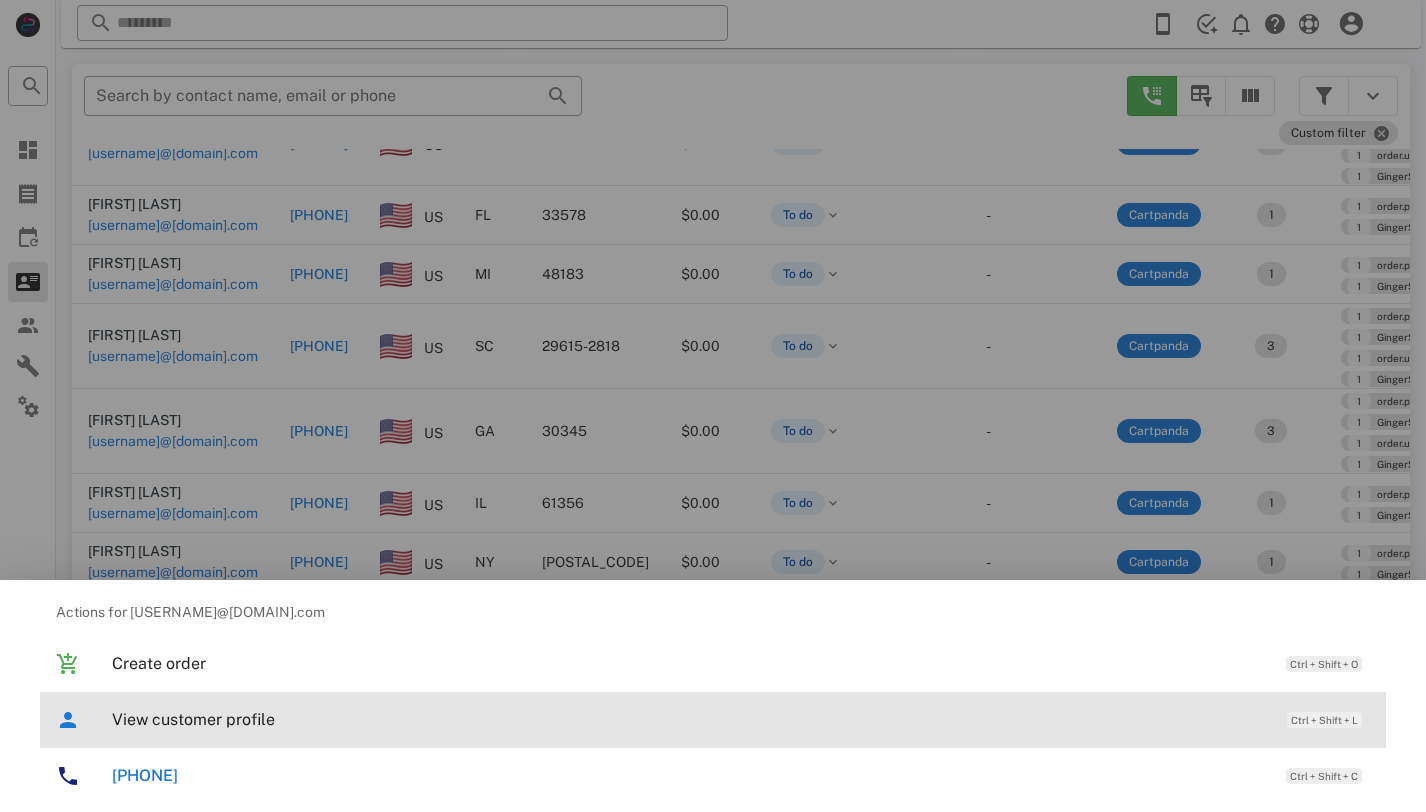 click on "View customer profile" at bounding box center [689, 719] 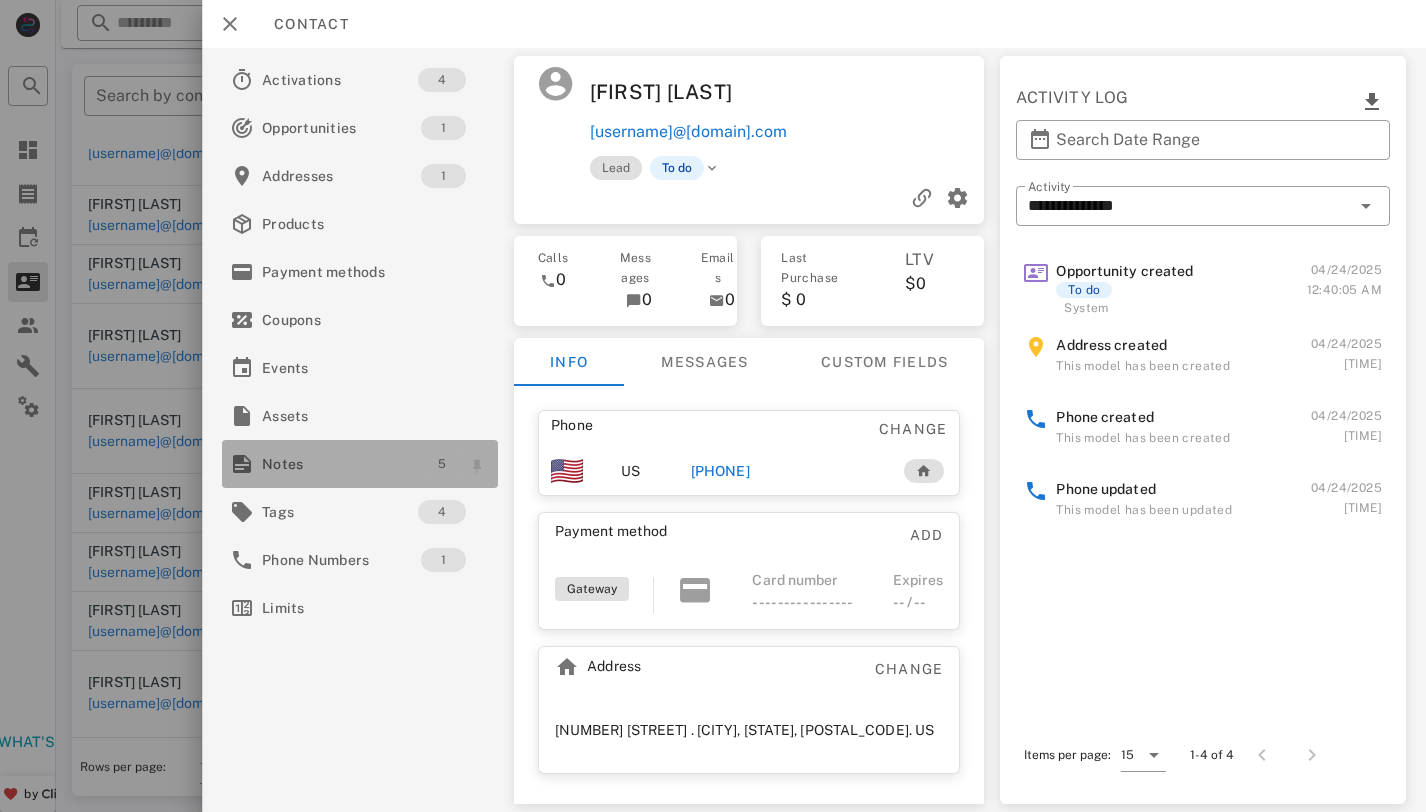 click on "5" at bounding box center (442, 464) 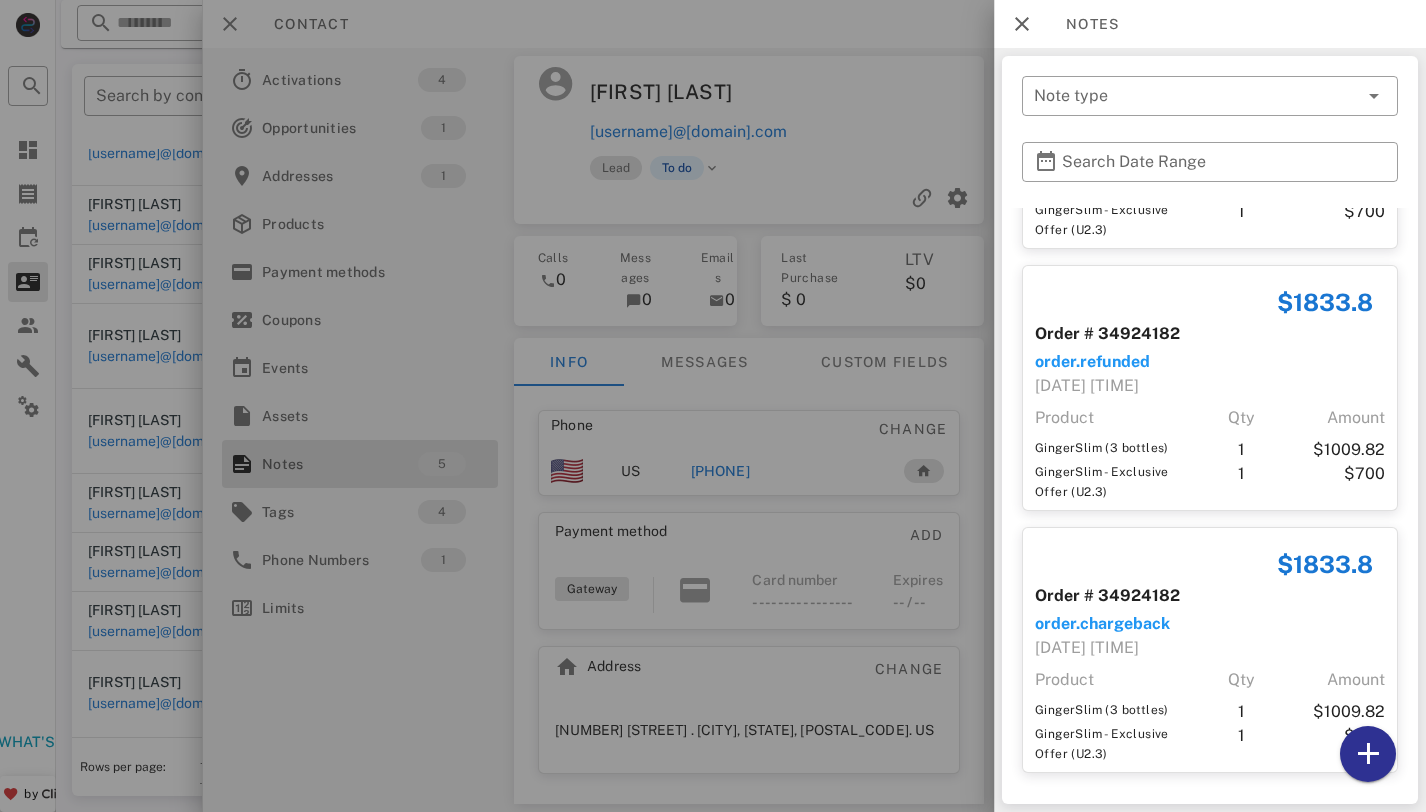 scroll, scrollTop: 695, scrollLeft: 0, axis: vertical 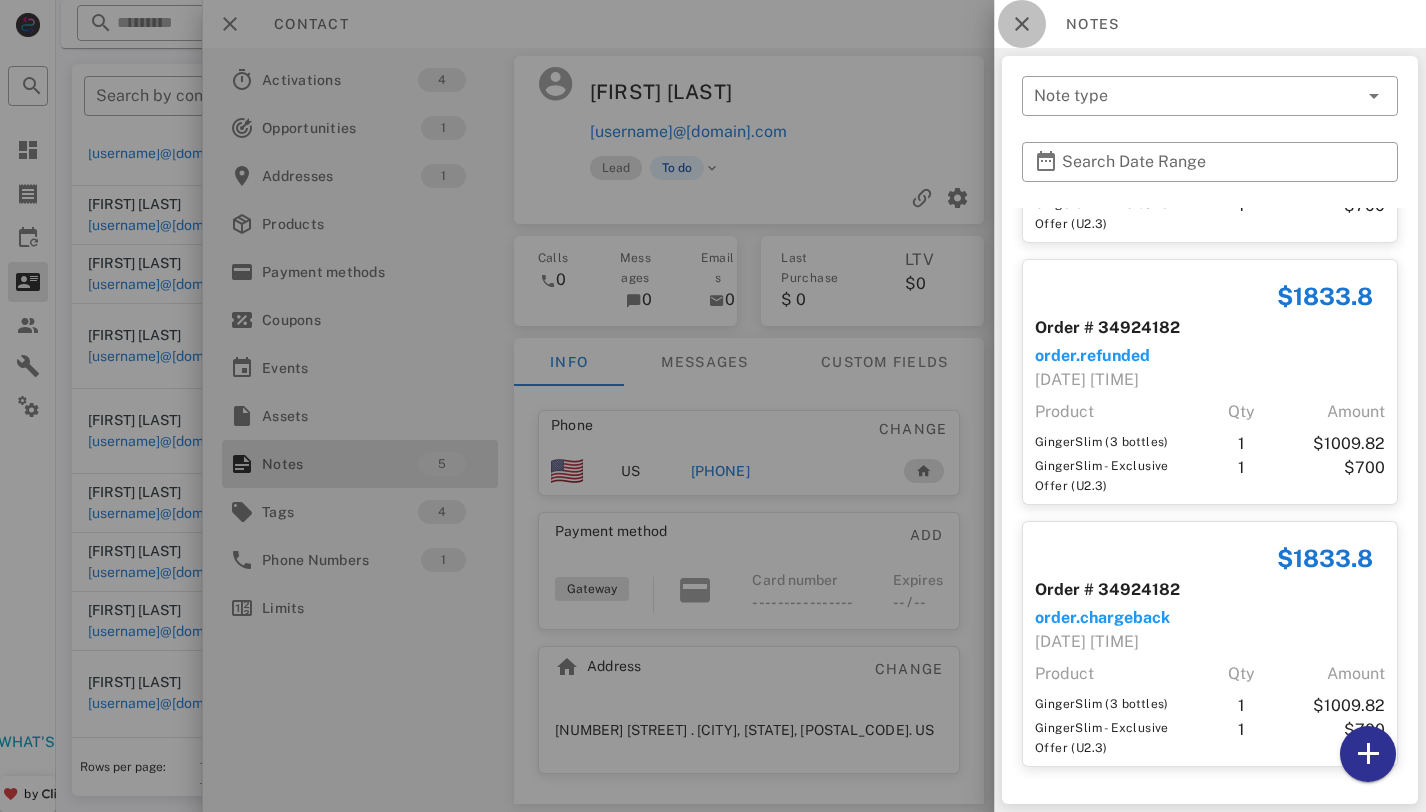 click at bounding box center (1022, 24) 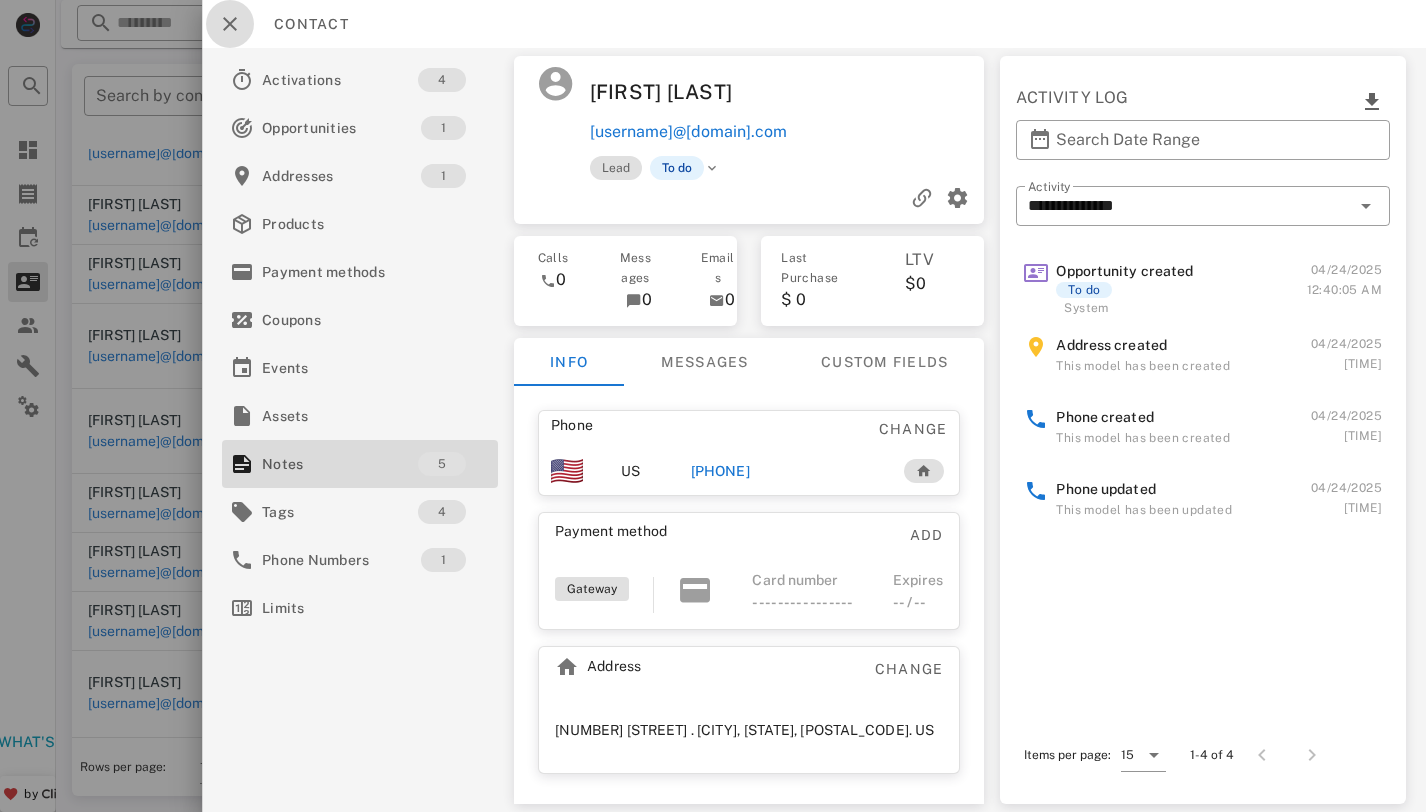 click at bounding box center [230, 24] 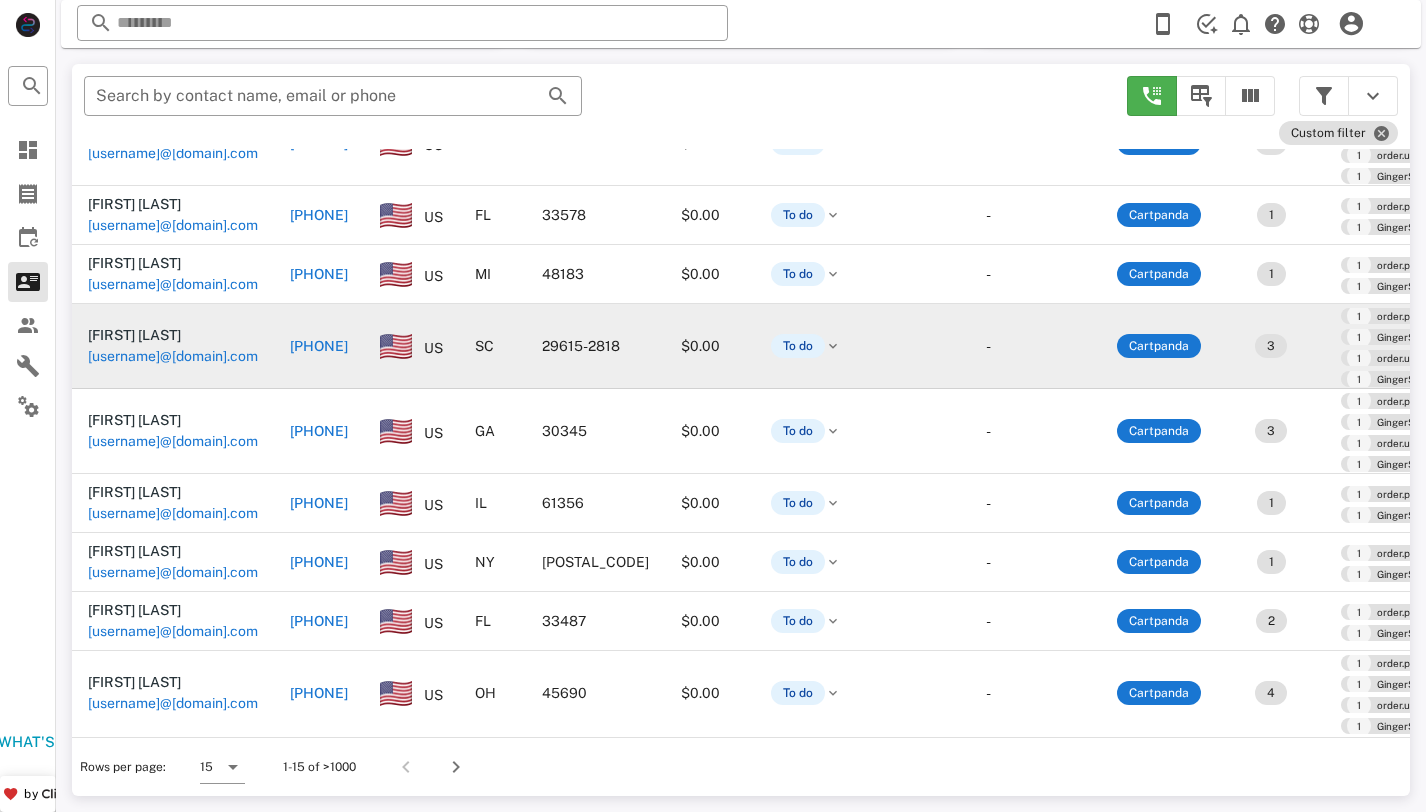 click on "[USERNAME]@[DOMAIN].com" at bounding box center (173, 356) 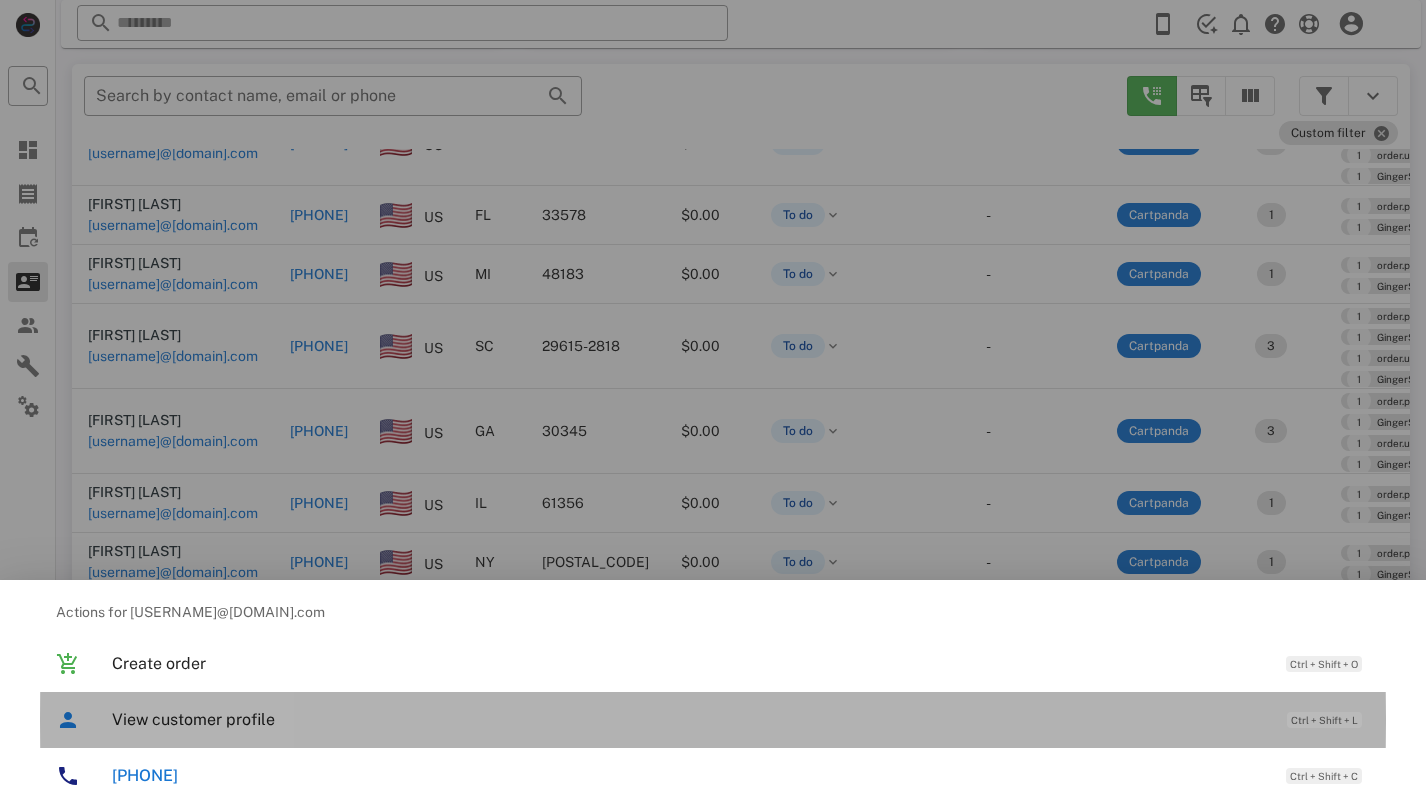 click on "View customer profile" at bounding box center [689, 719] 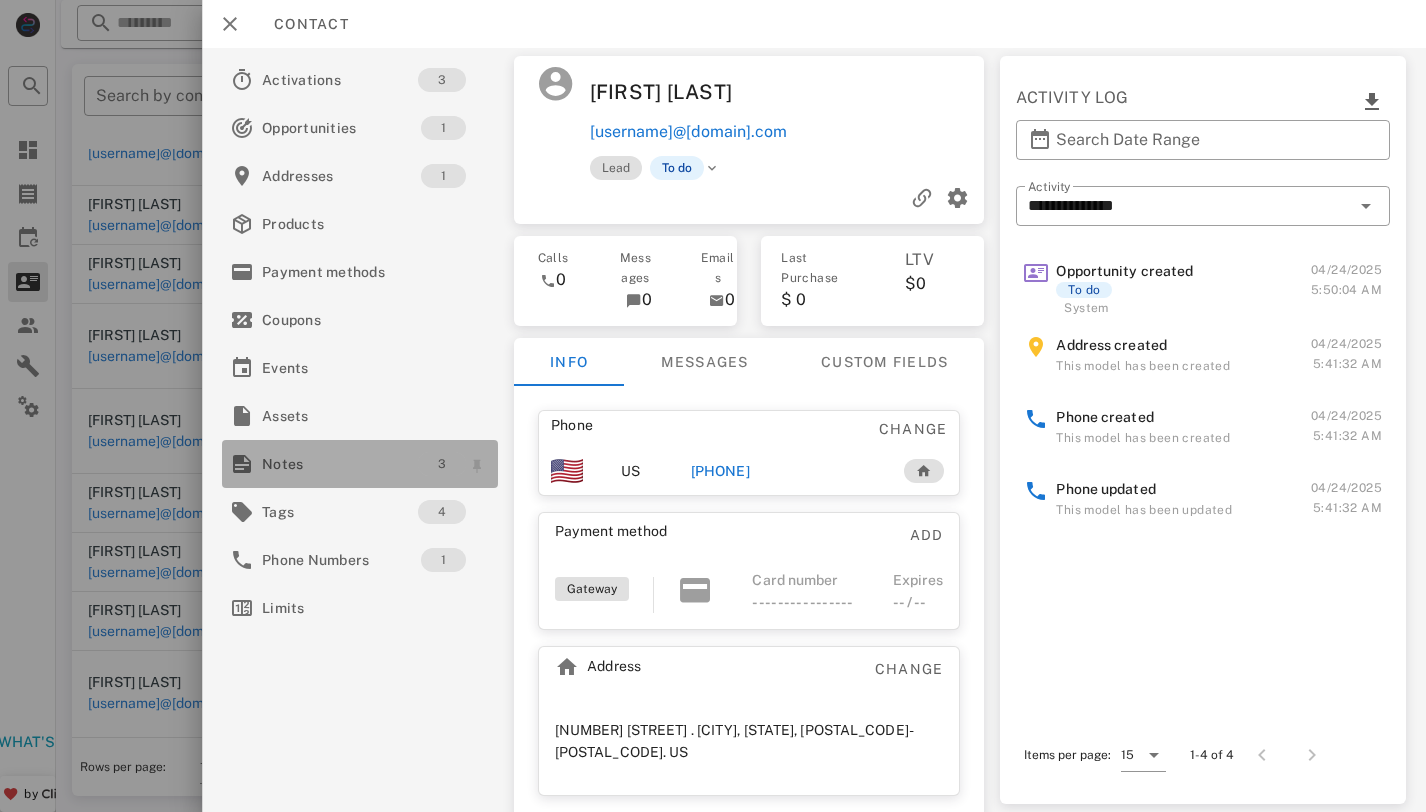 click on "3" at bounding box center (442, 464) 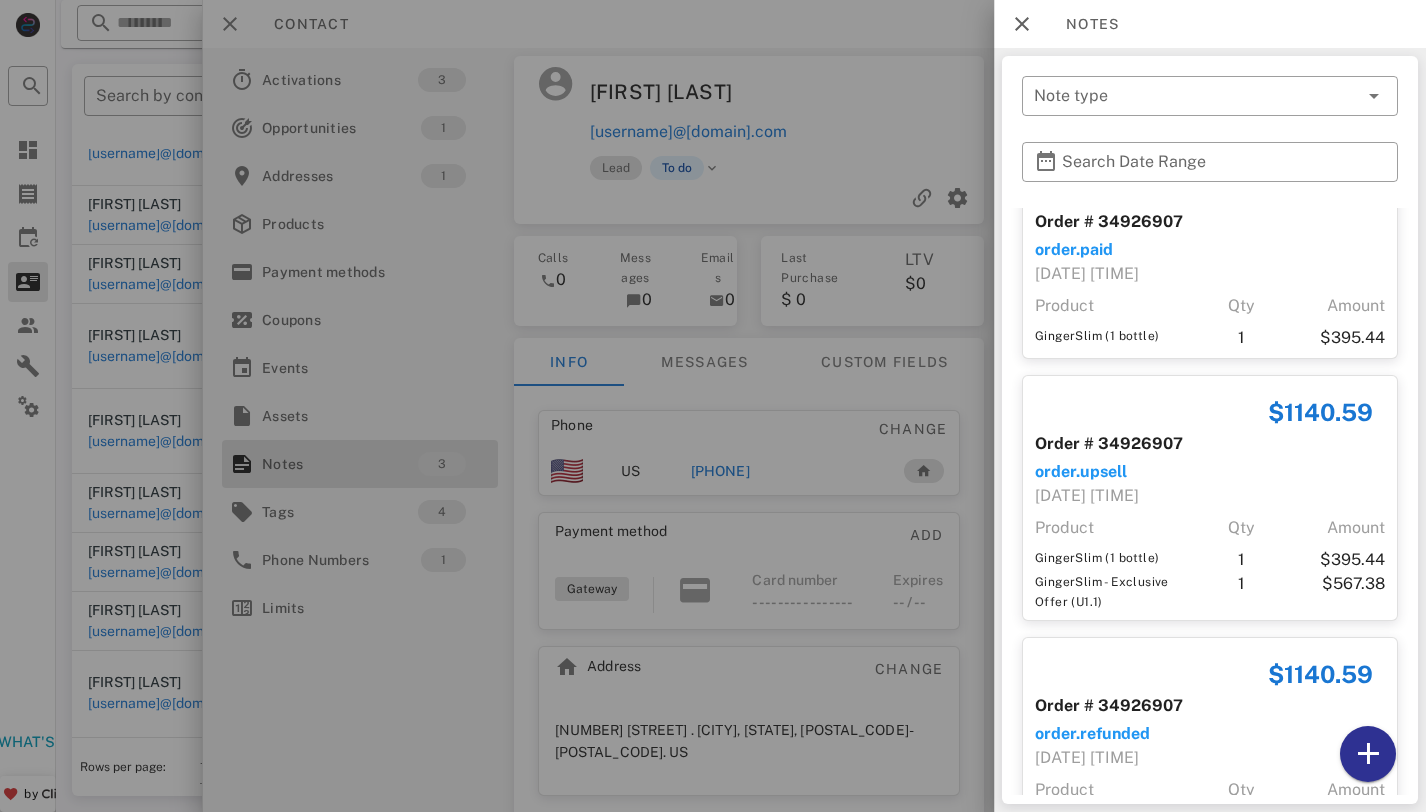 scroll, scrollTop: 0, scrollLeft: 0, axis: both 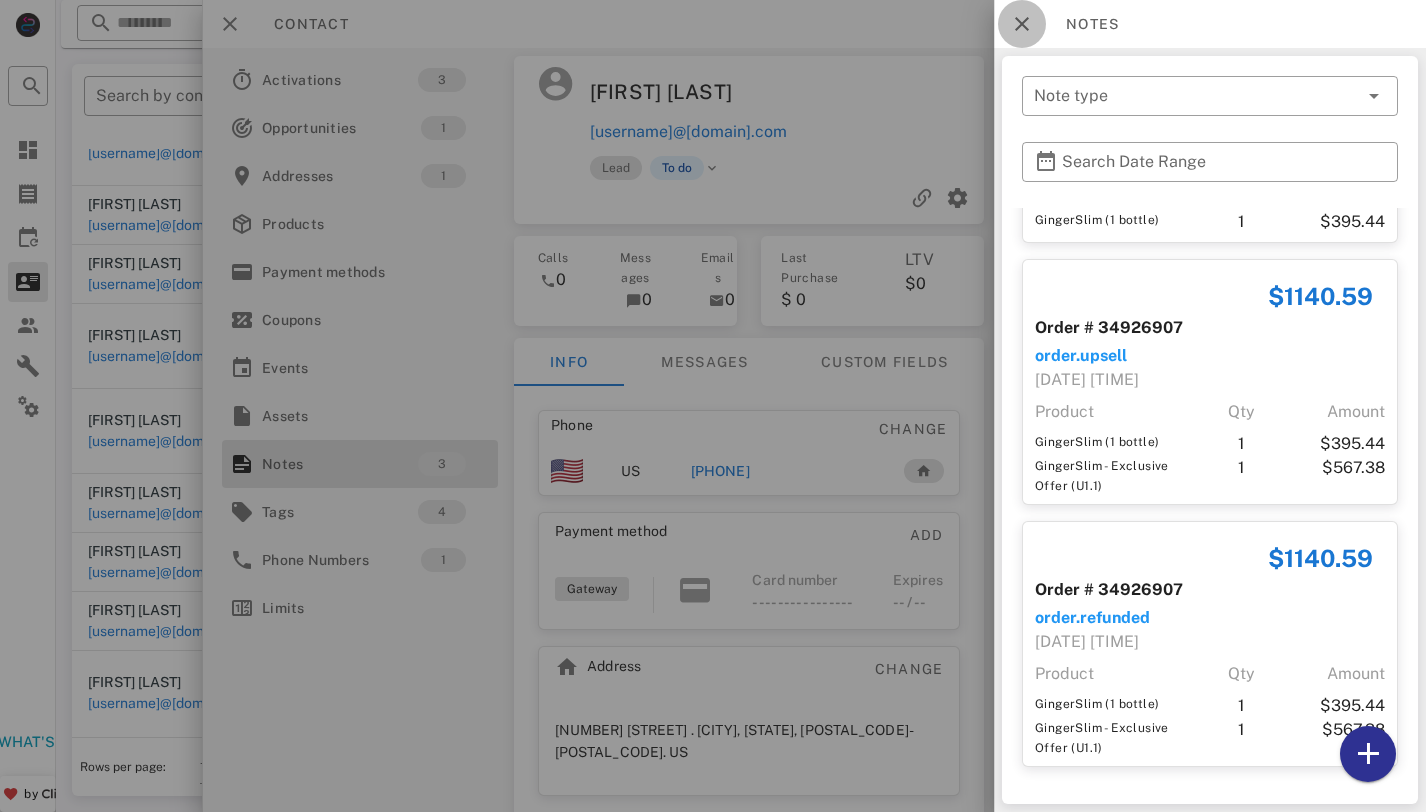 click at bounding box center [1022, 24] 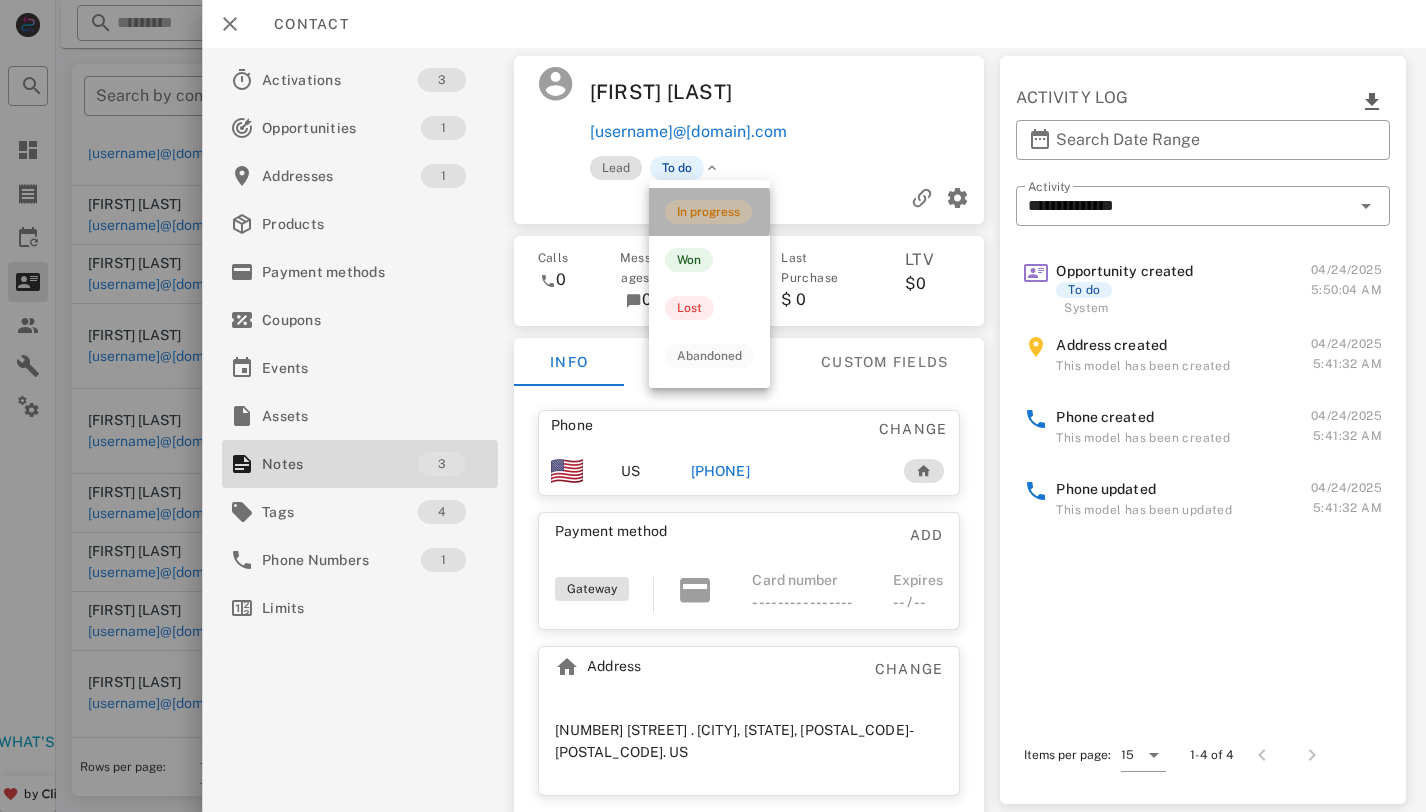 click on "In progress" at bounding box center [708, 212] 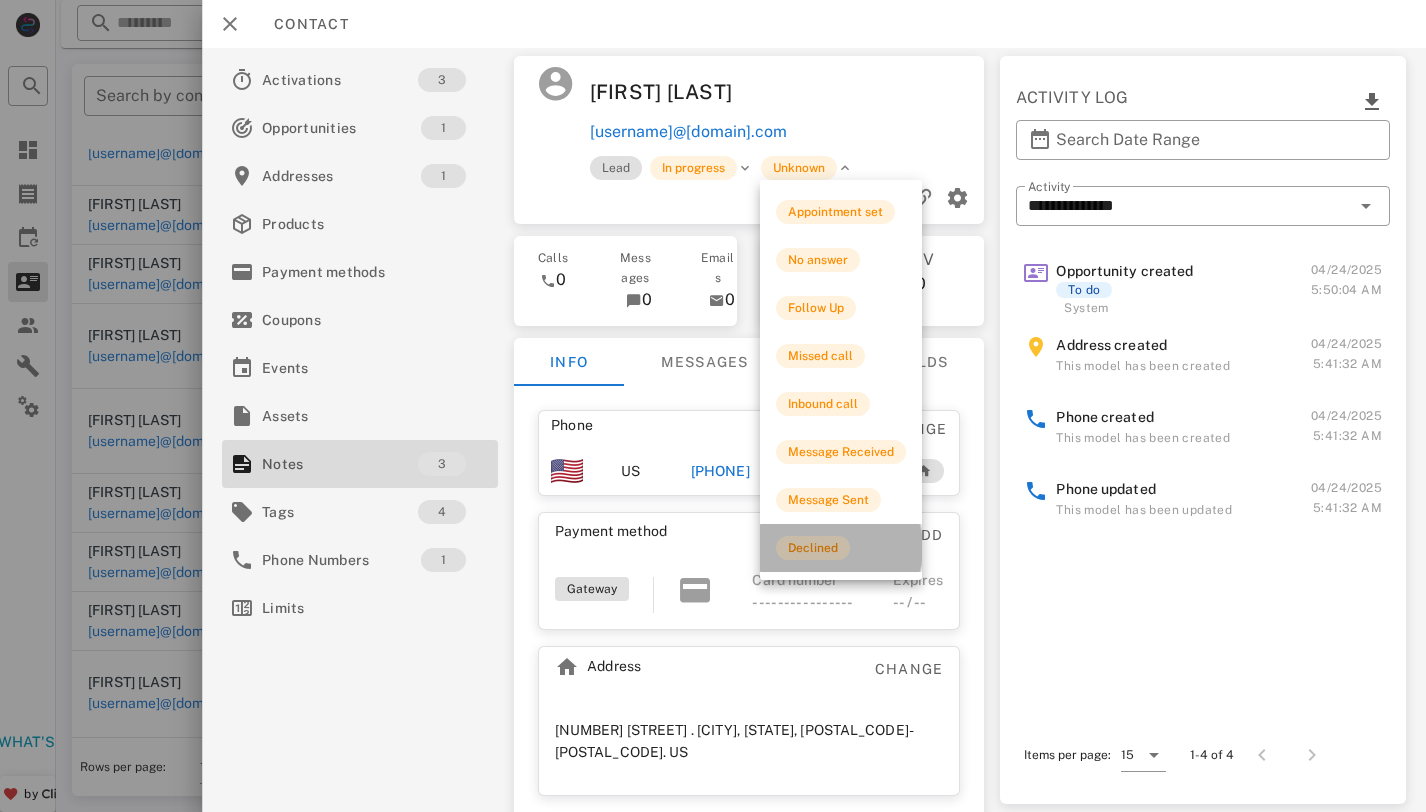 click on "Declined" at bounding box center [813, 548] 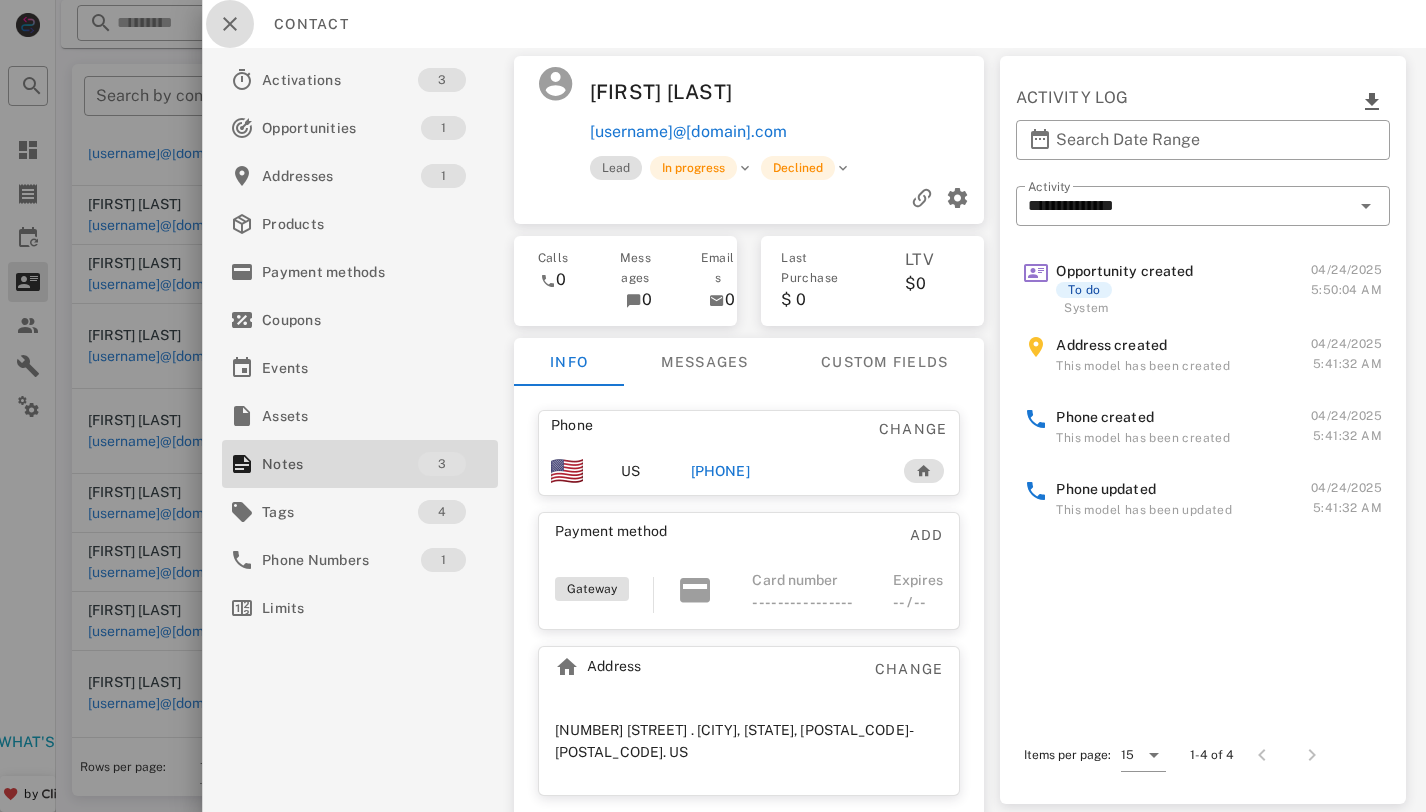 click at bounding box center [230, 24] 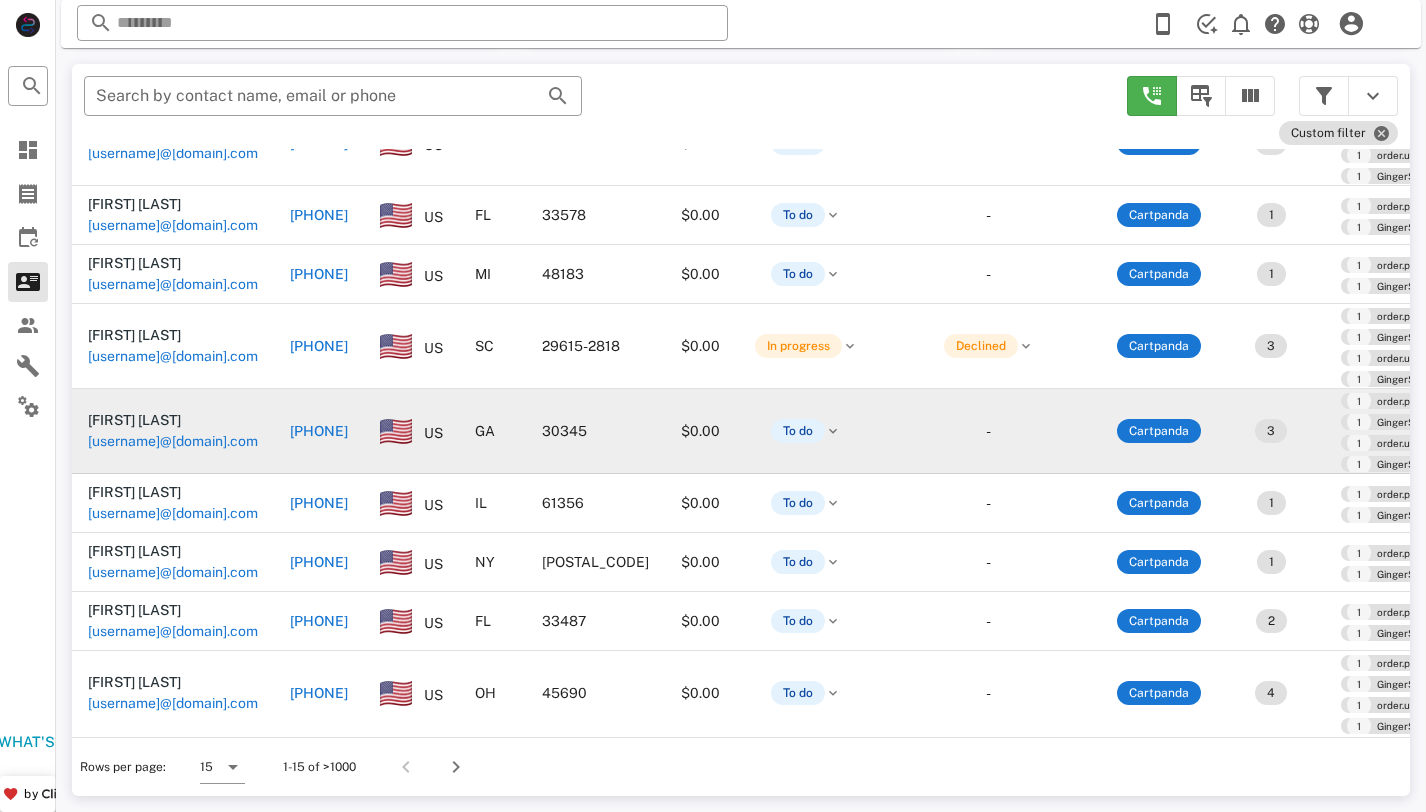click on "[USERNAME]@[DOMAIN].com" at bounding box center [173, 441] 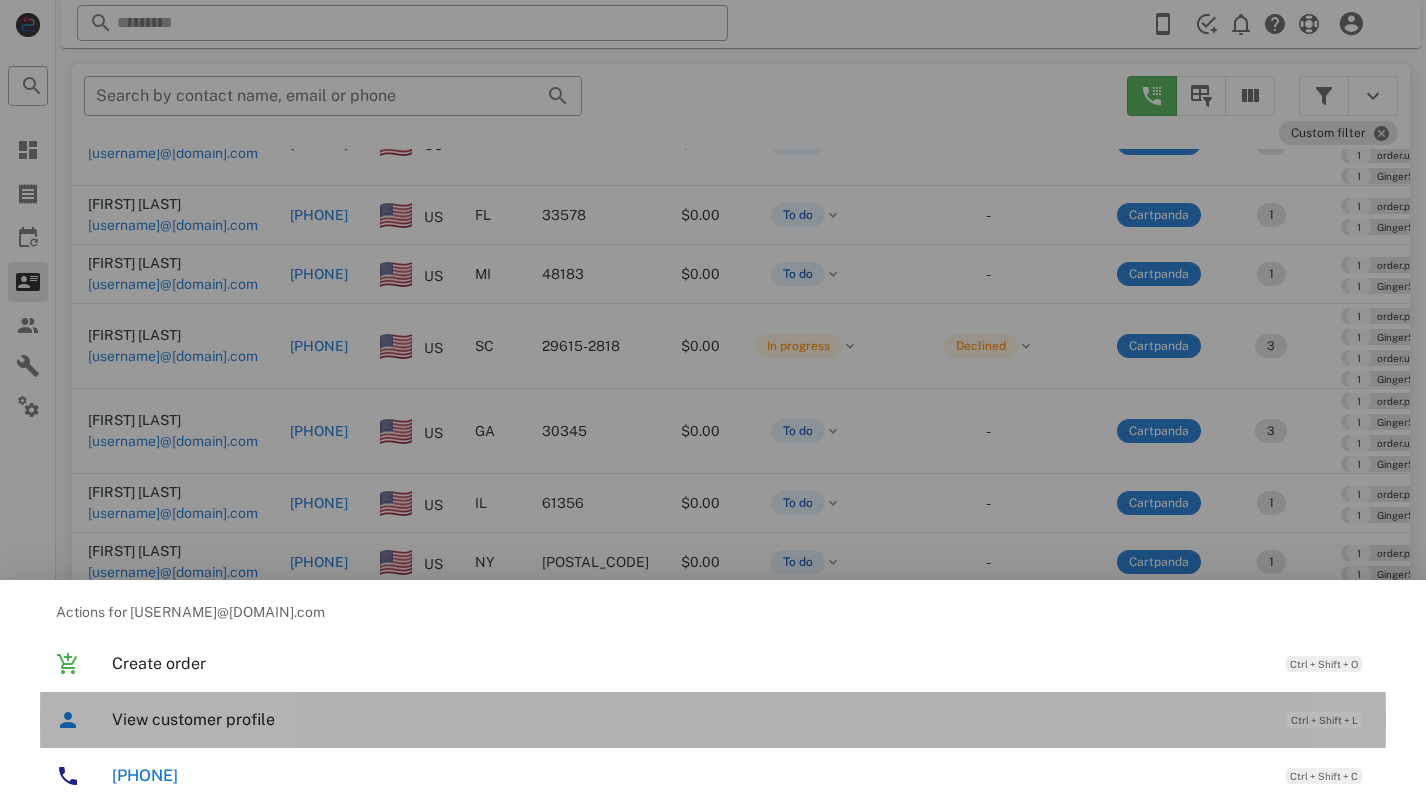 click on "View customer profile" at bounding box center [689, 719] 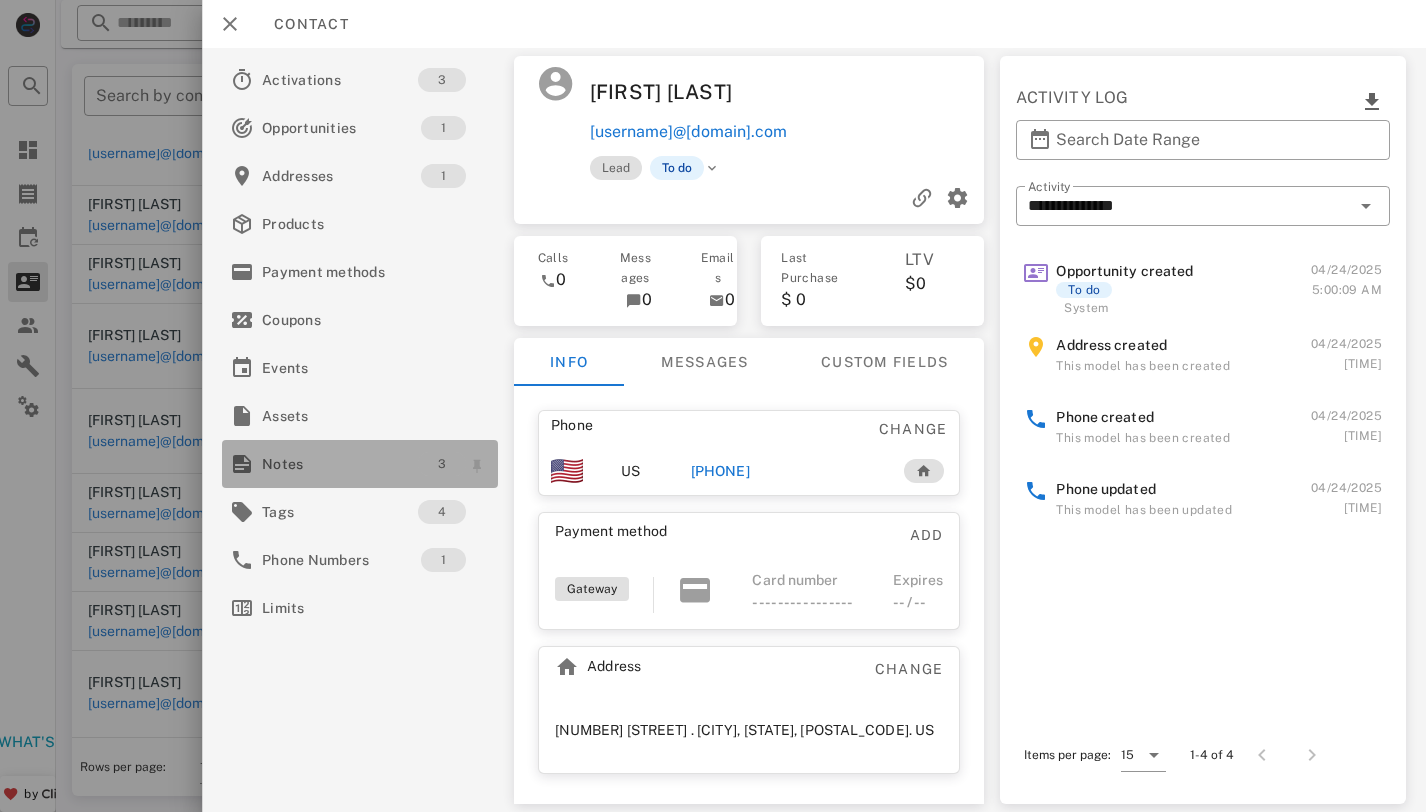 click on "3" at bounding box center (442, 464) 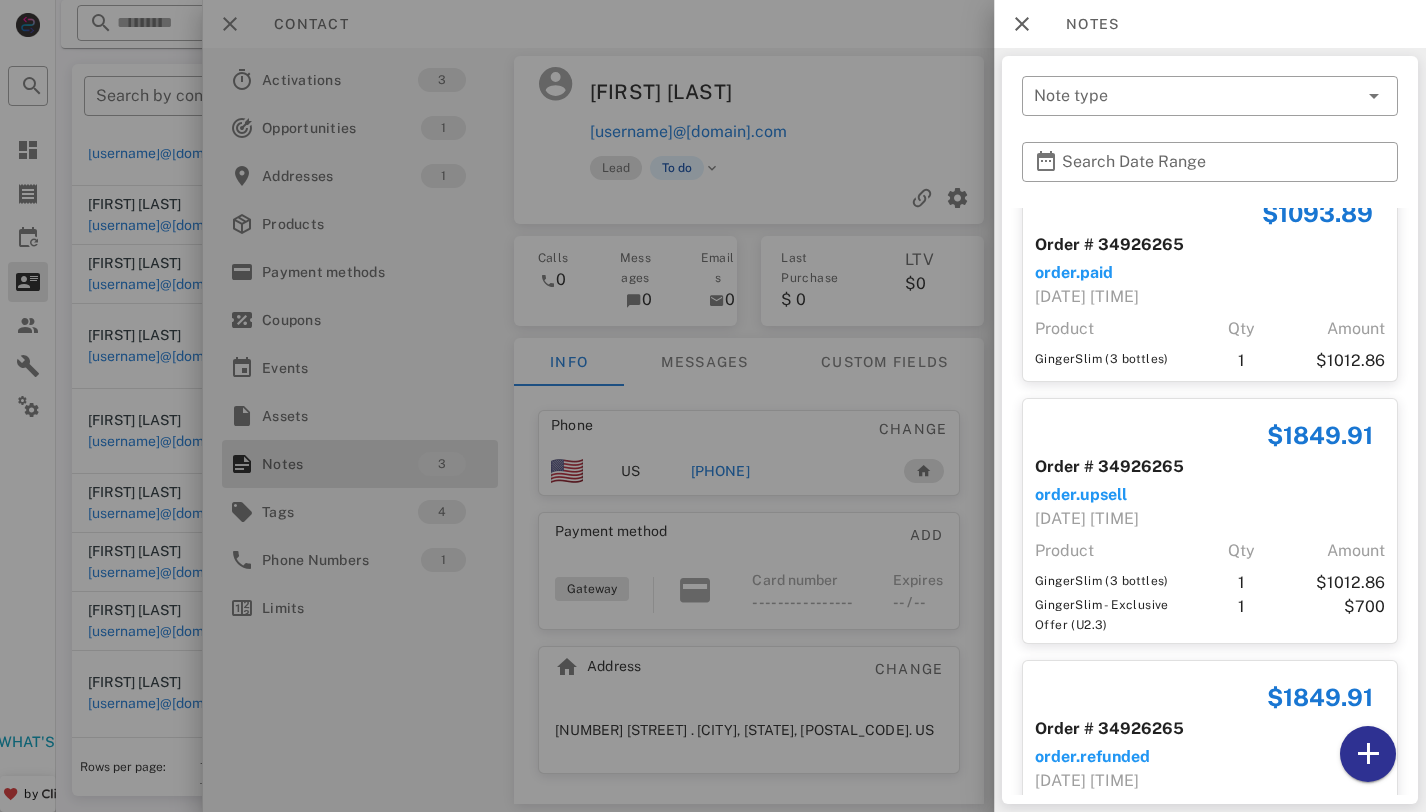 scroll, scrollTop: 0, scrollLeft: 0, axis: both 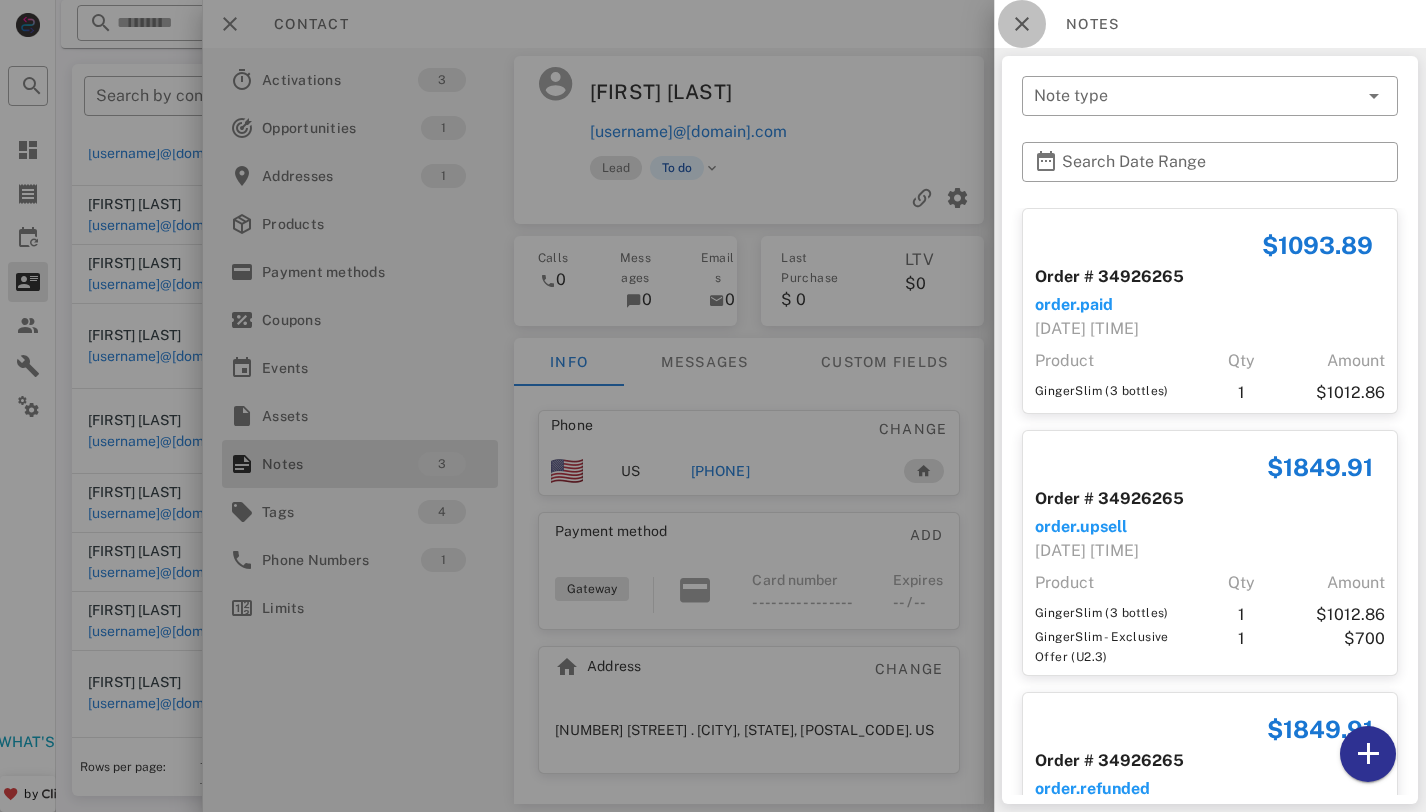 click at bounding box center [1022, 24] 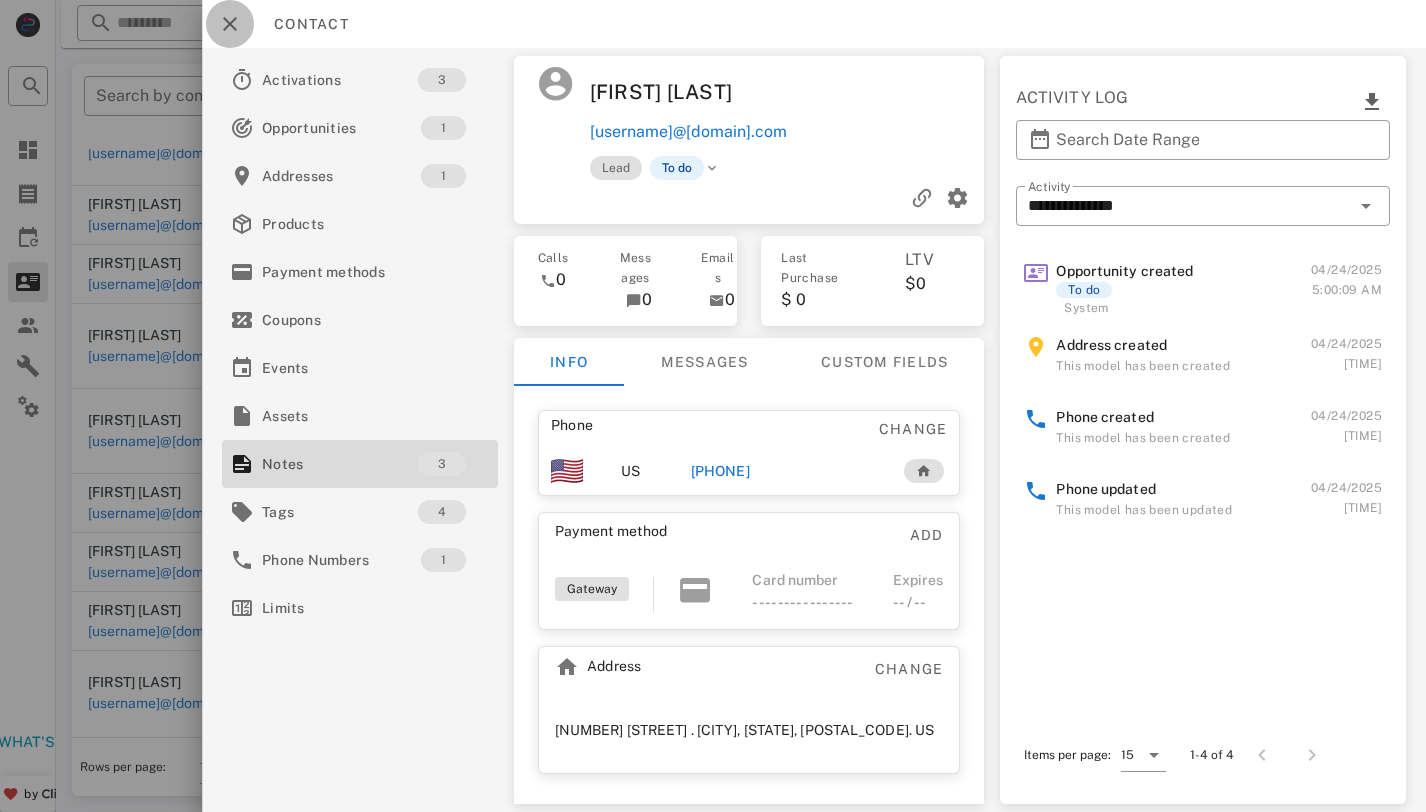 click at bounding box center (230, 24) 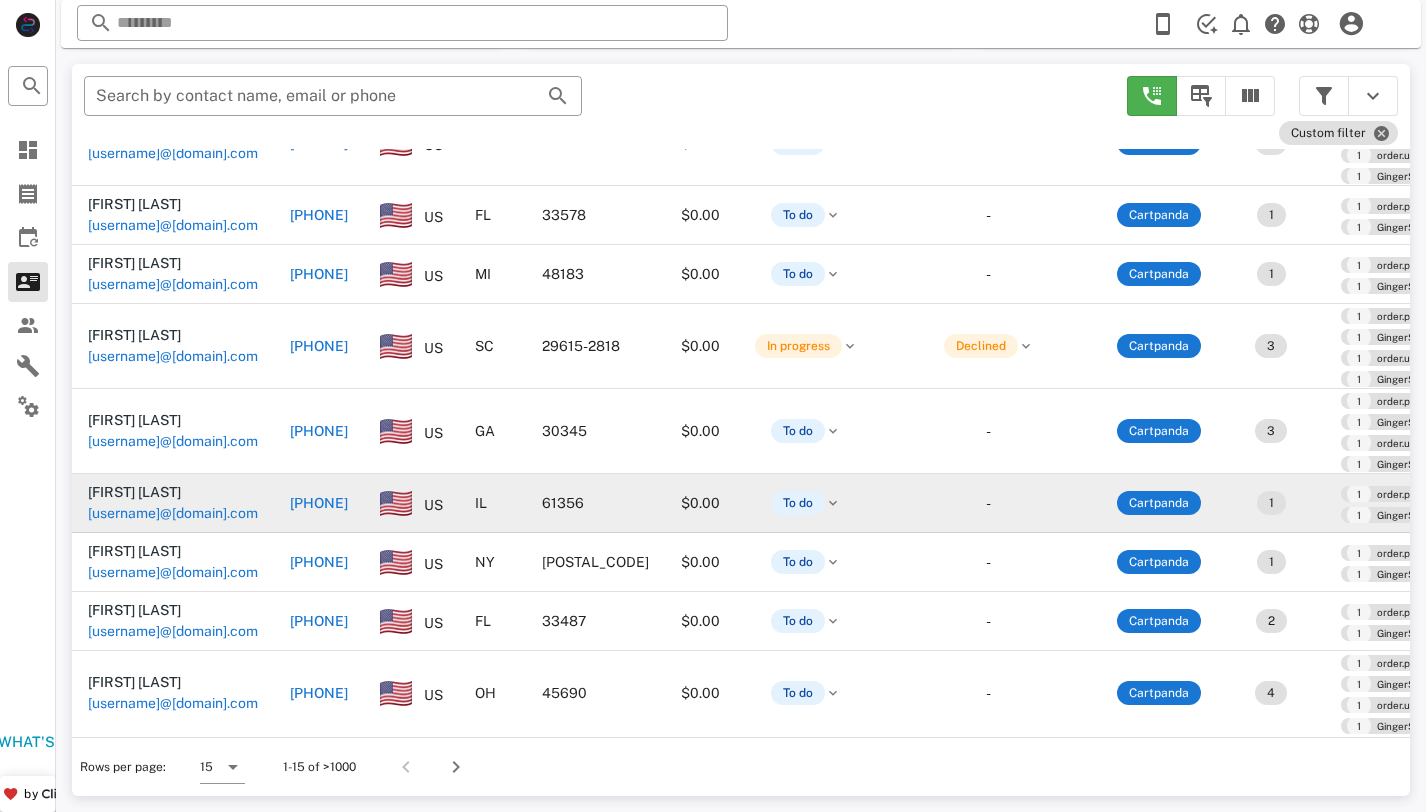 click on "[USERNAME]@[DOMAIN].com" at bounding box center (173, 513) 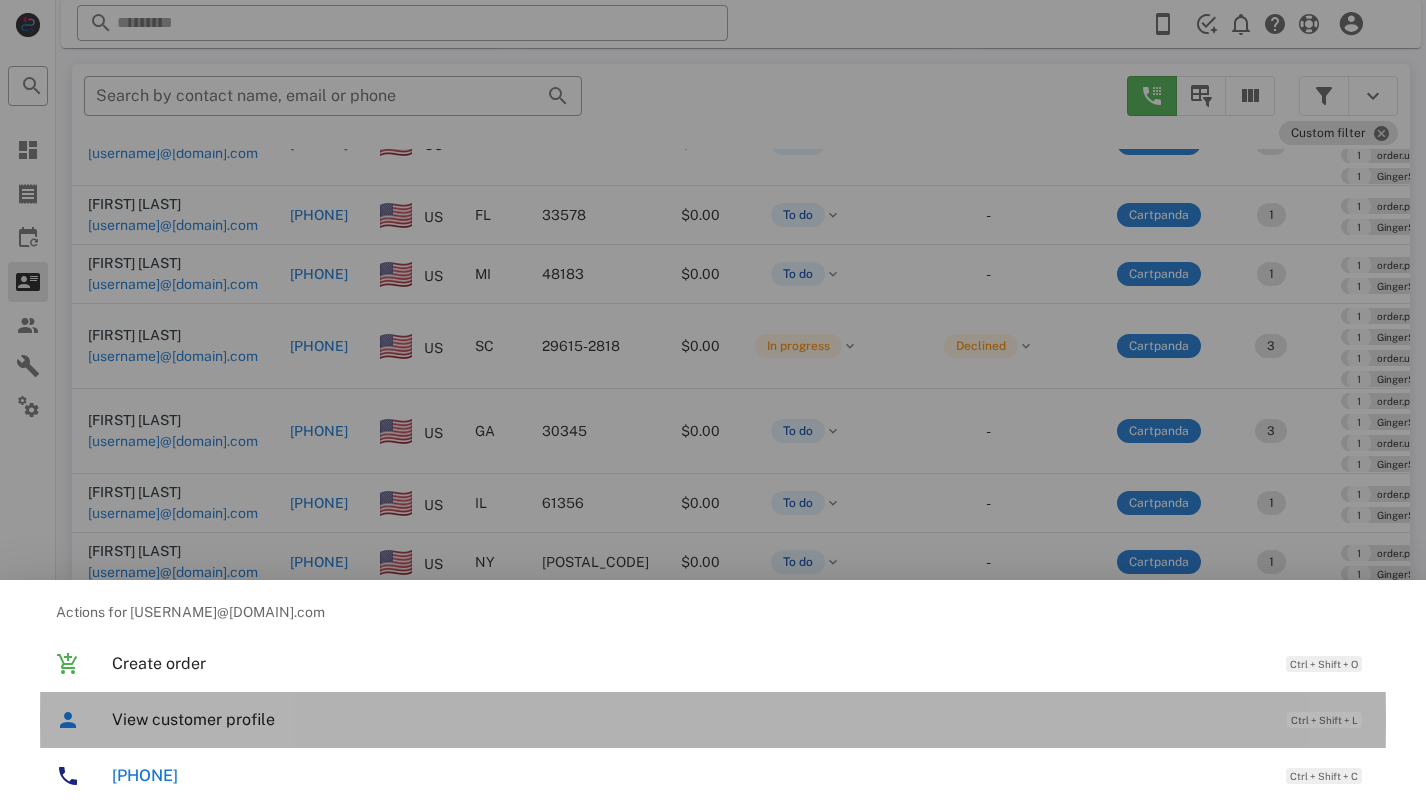 click on "View customer profile Ctrl + Shift + L" at bounding box center (741, 719) 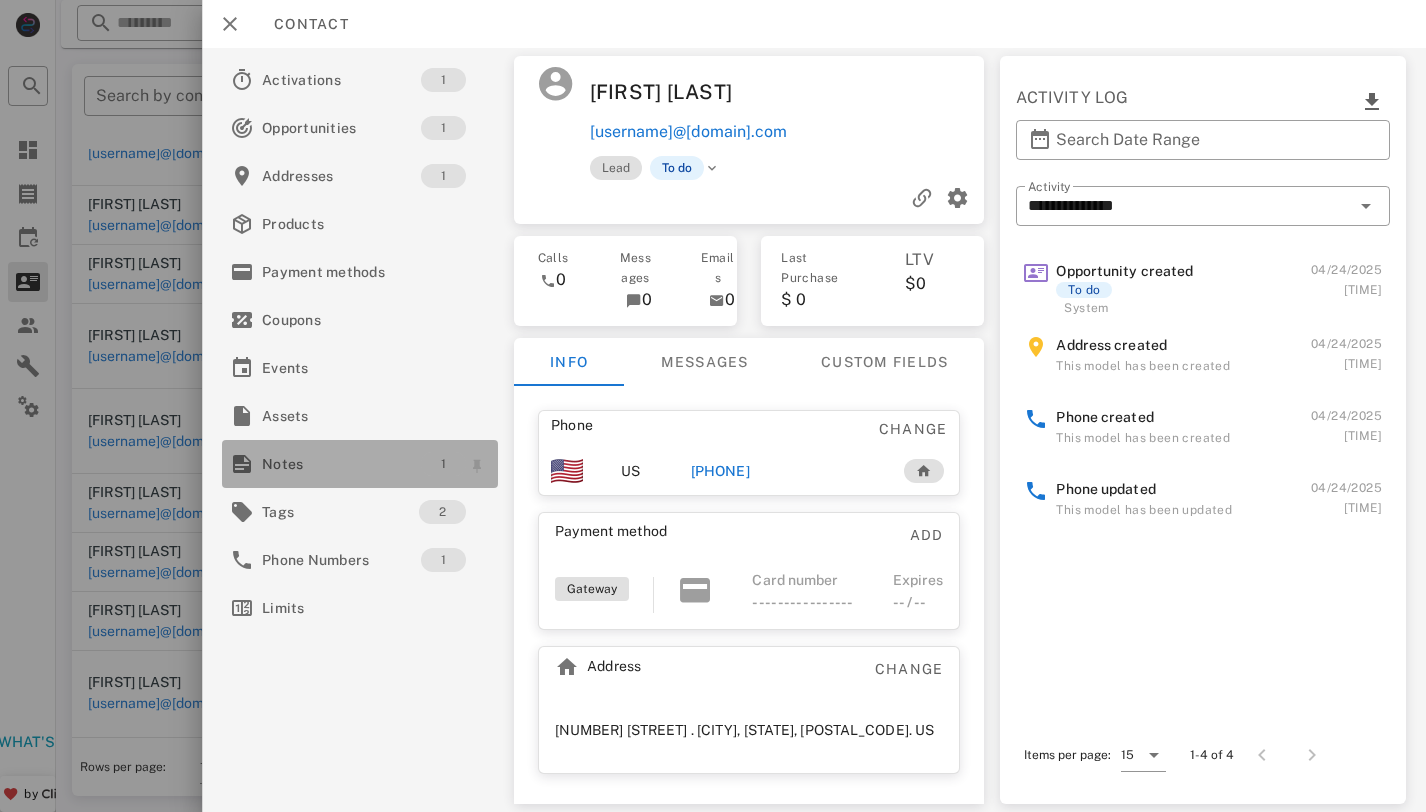click on "1" at bounding box center (443, 464) 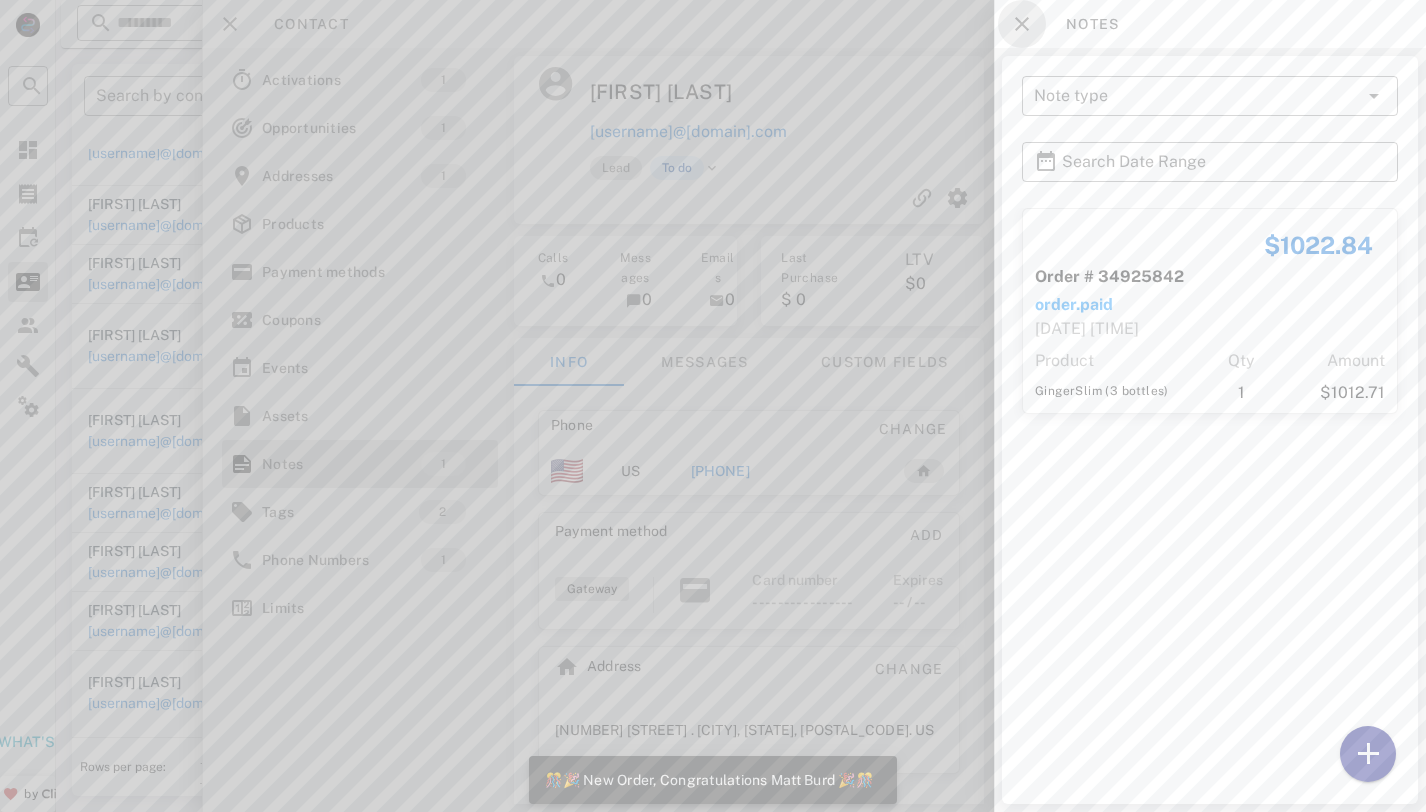 click at bounding box center [1022, 24] 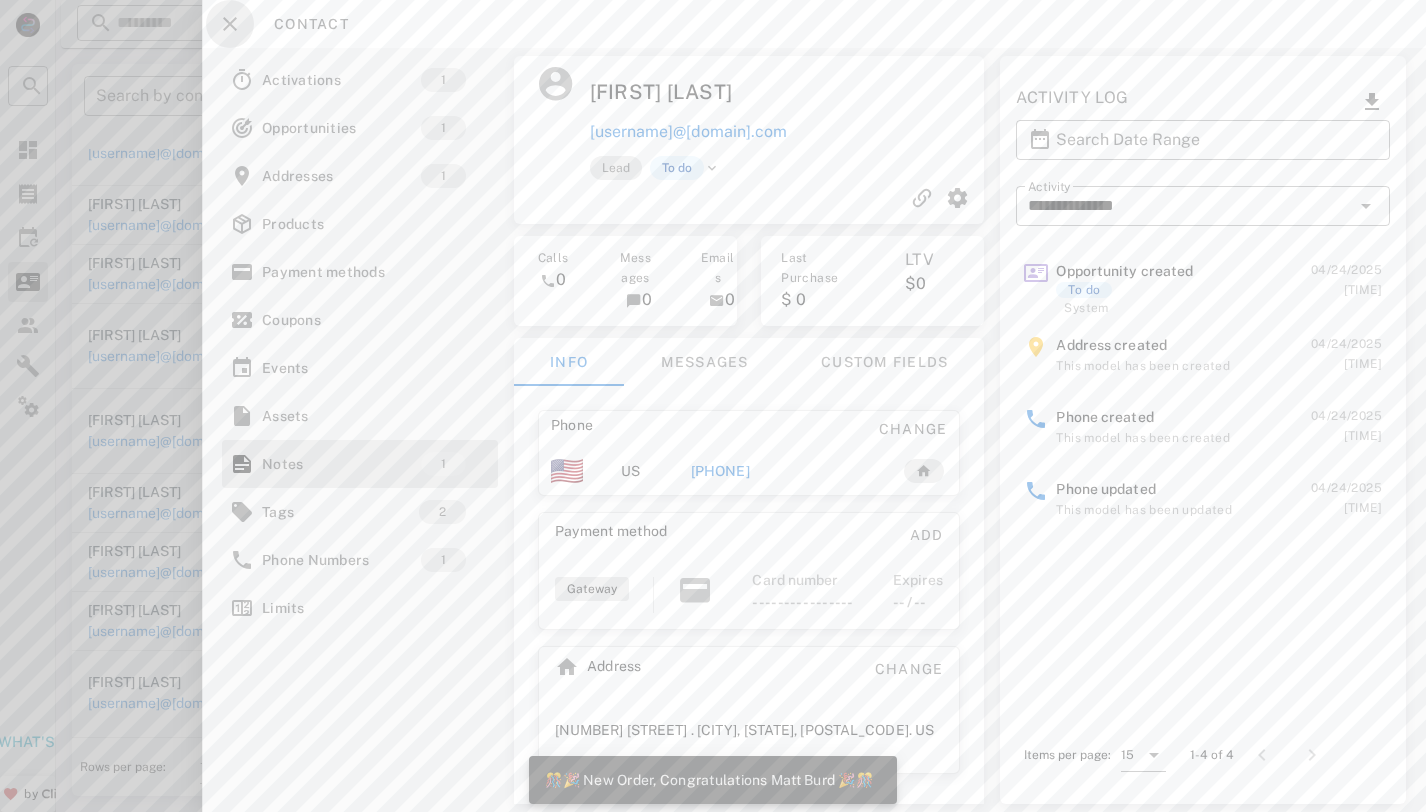 click at bounding box center [230, 24] 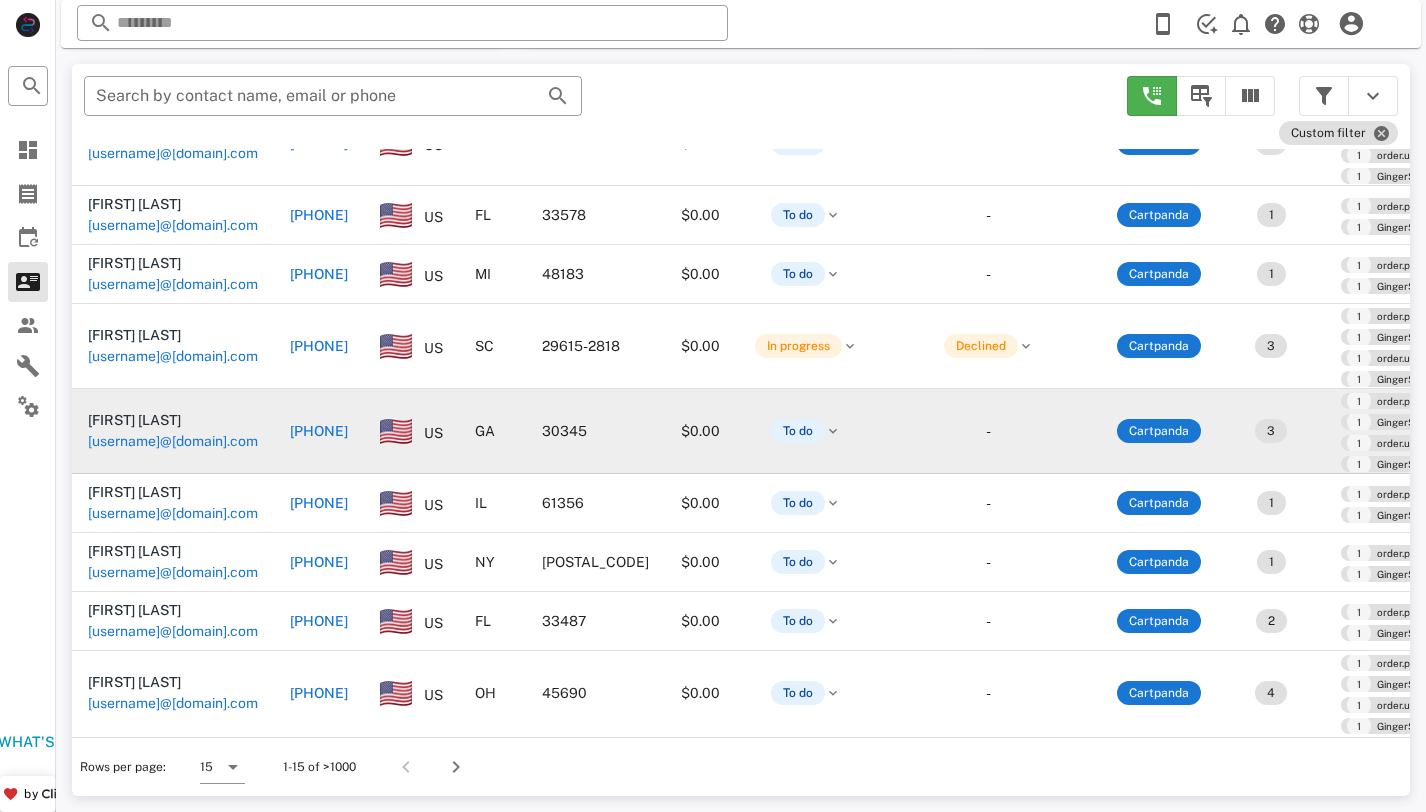 click on "[USERNAME]@[DOMAIN].com" at bounding box center [173, 441] 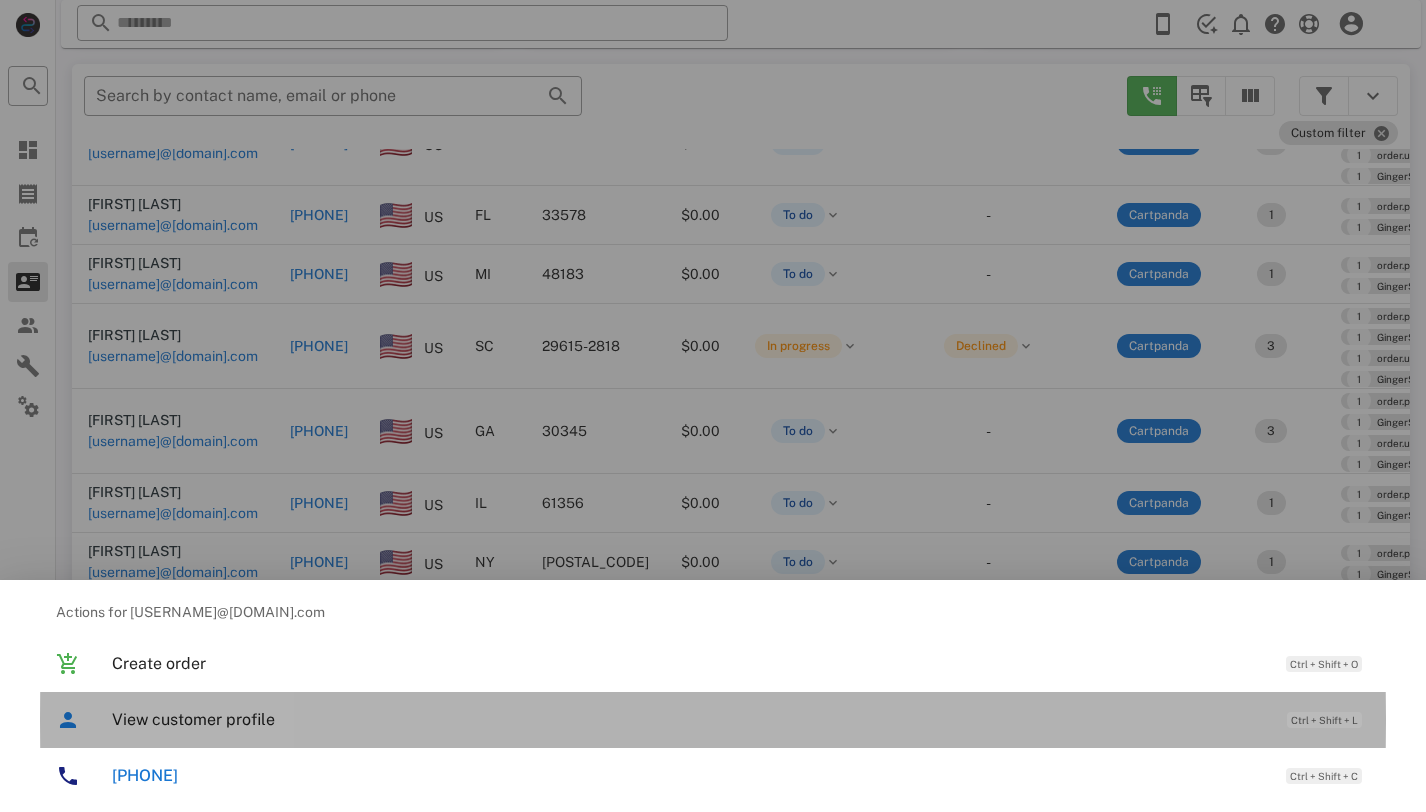 click on "View customer profile Ctrl + Shift + L" at bounding box center [741, 719] 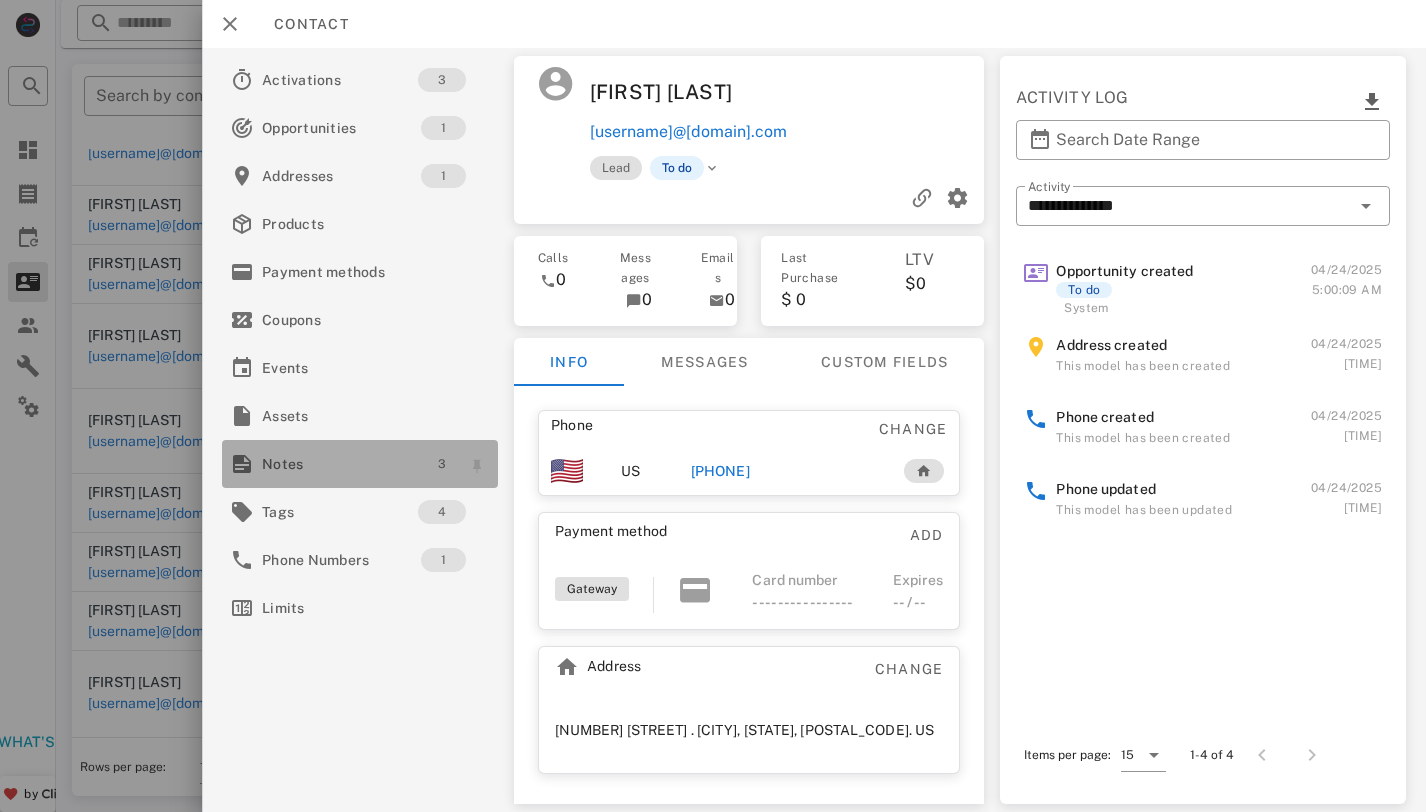 click on "3" at bounding box center [442, 464] 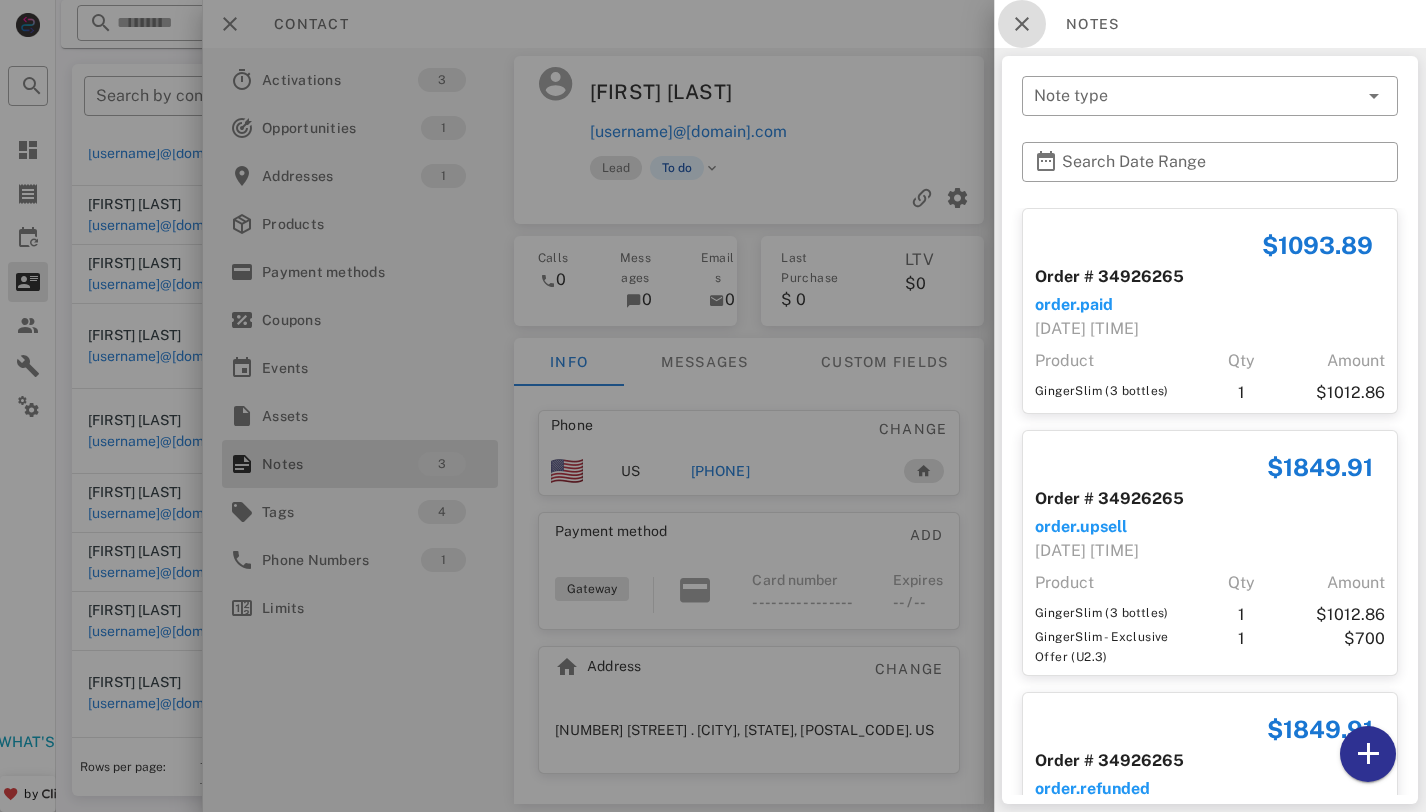 click at bounding box center (1022, 24) 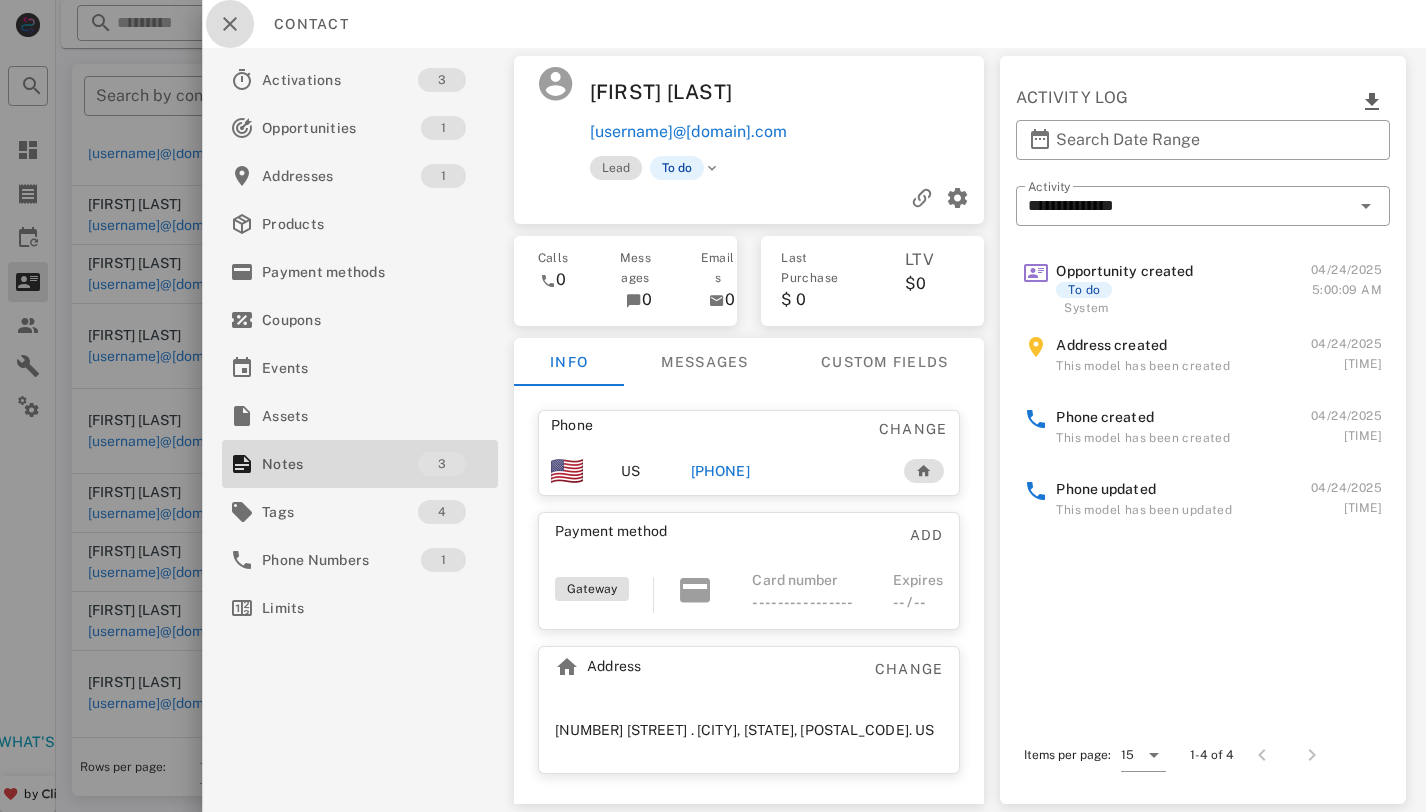 click at bounding box center [230, 24] 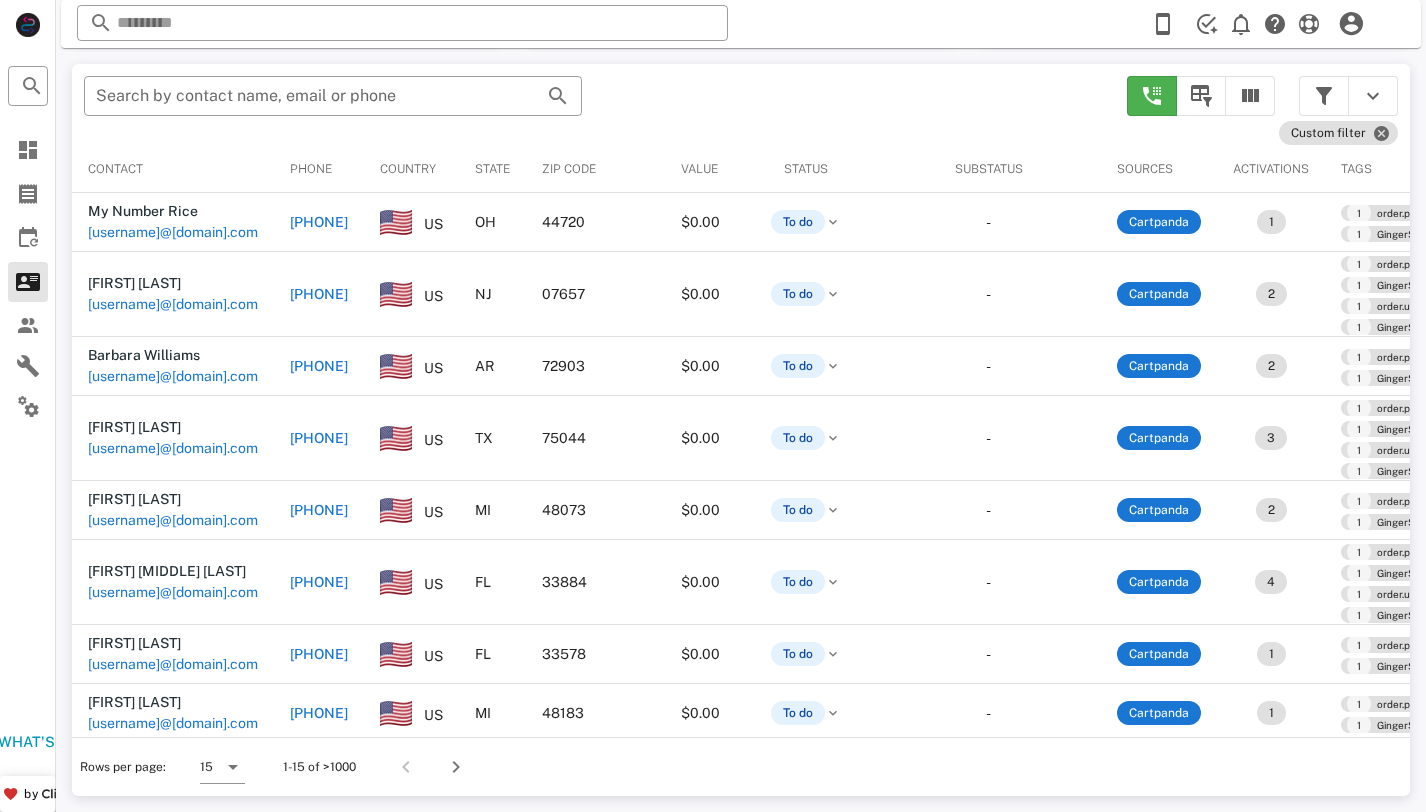 scroll, scrollTop: 0, scrollLeft: 0, axis: both 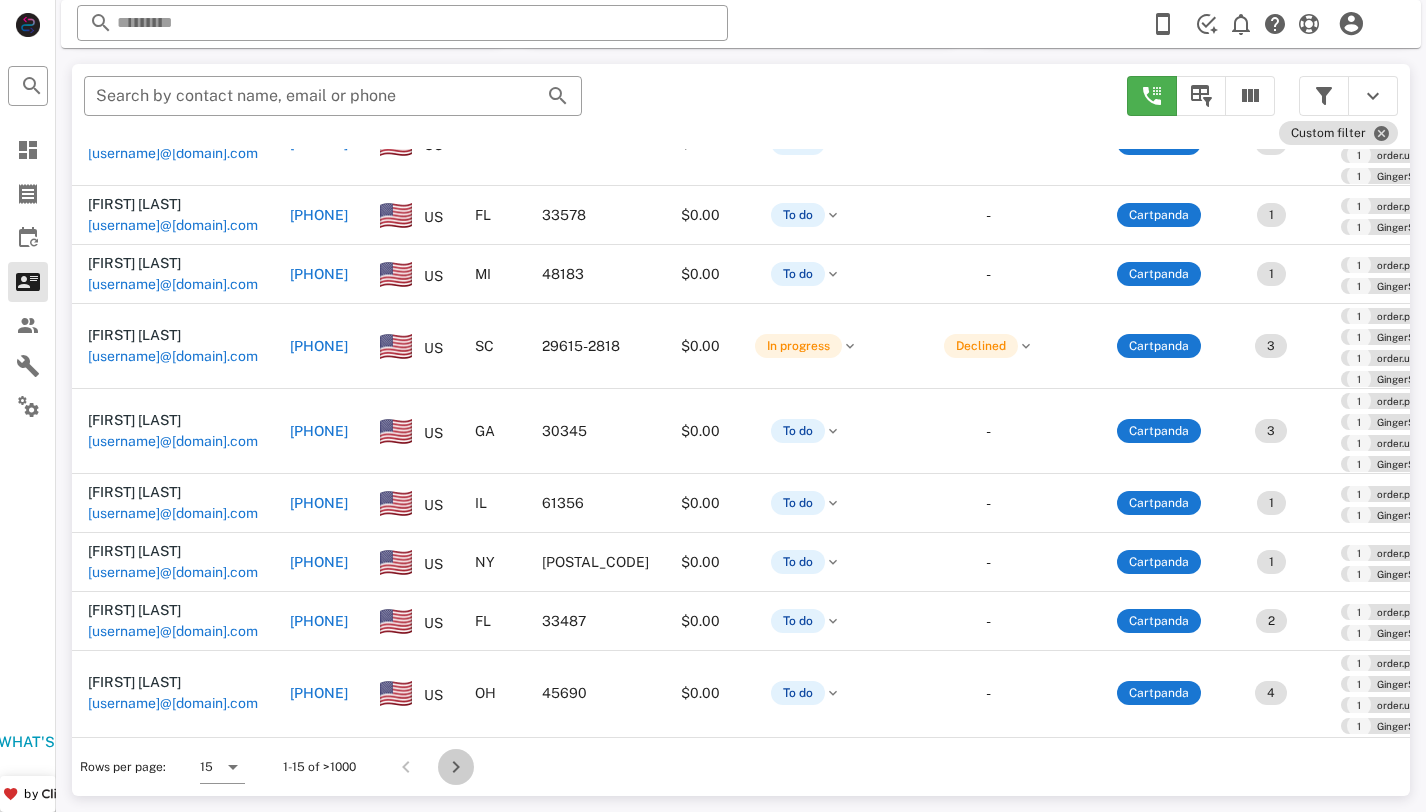 click at bounding box center [456, 767] 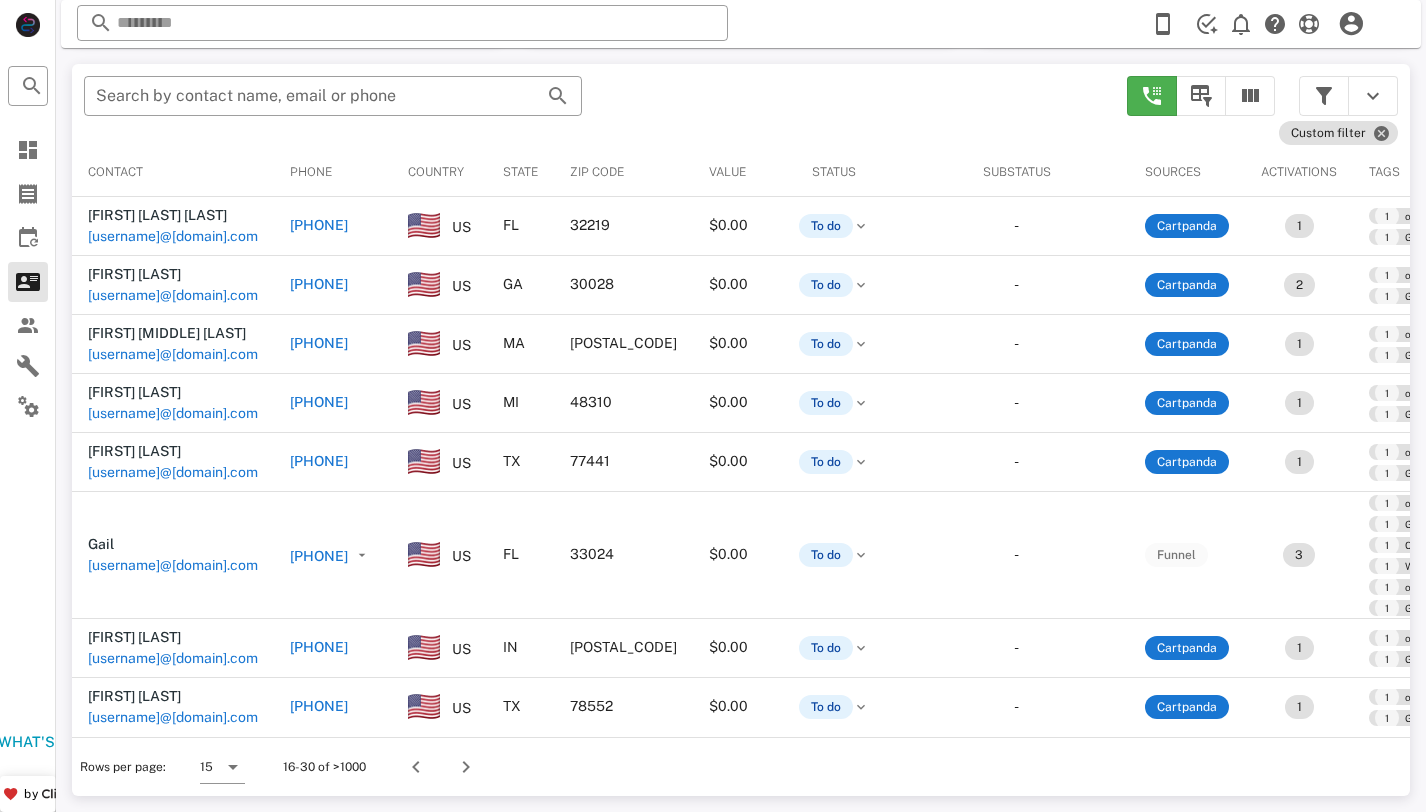 scroll, scrollTop: 380, scrollLeft: 0, axis: vertical 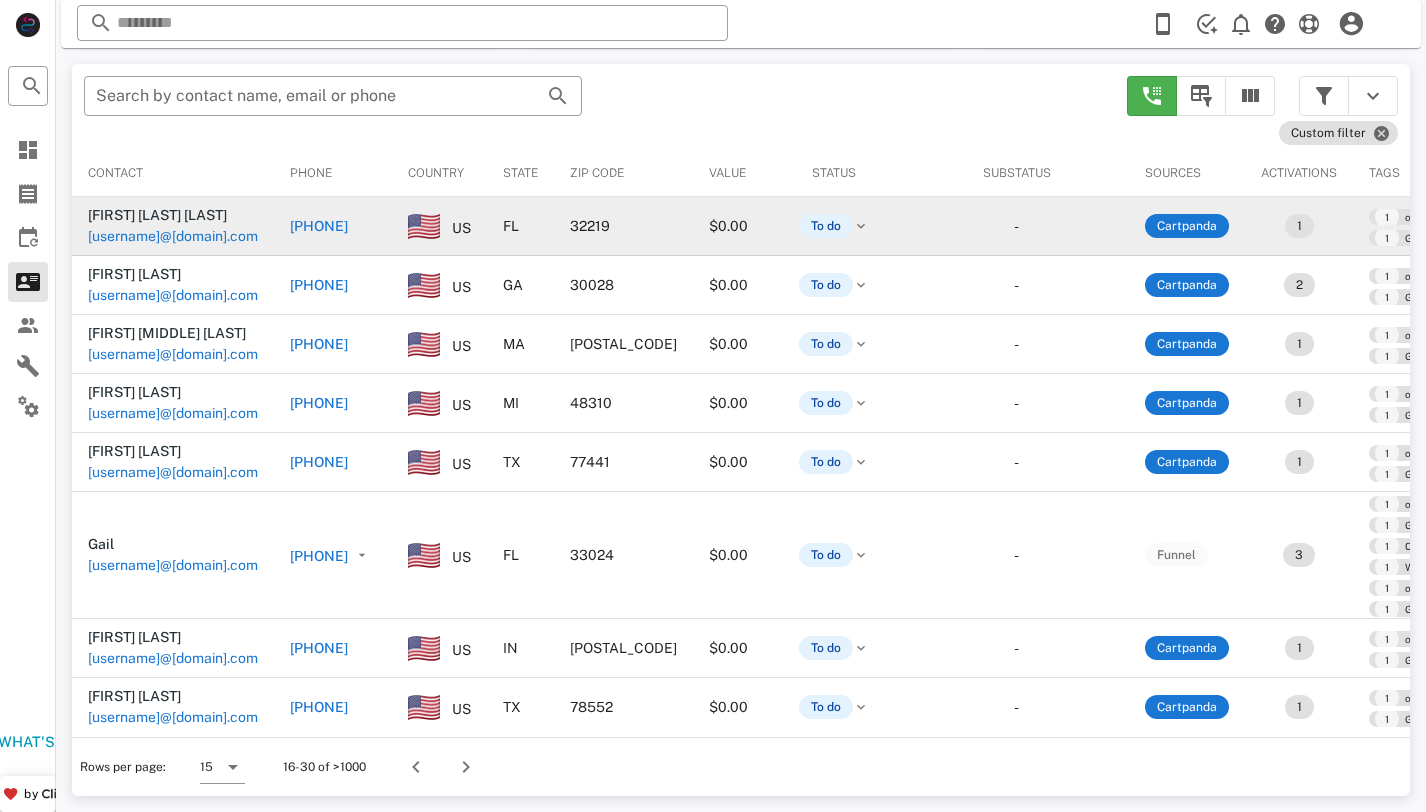 click on "[USERNAME]@[DOMAIN].com" at bounding box center [173, 236] 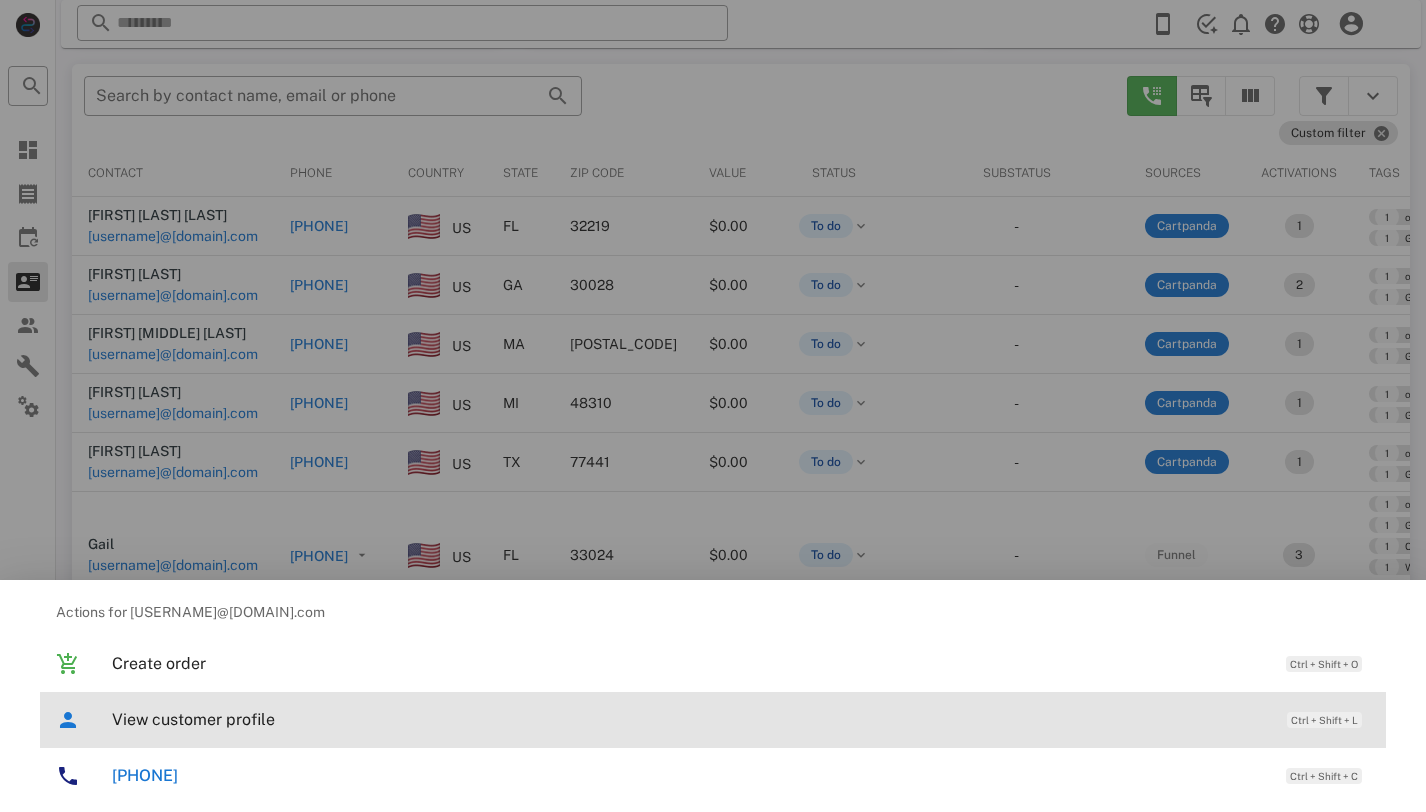 click on "View customer profile Ctrl + Shift + L" at bounding box center (741, 719) 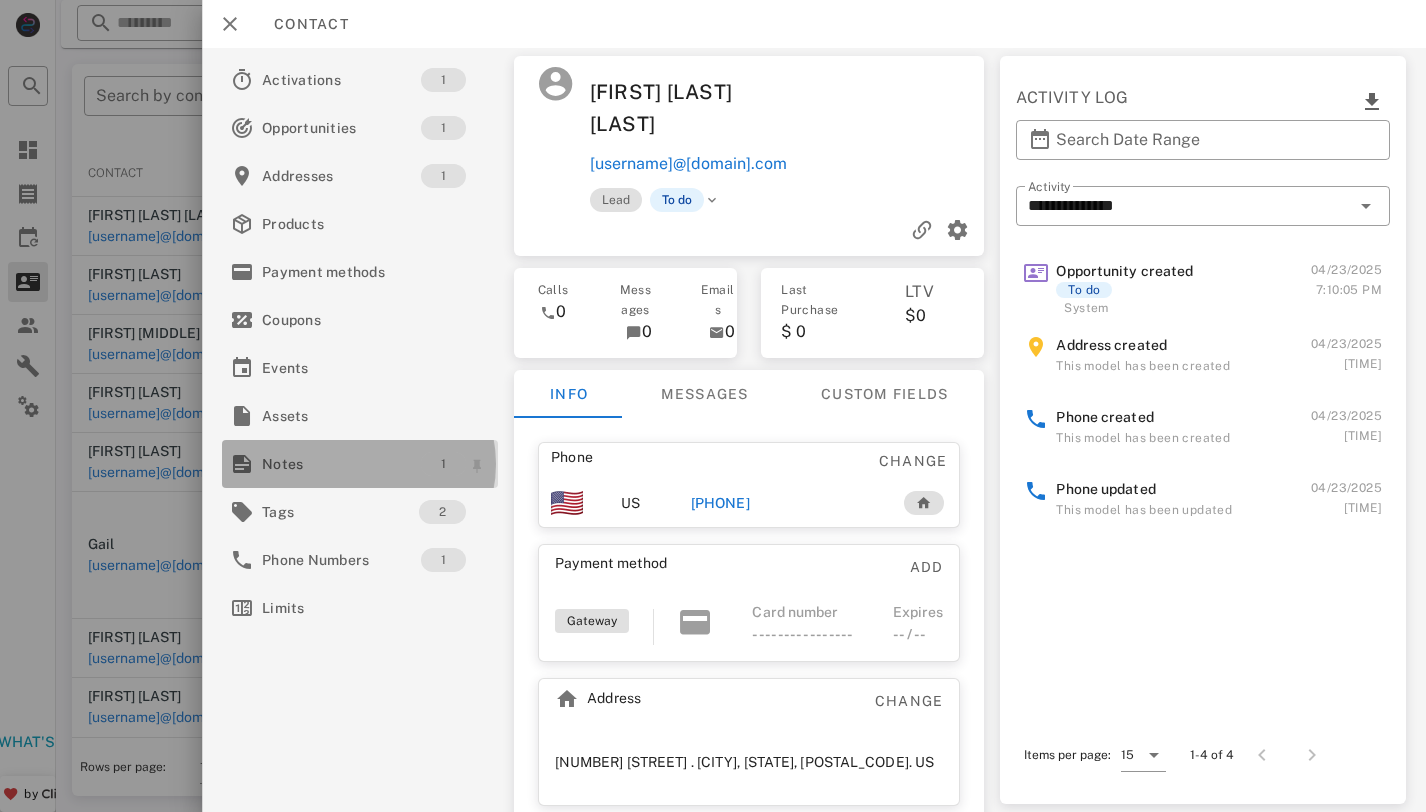 click on "1" at bounding box center (443, 464) 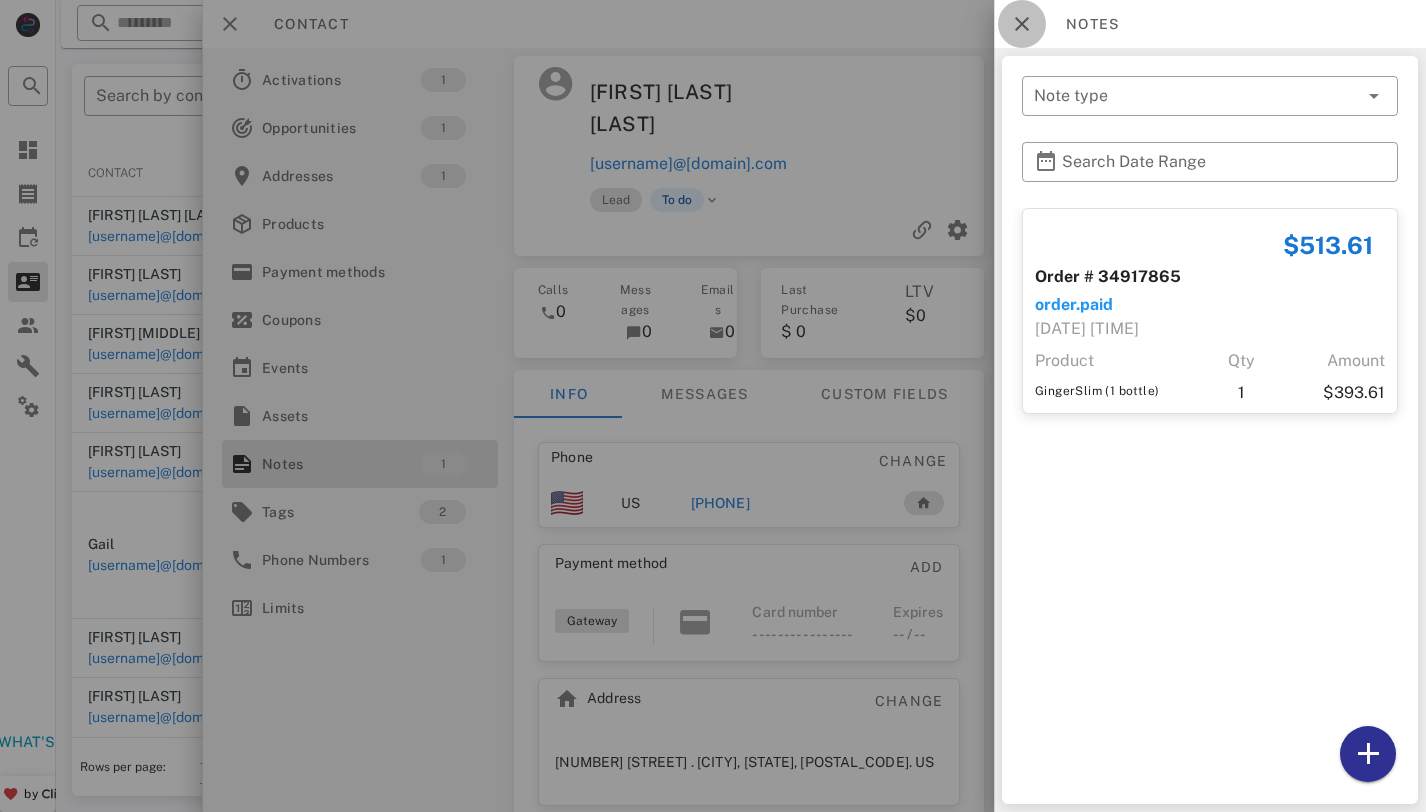 click at bounding box center (1022, 24) 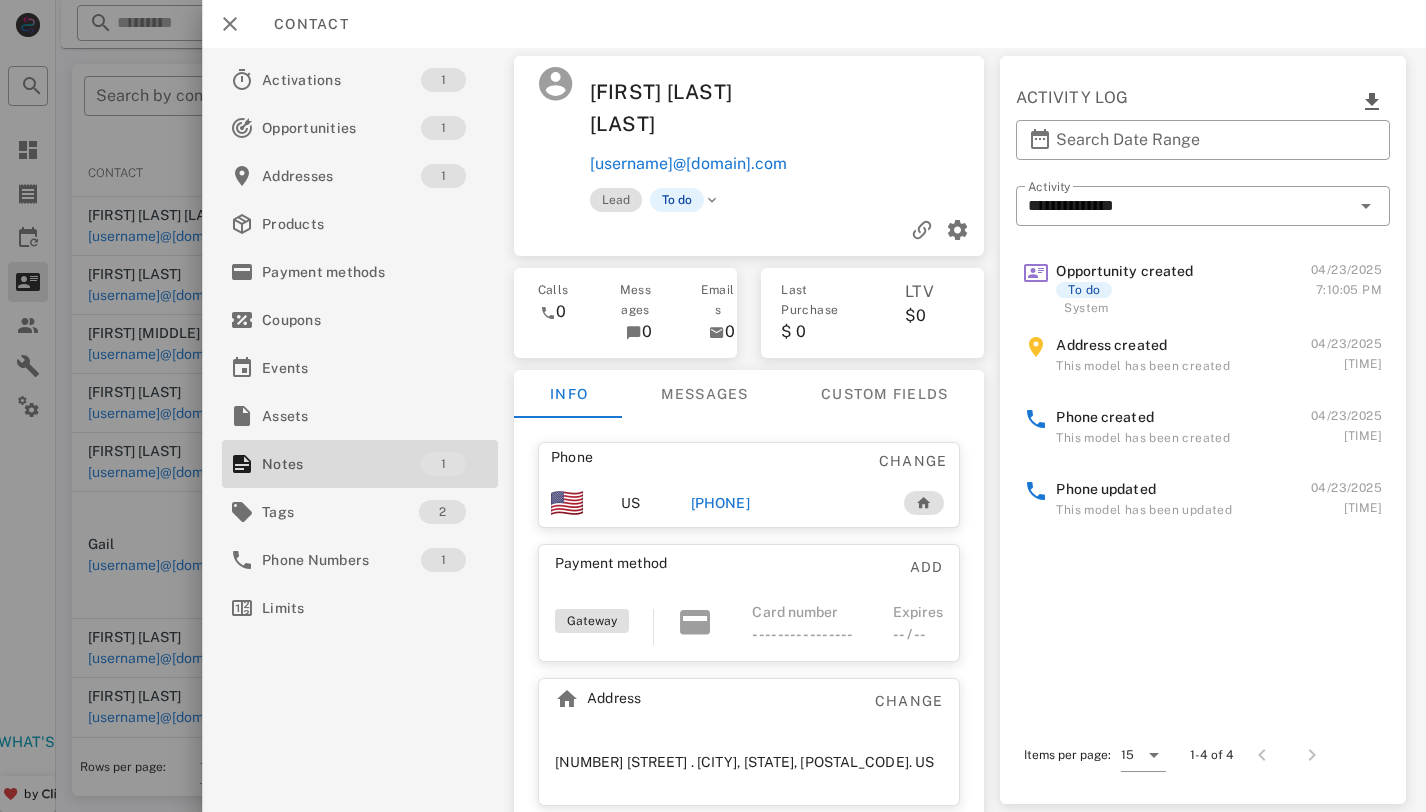 click on "[PHONE]" at bounding box center [720, 503] 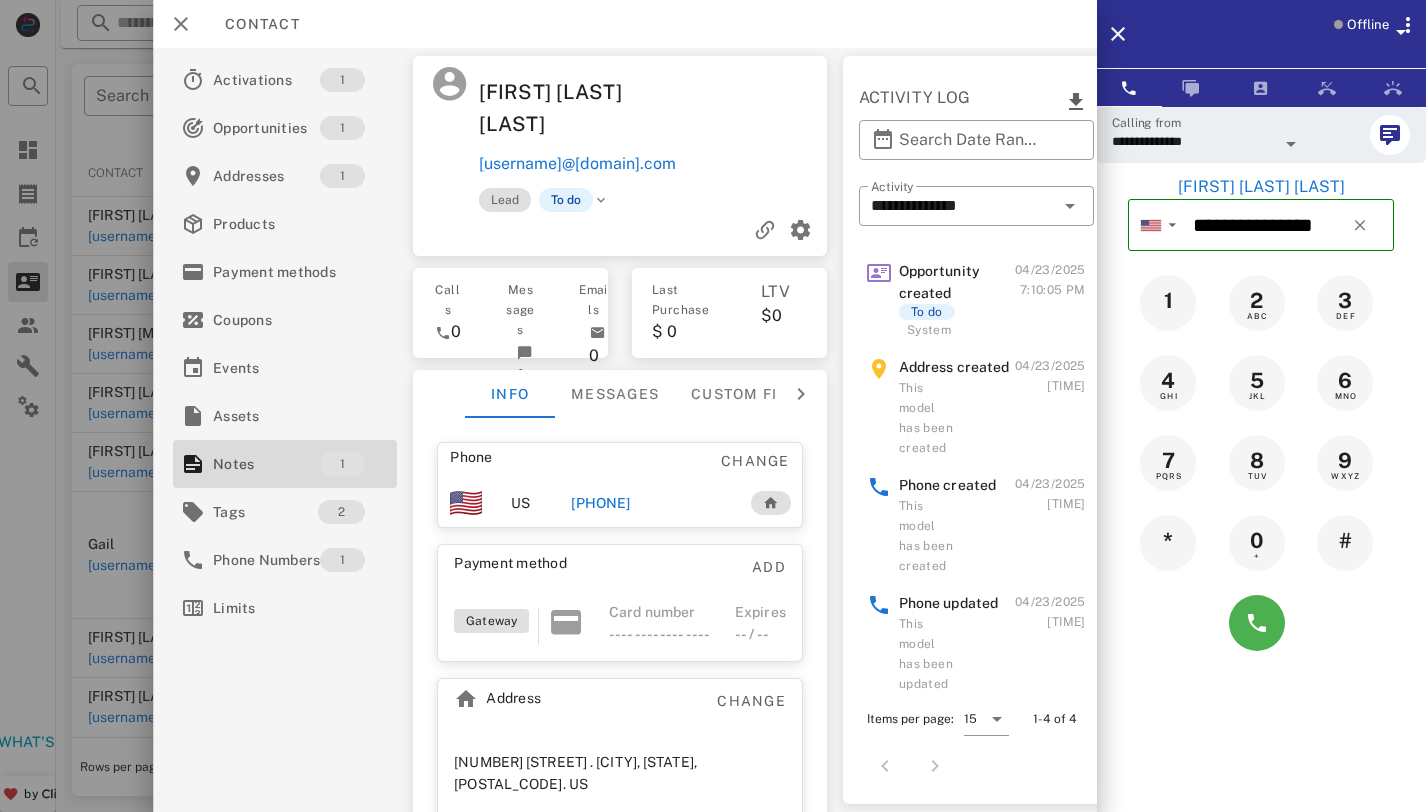 click on "[PHONE]" at bounding box center [600, 503] 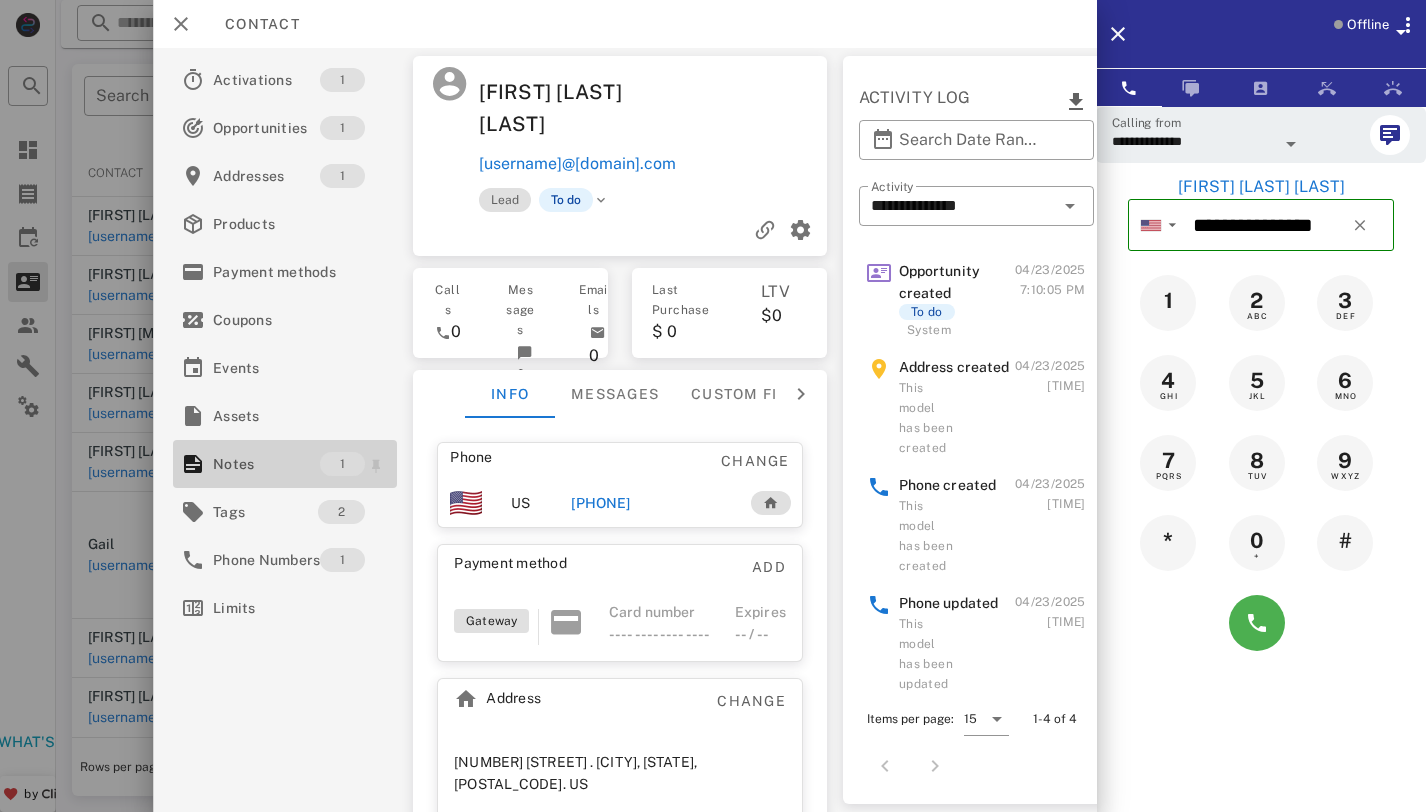 click on "1" at bounding box center (342, 464) 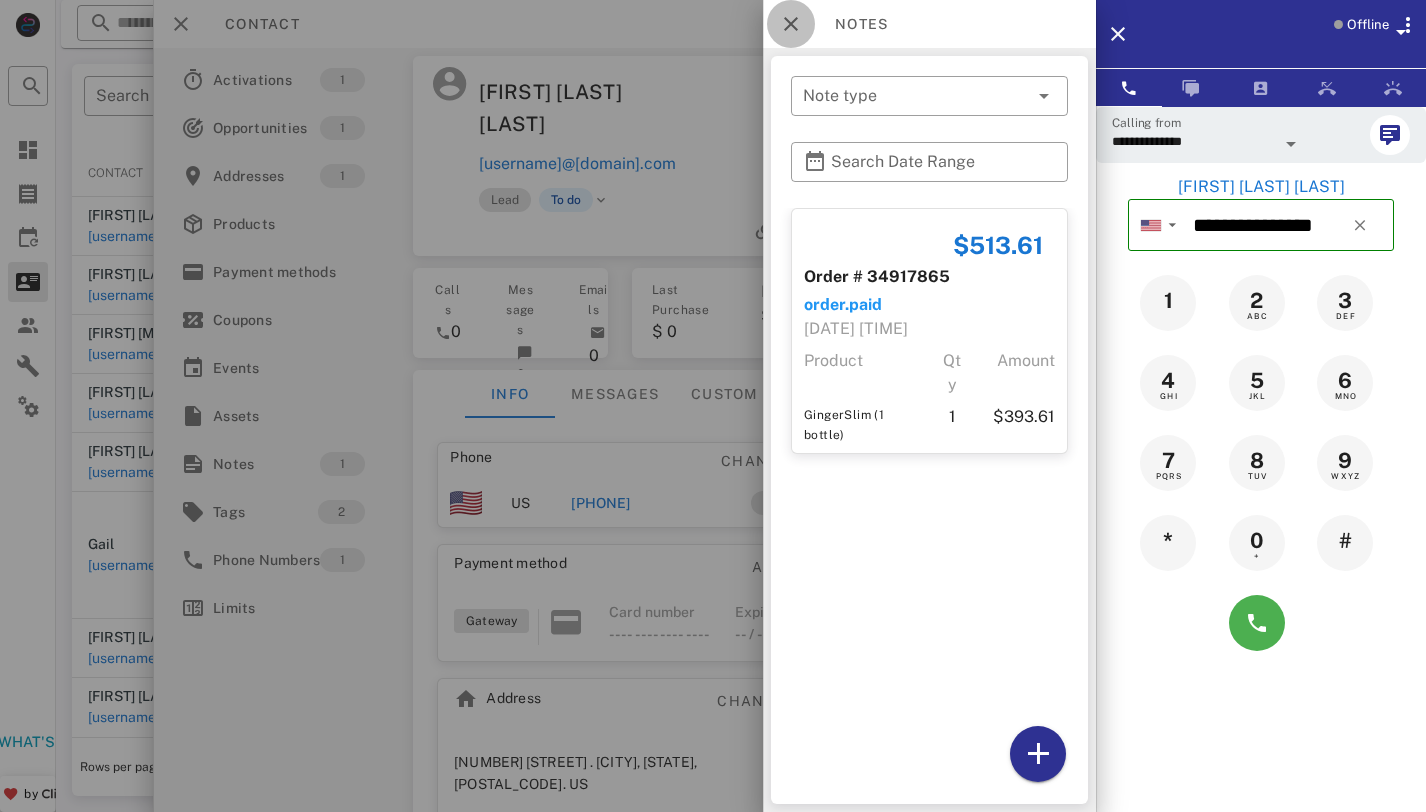 click at bounding box center [791, 24] 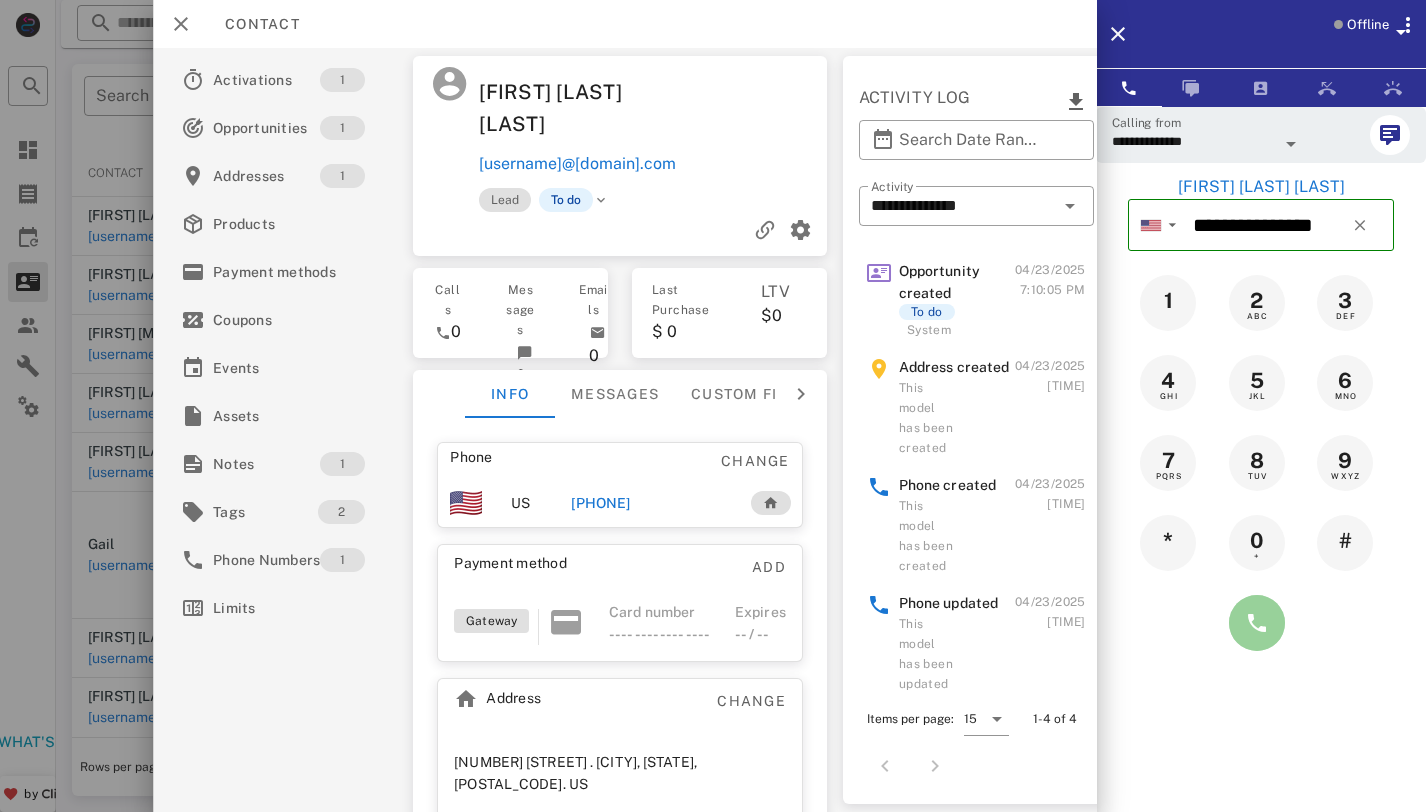 click at bounding box center (1257, 623) 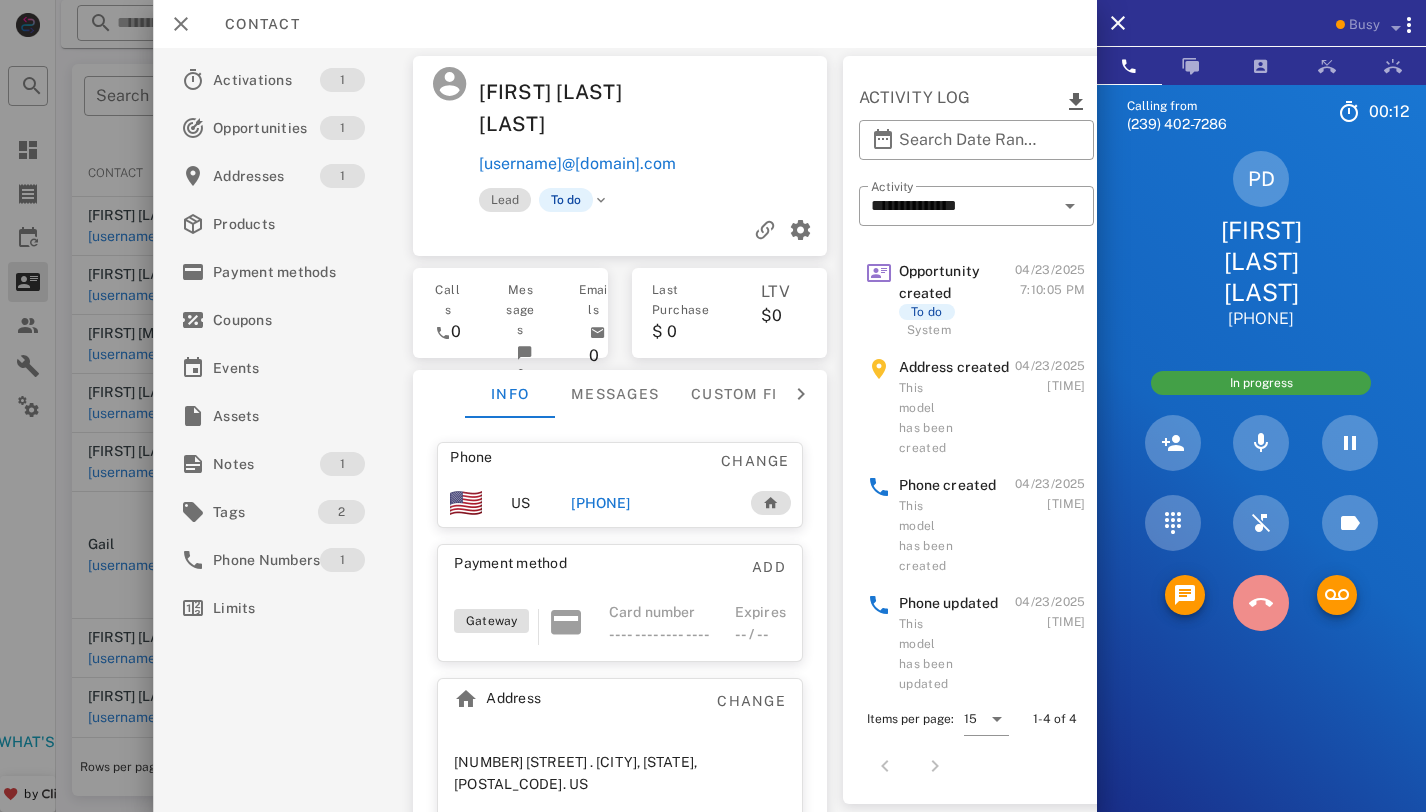click at bounding box center (1261, 603) 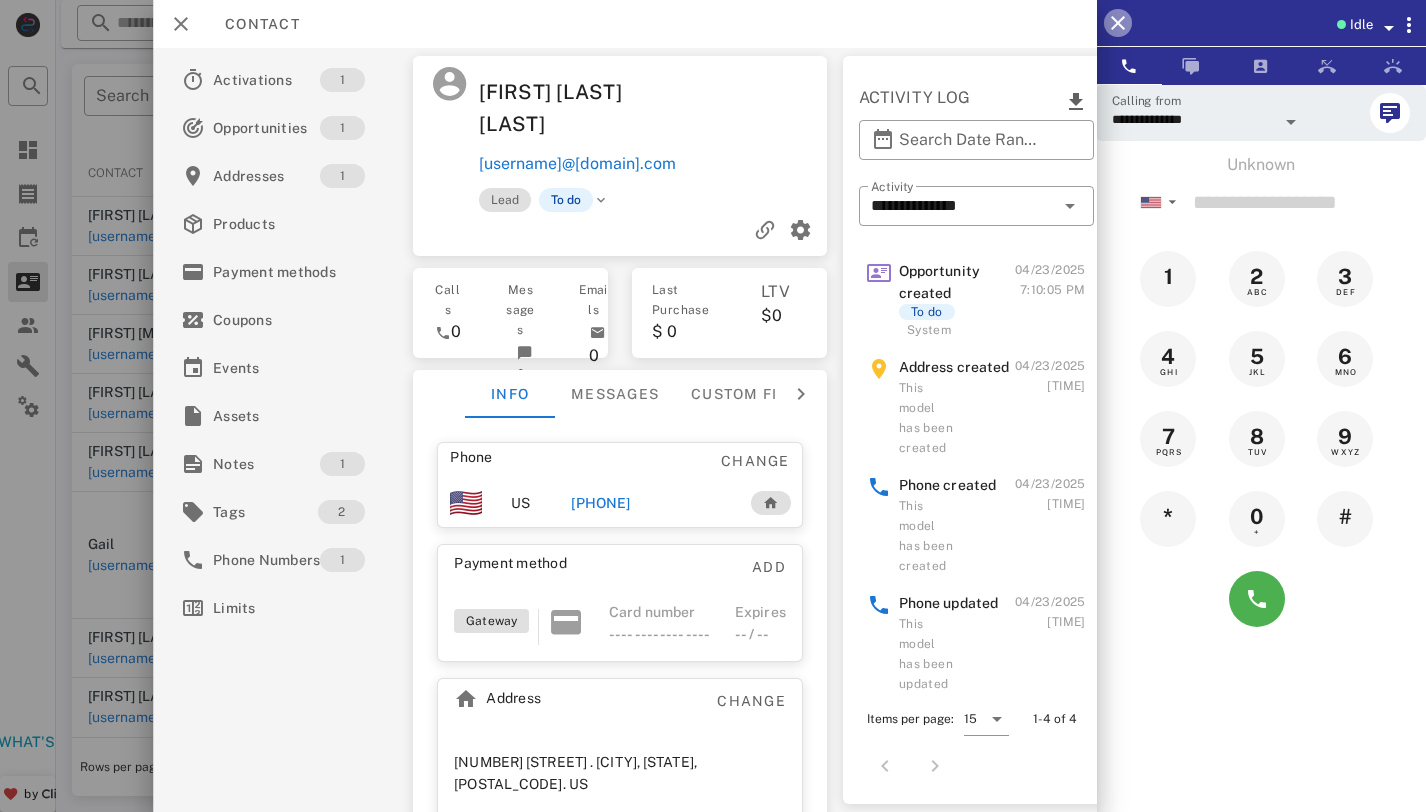 click at bounding box center (1118, 23) 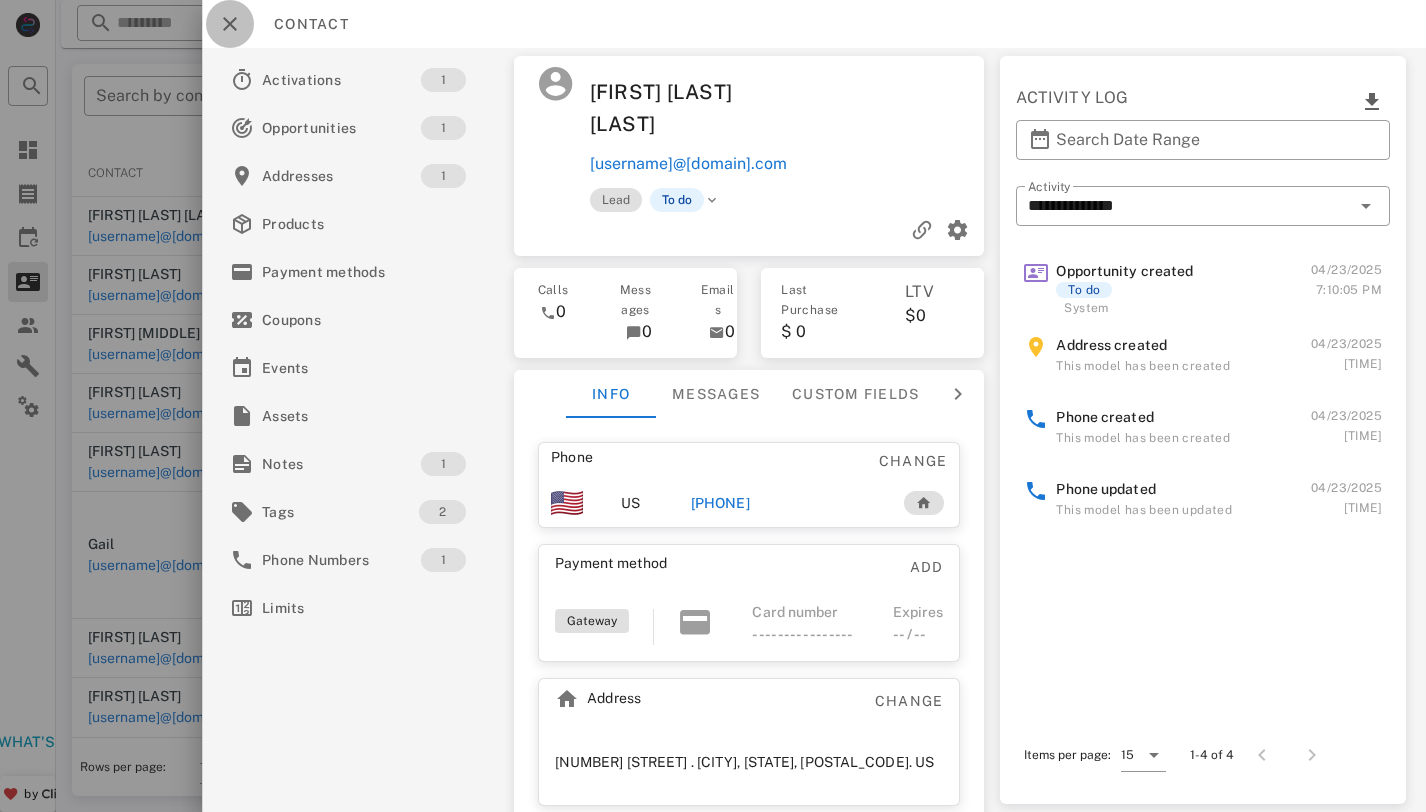 click at bounding box center (230, 24) 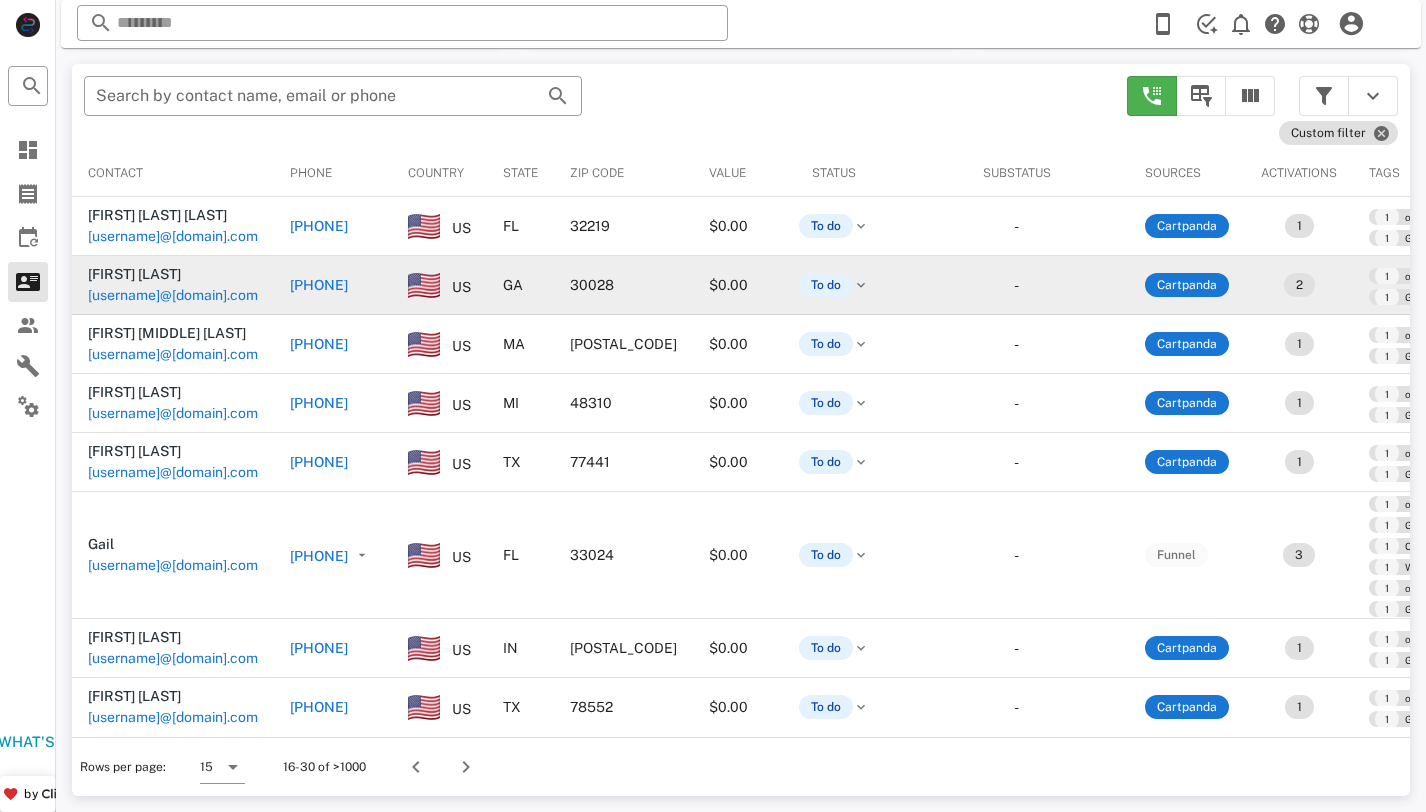 click on "[USERNAME]@[DOMAIN].com" at bounding box center [173, 295] 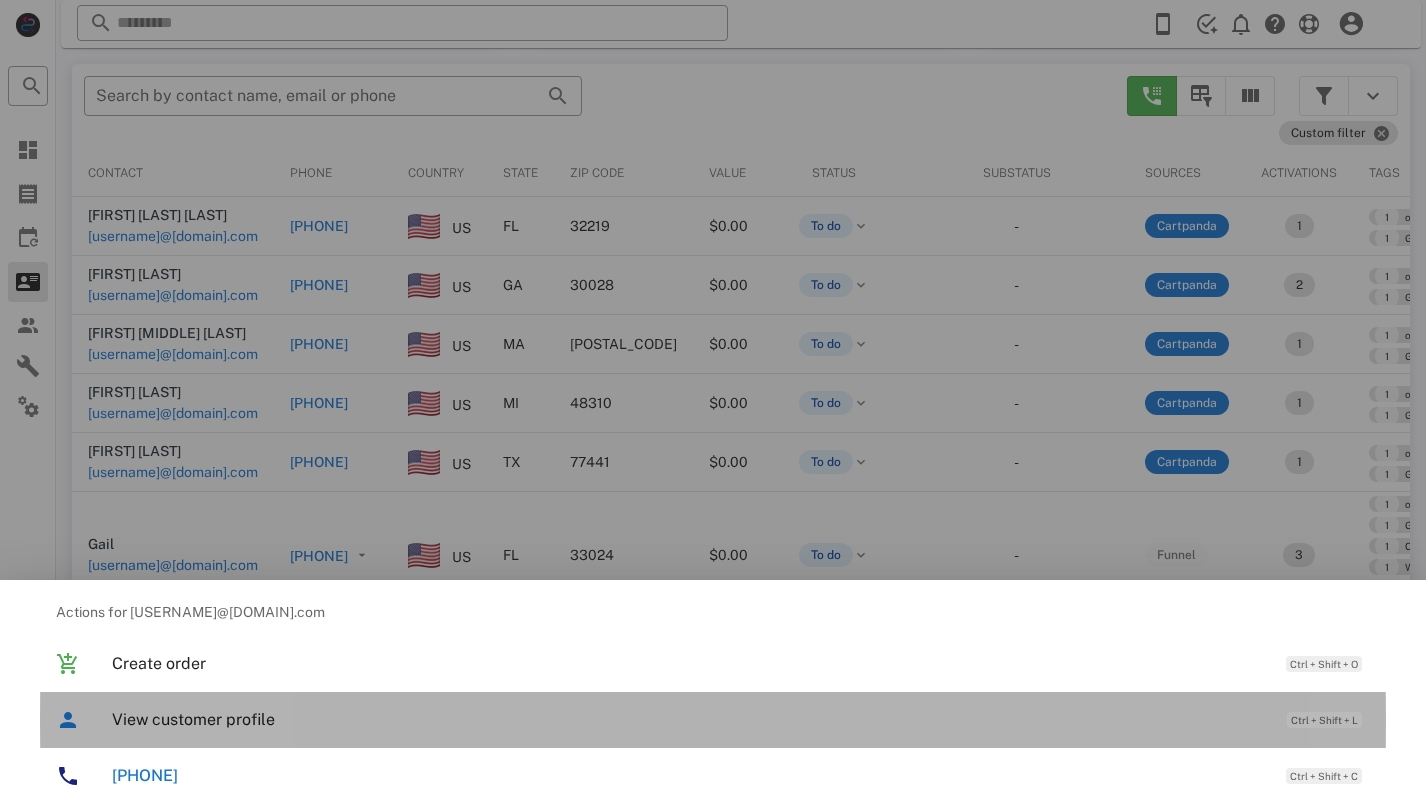 click on "View customer profile Ctrl + Shift + L" at bounding box center (741, 719) 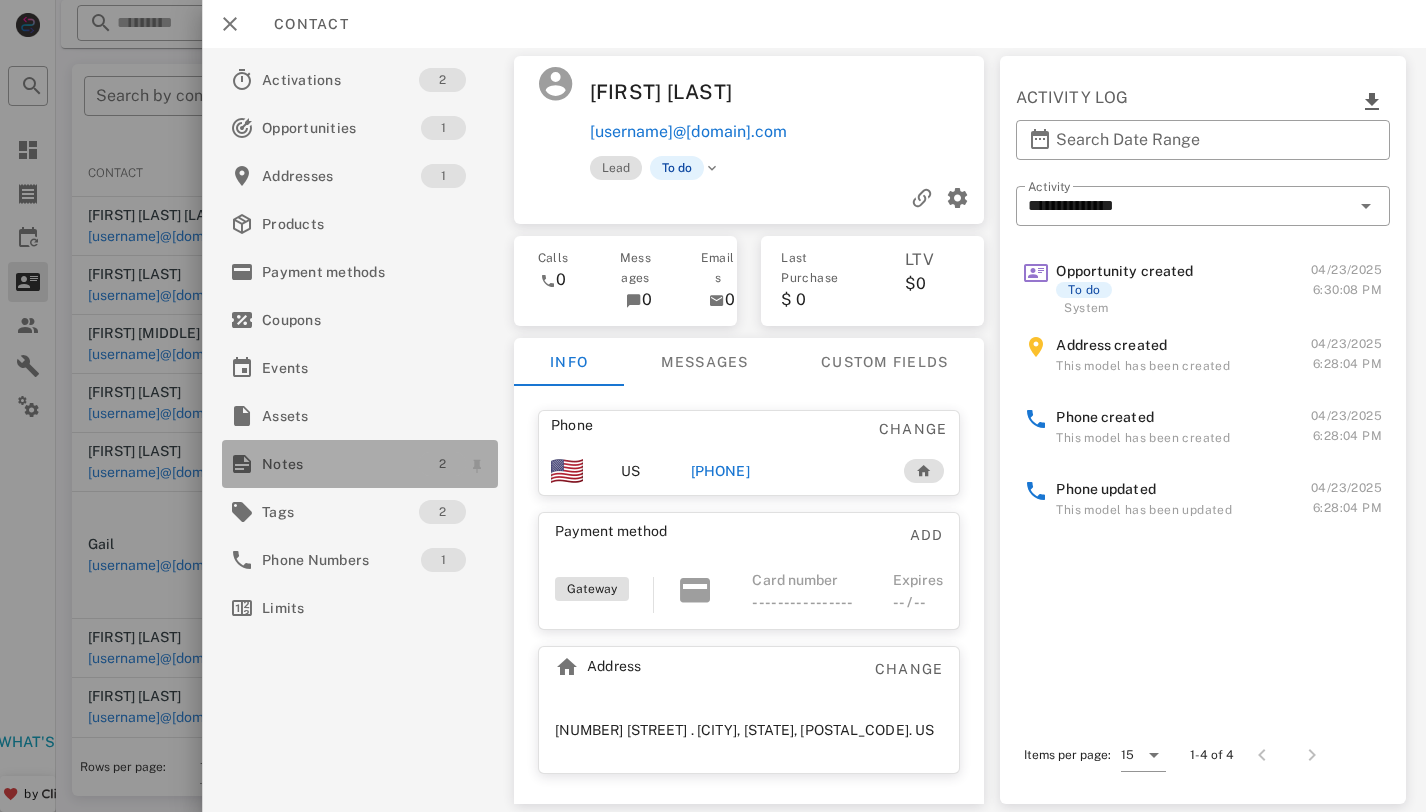click on "2" at bounding box center [442, 464] 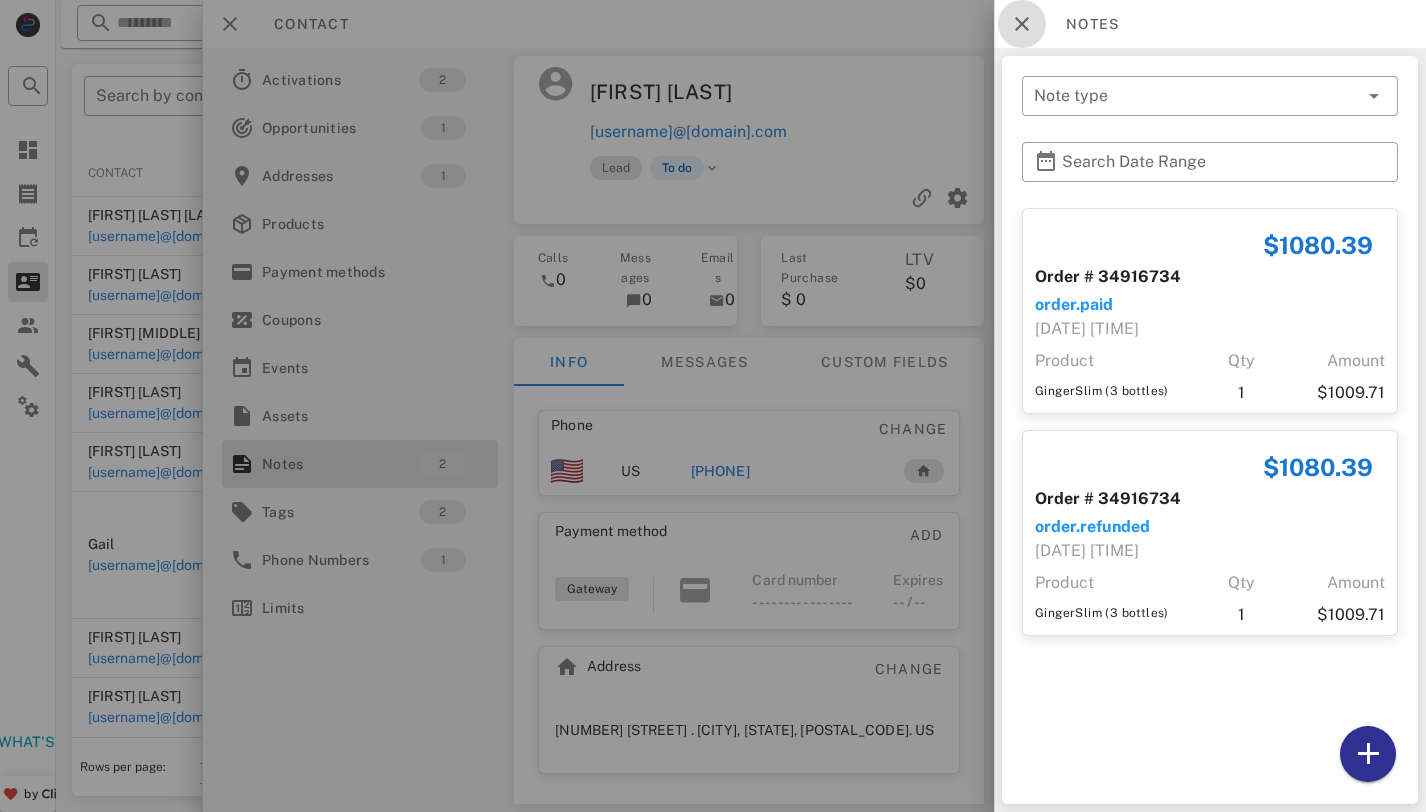 click at bounding box center (1022, 24) 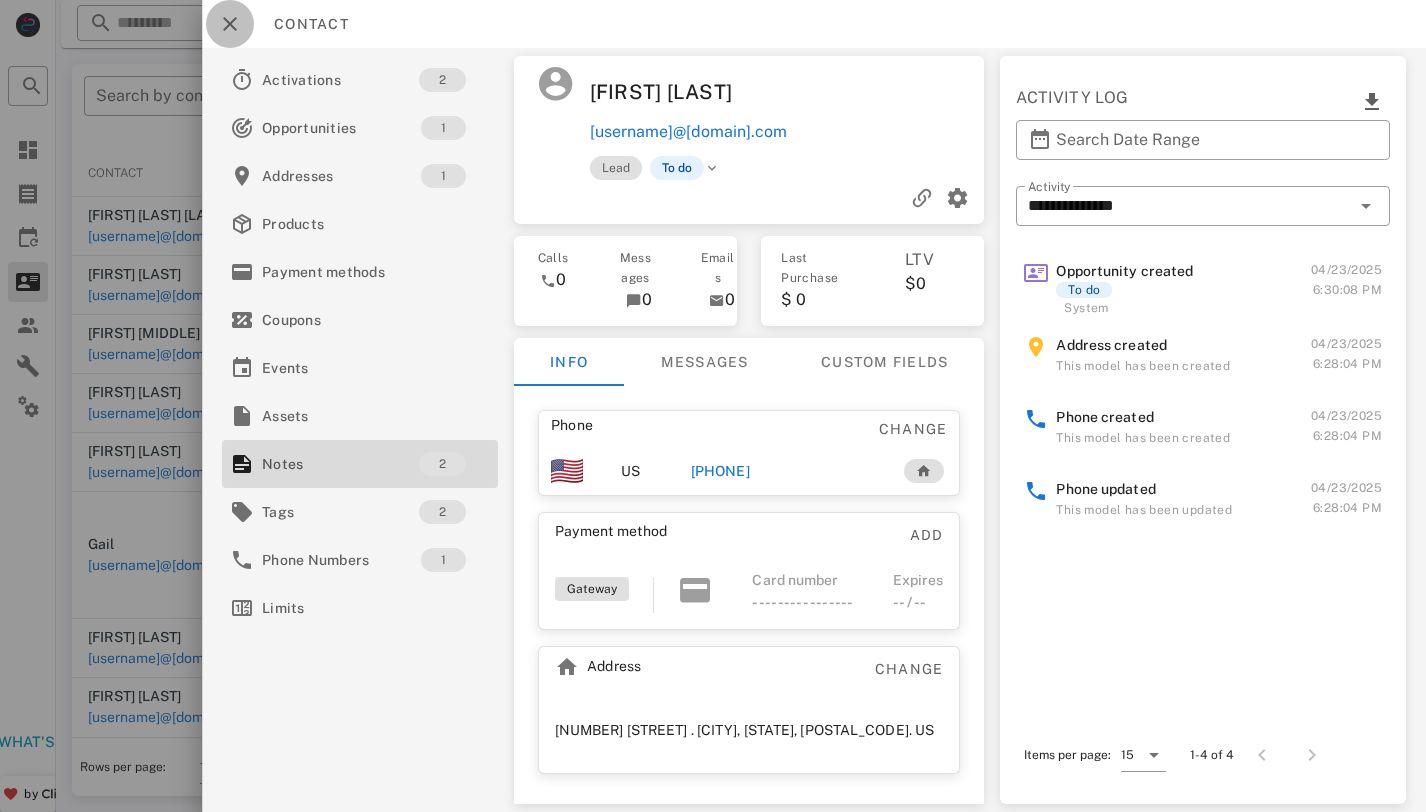 click at bounding box center (230, 24) 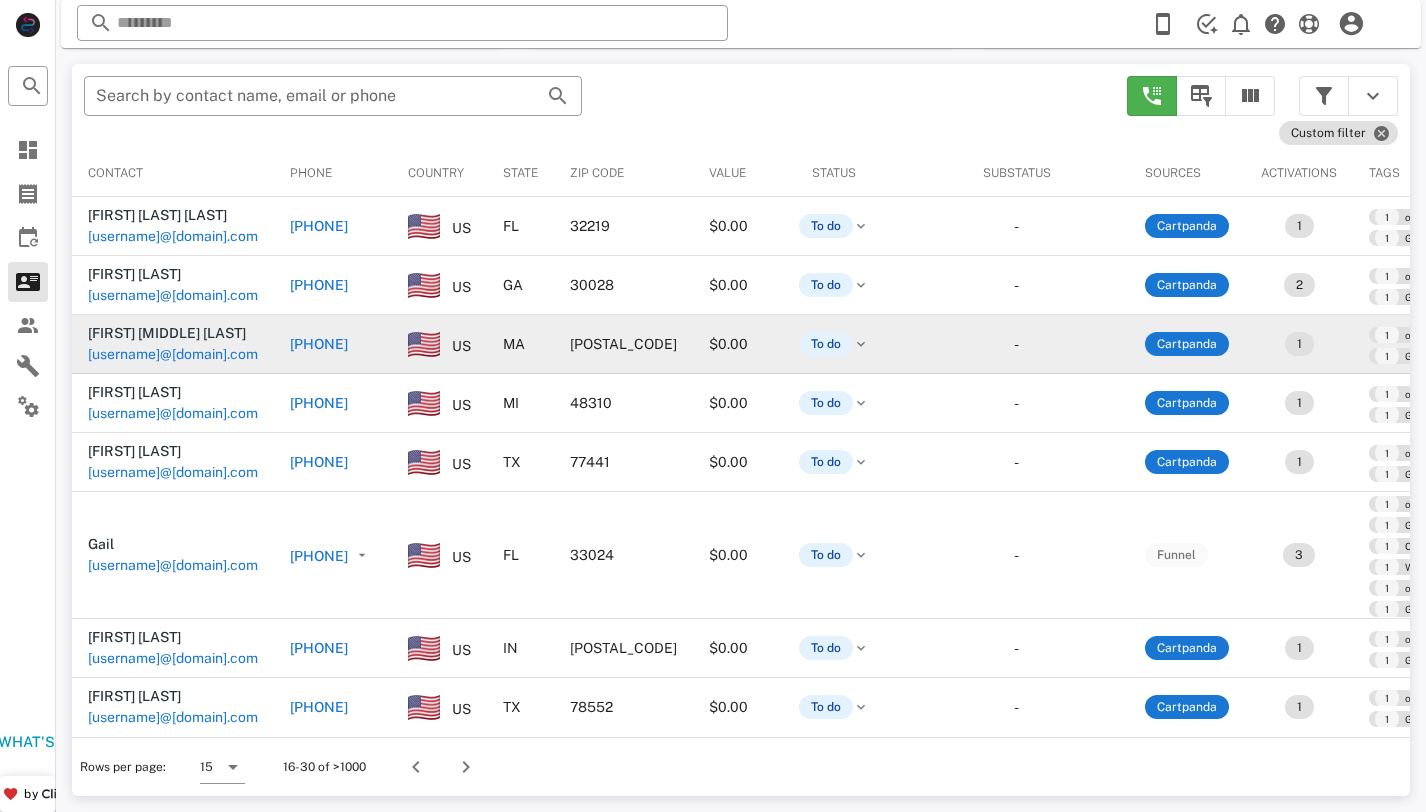 click on "[USERNAME]@[DOMAIN].com" at bounding box center [173, 354] 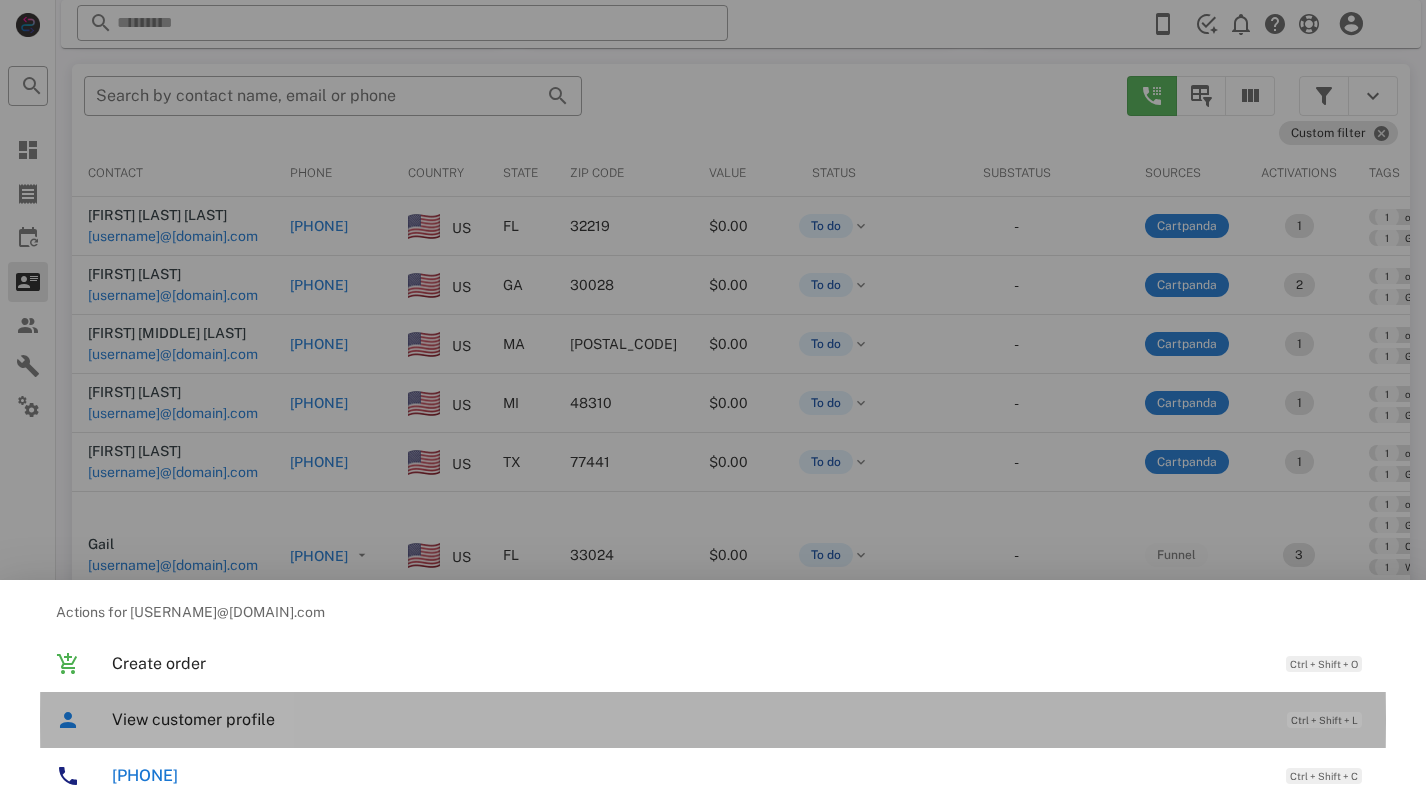 click on "View customer profile" at bounding box center [689, 719] 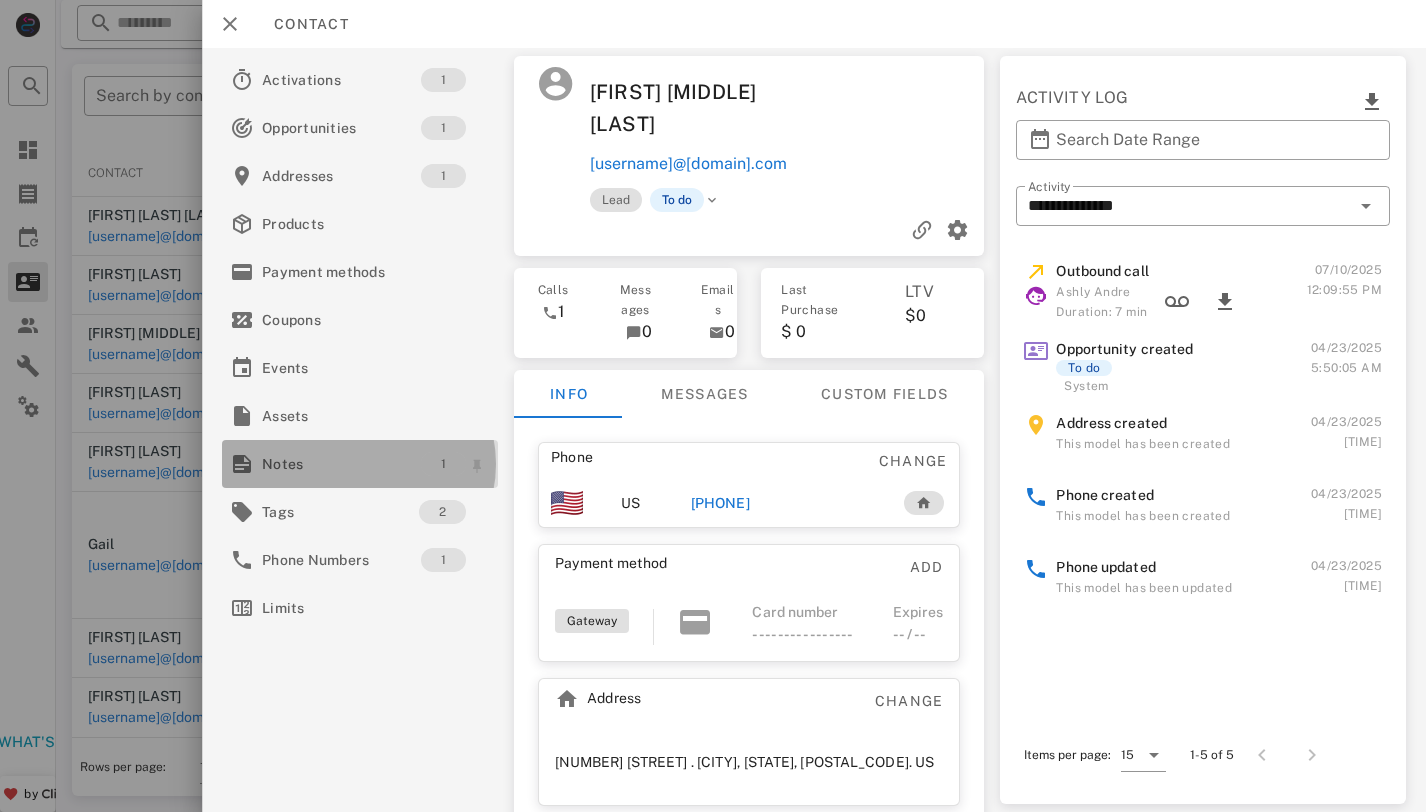 click on "1" at bounding box center (443, 464) 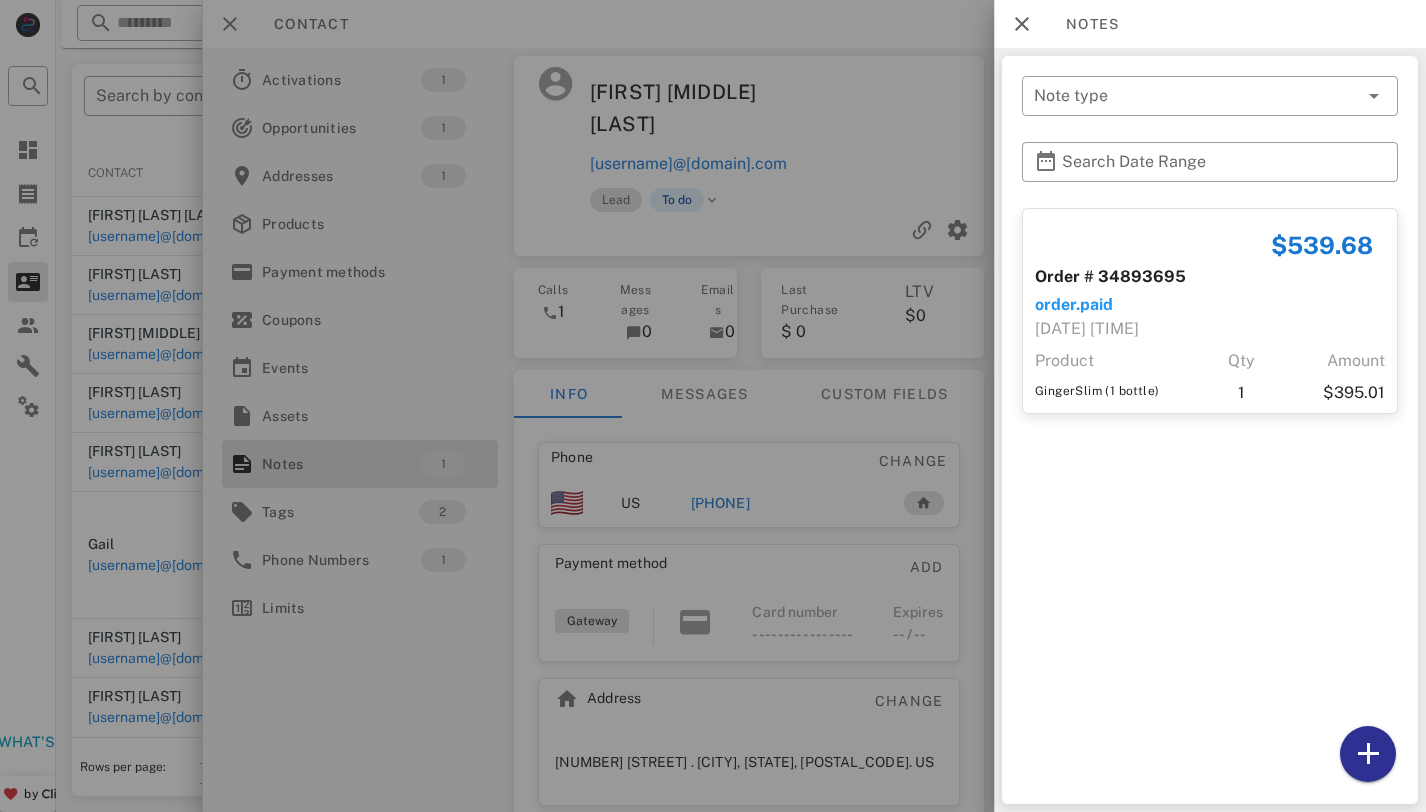 click at bounding box center (713, 406) 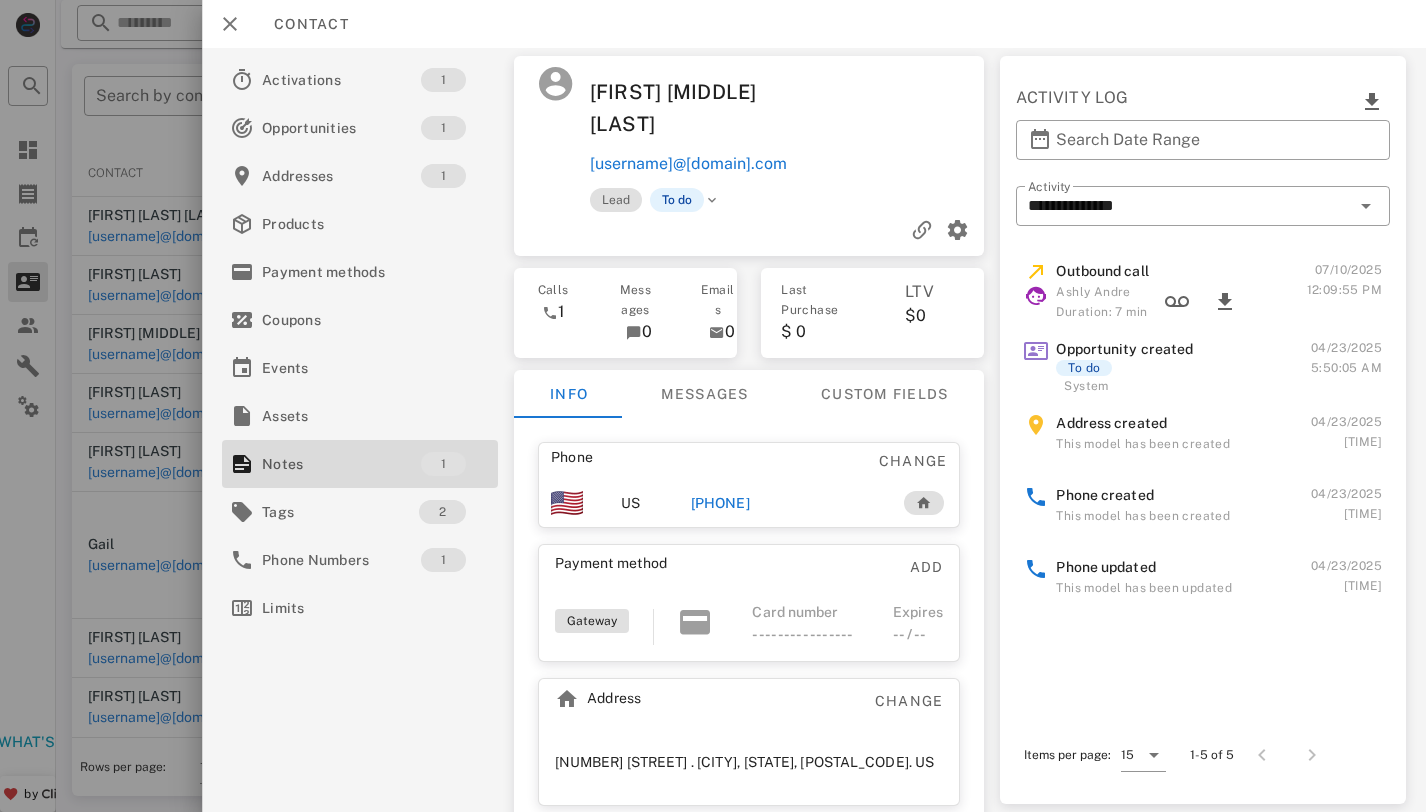 click on "[PHONE]" at bounding box center [720, 503] 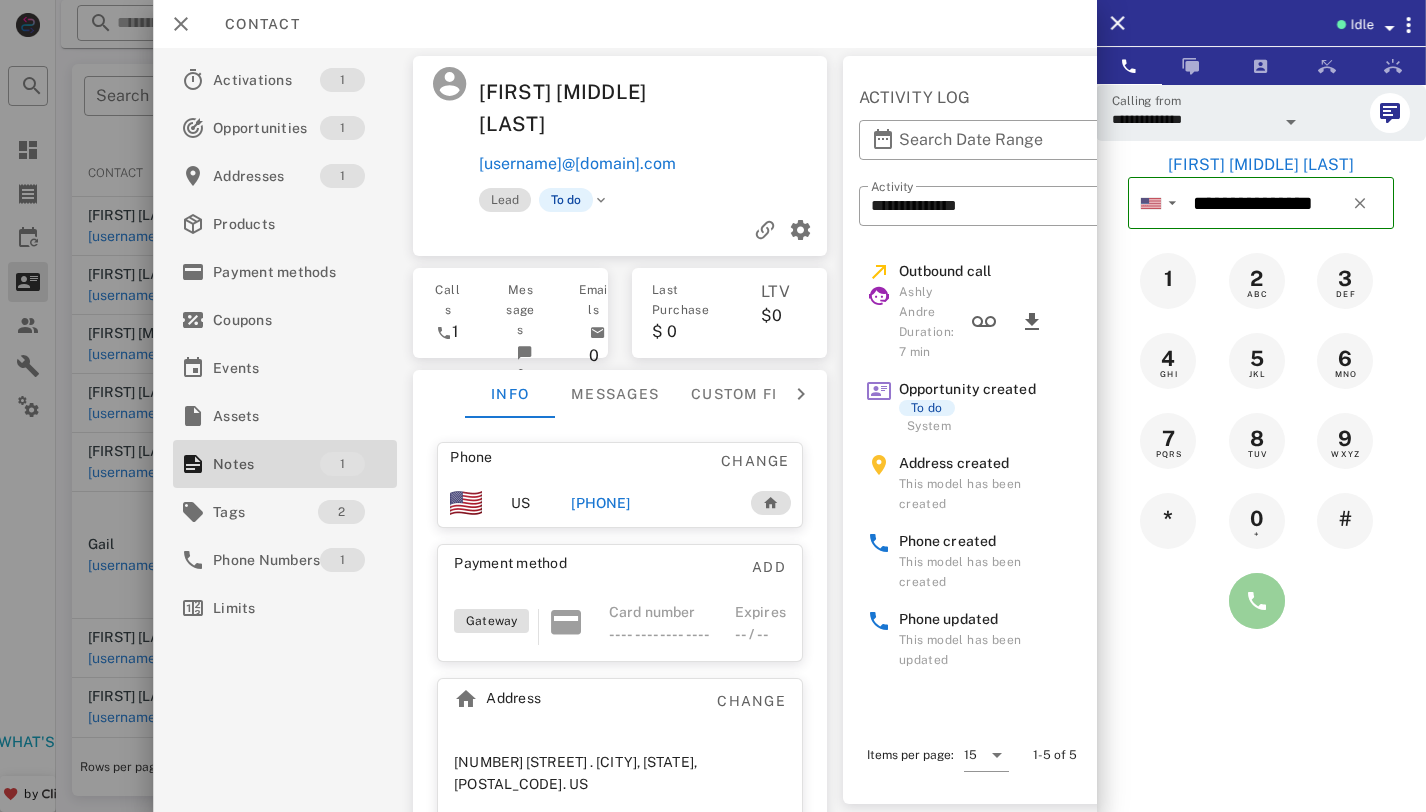 click at bounding box center (1257, 601) 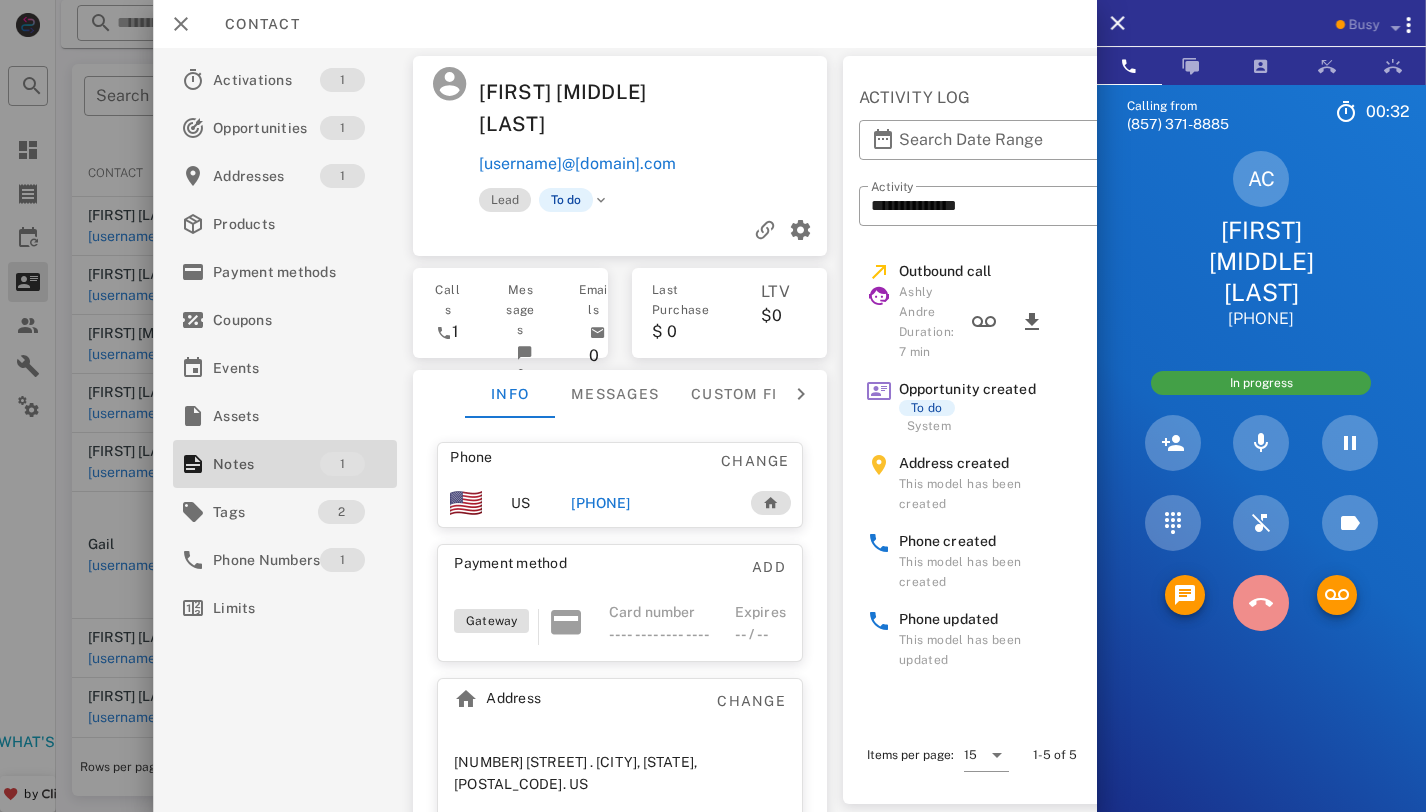 click at bounding box center (1261, 603) 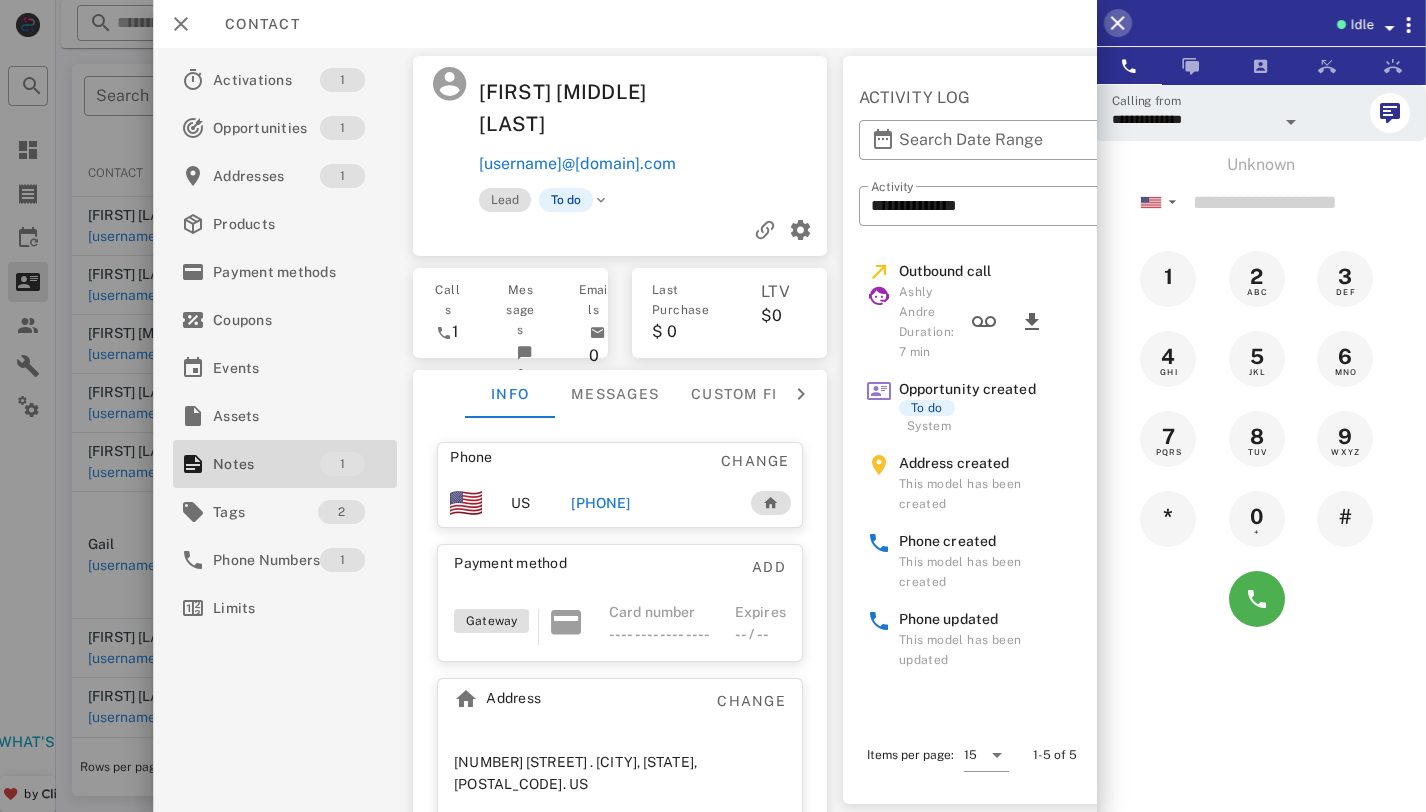 click at bounding box center [1118, 23] 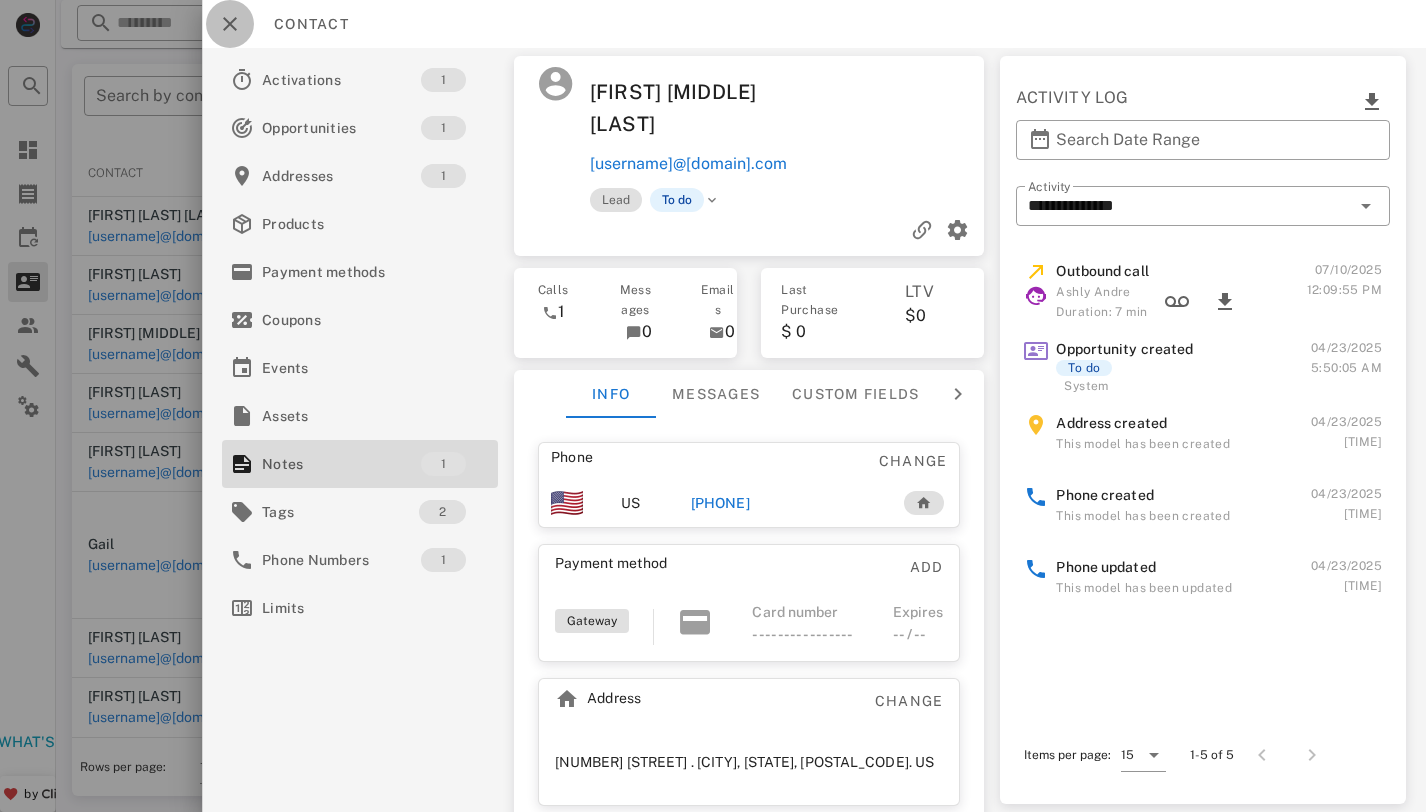 click at bounding box center [230, 24] 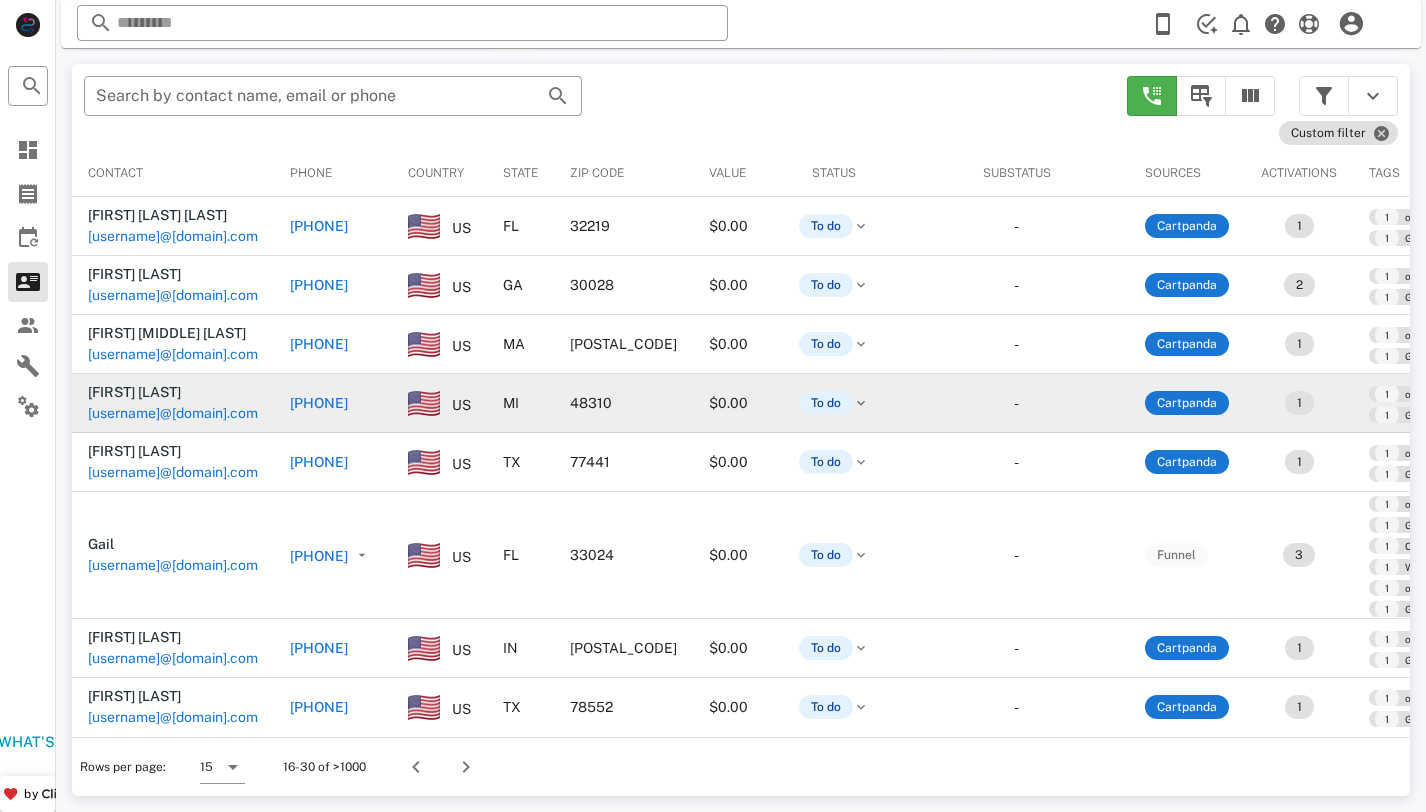 click on "[USERNAME]@[DOMAIN].com" at bounding box center [173, 413] 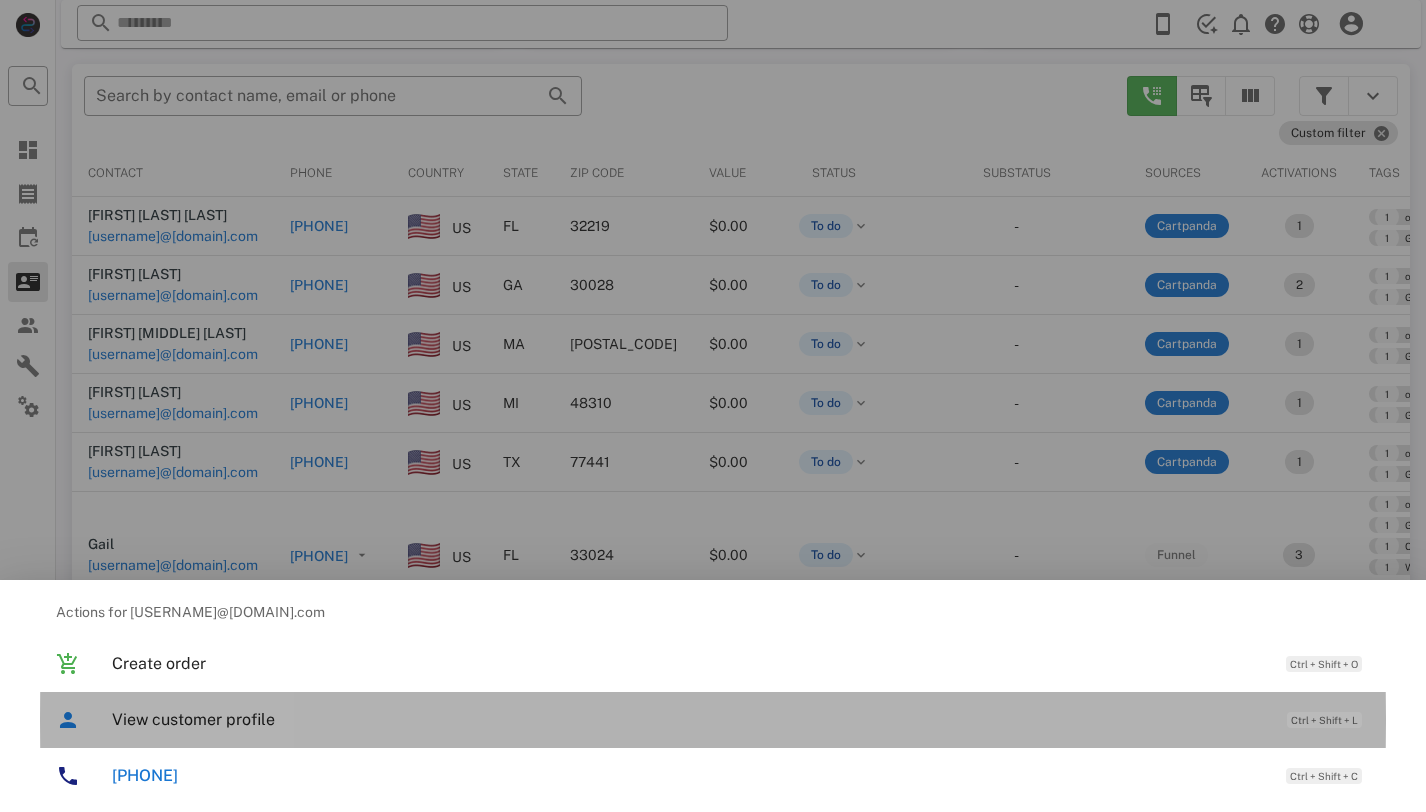 click on "View customer profile" at bounding box center [689, 719] 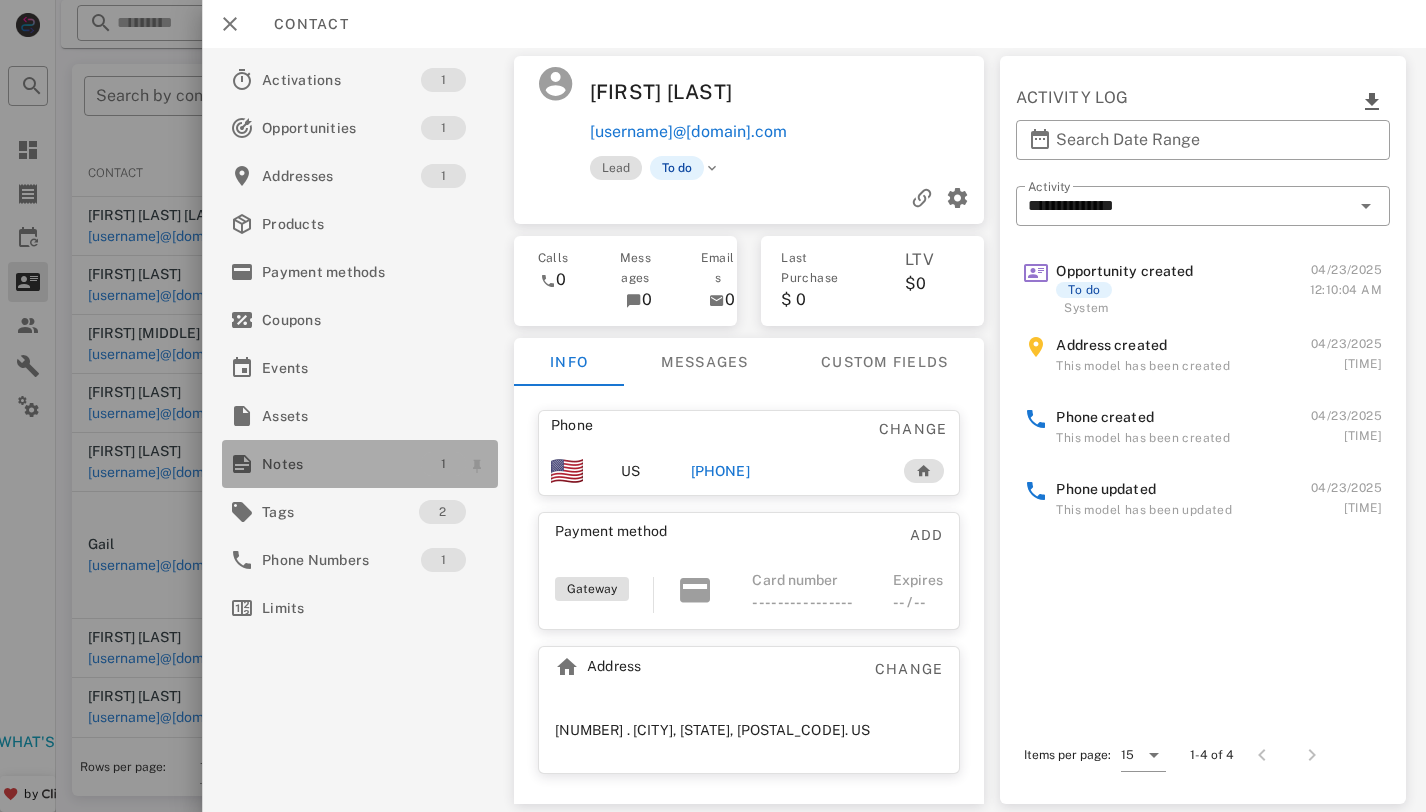click on "1" at bounding box center (443, 464) 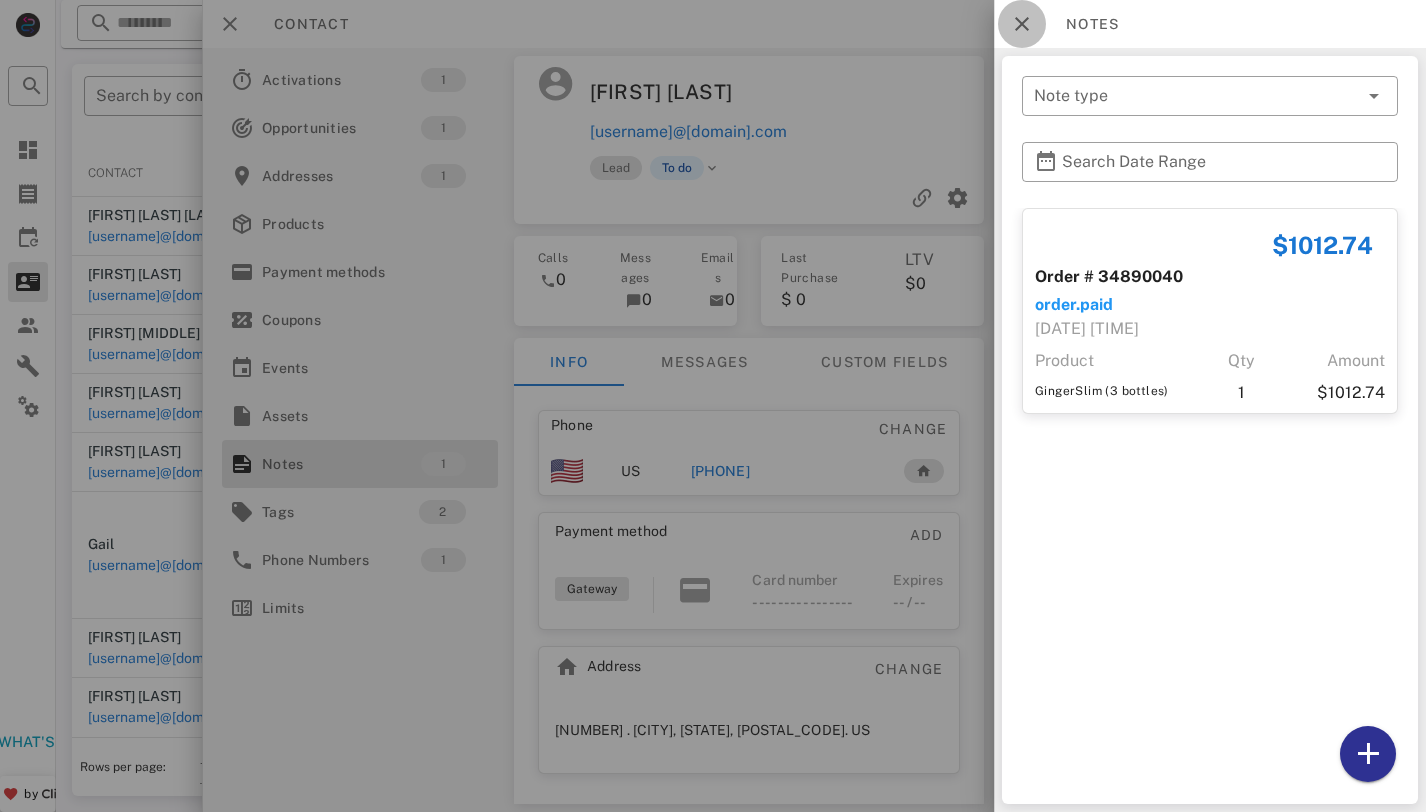 click at bounding box center [1022, 24] 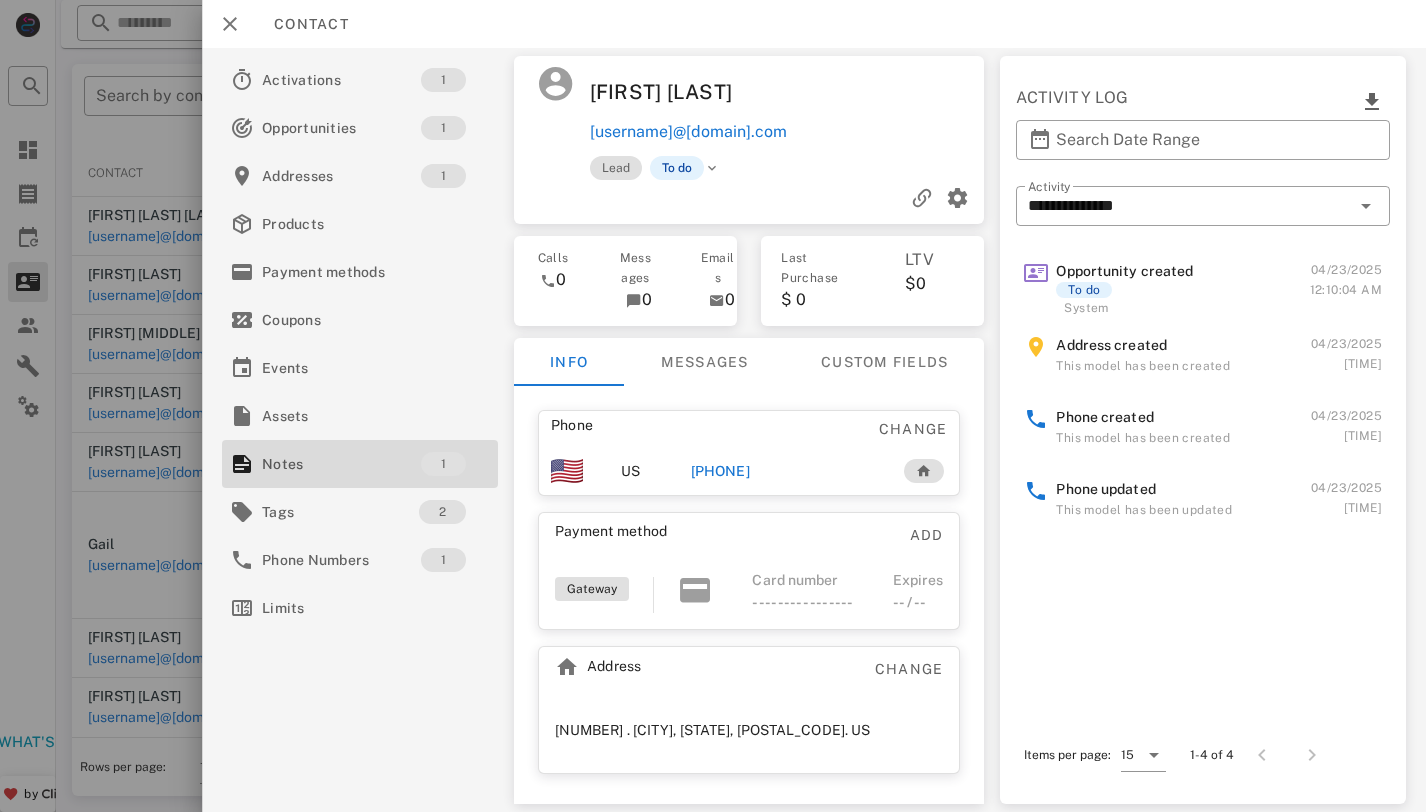 click on "[PHONE]" at bounding box center (720, 471) 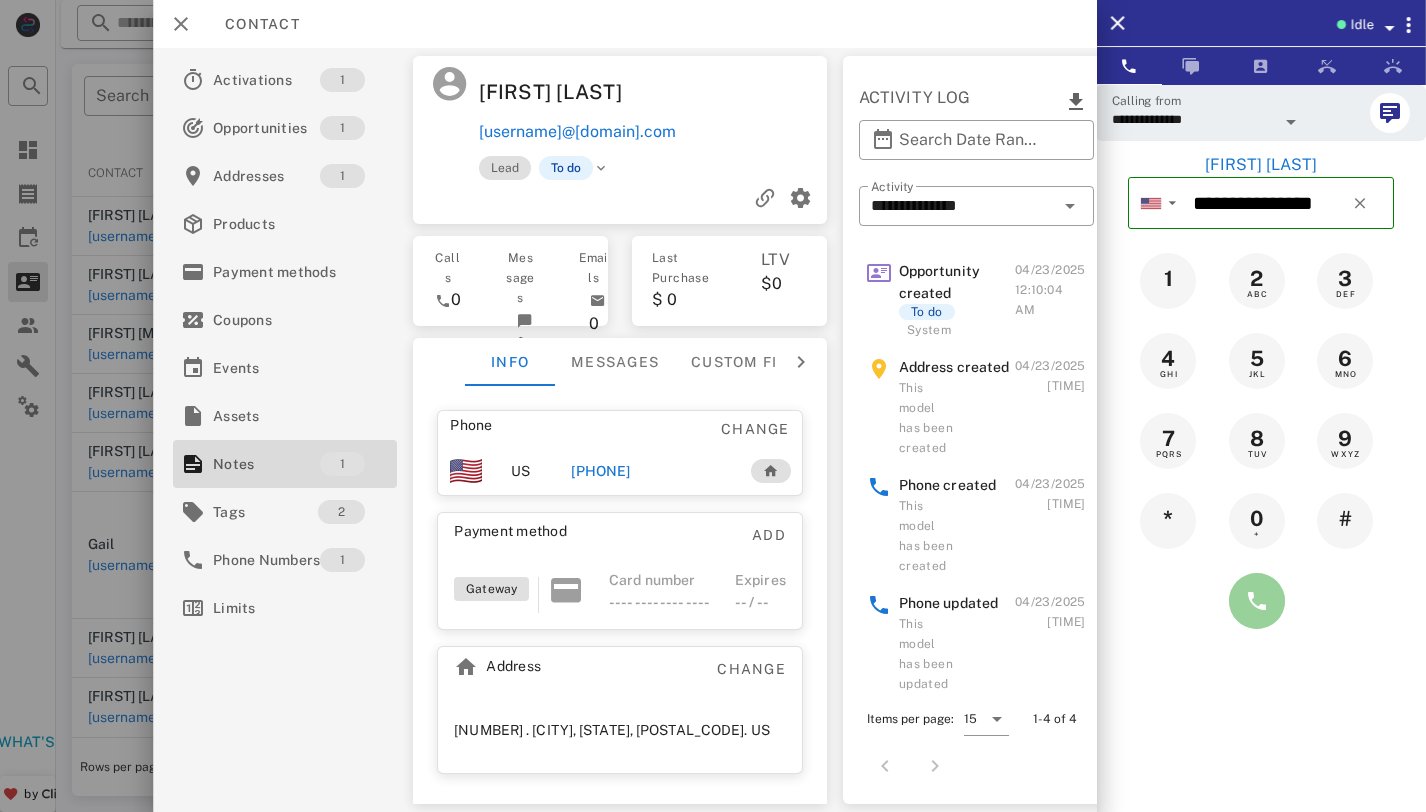 click at bounding box center [1257, 601] 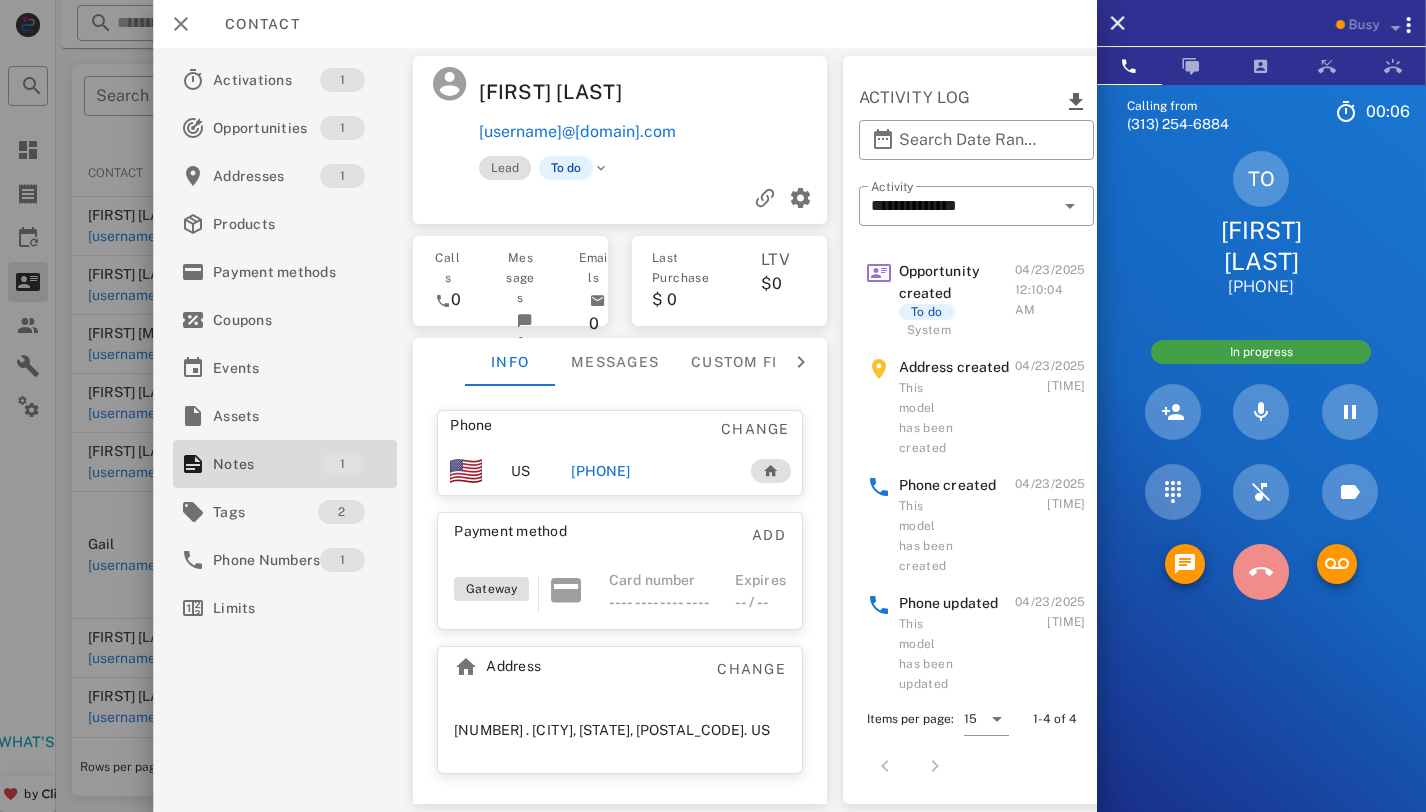 click at bounding box center [1261, 572] 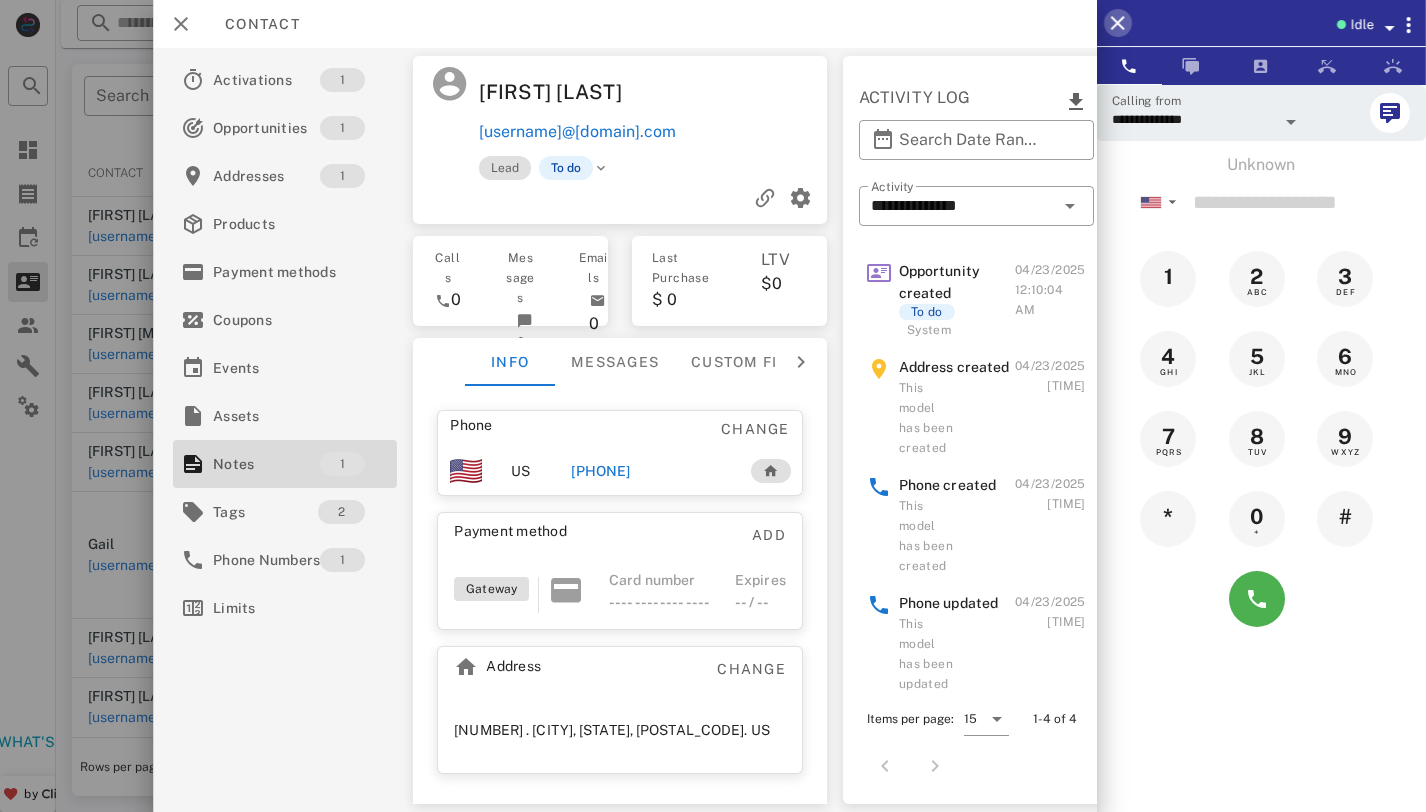 click at bounding box center [1118, 23] 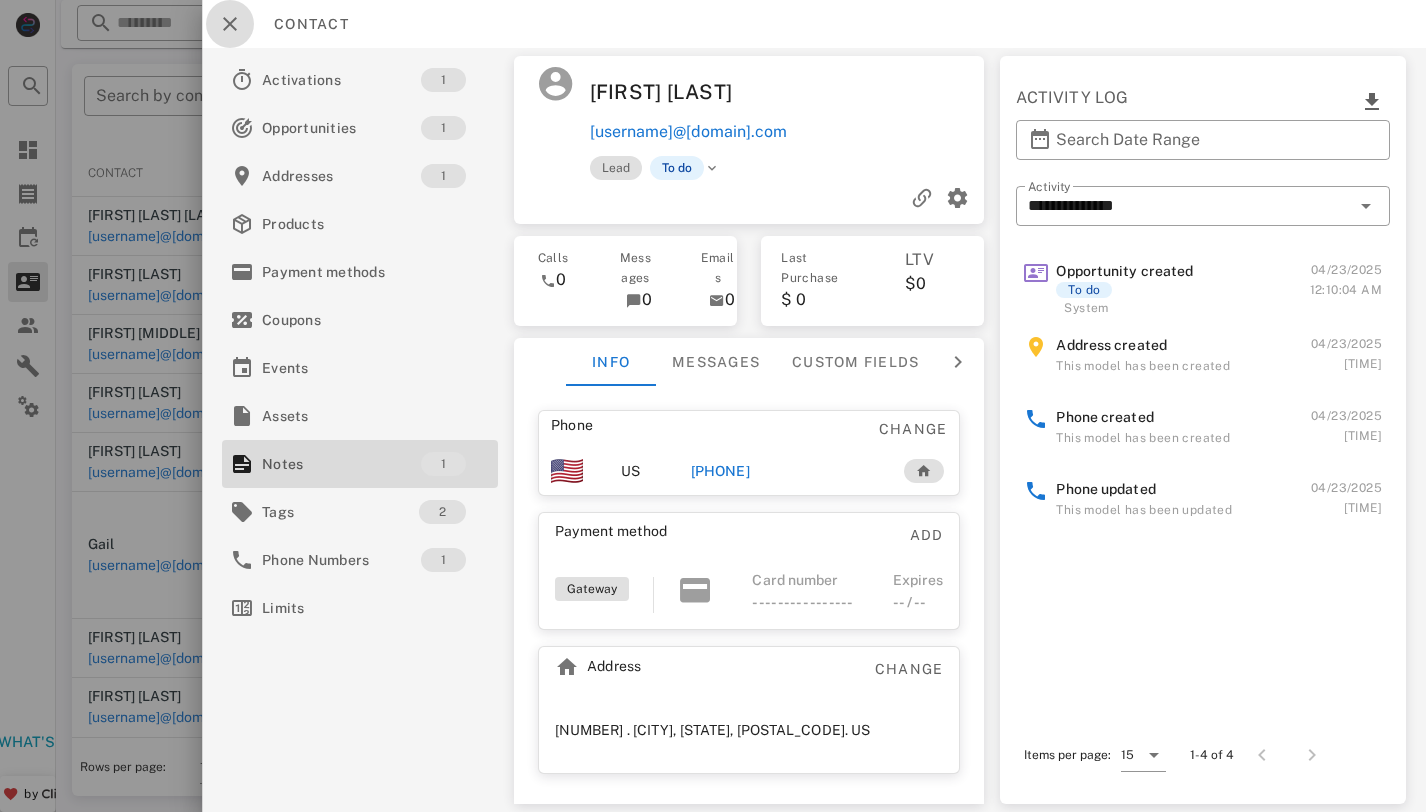 click at bounding box center (230, 24) 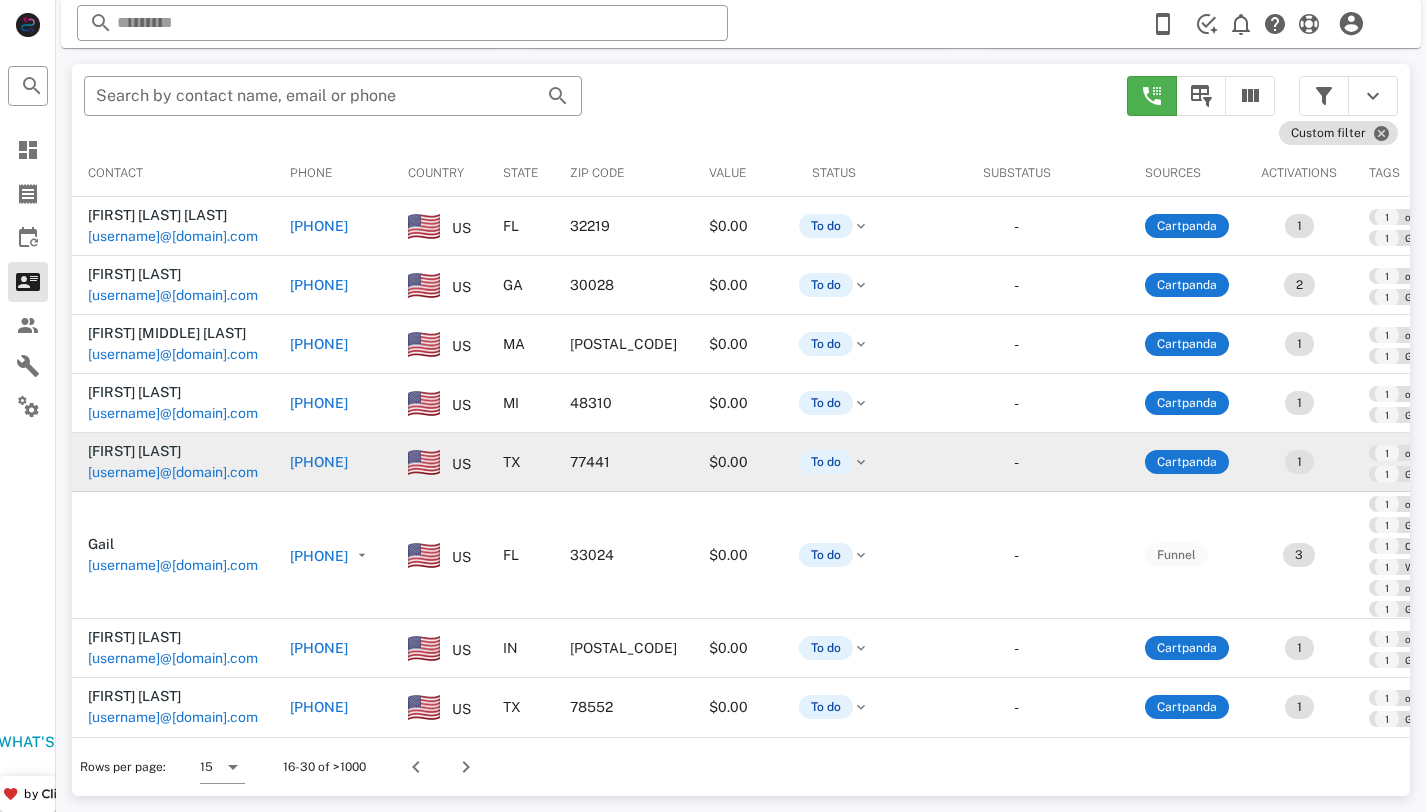 click on "[USERNAME]@[DOMAIN].com" at bounding box center (173, 472) 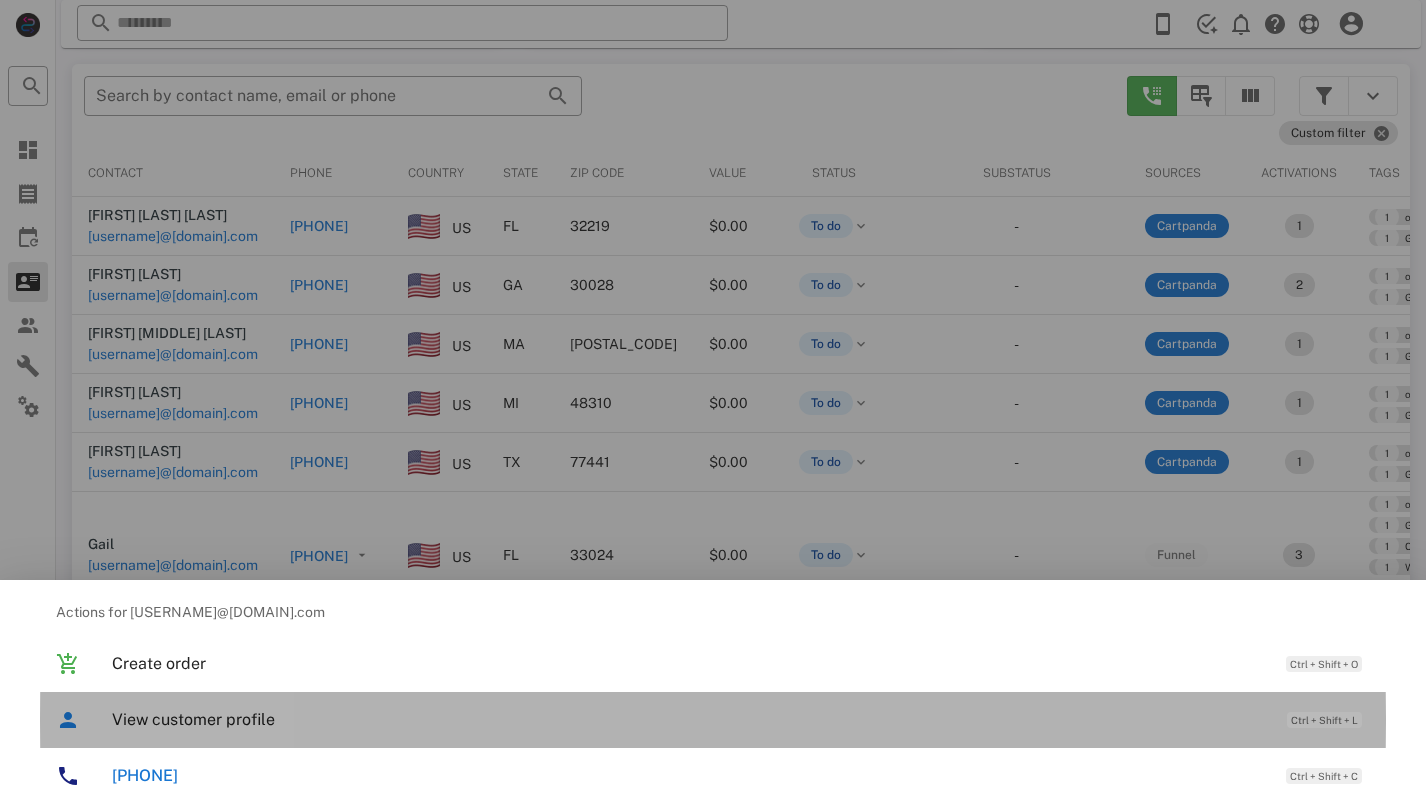 click on "View customer profile Ctrl + Shift + L" at bounding box center (741, 719) 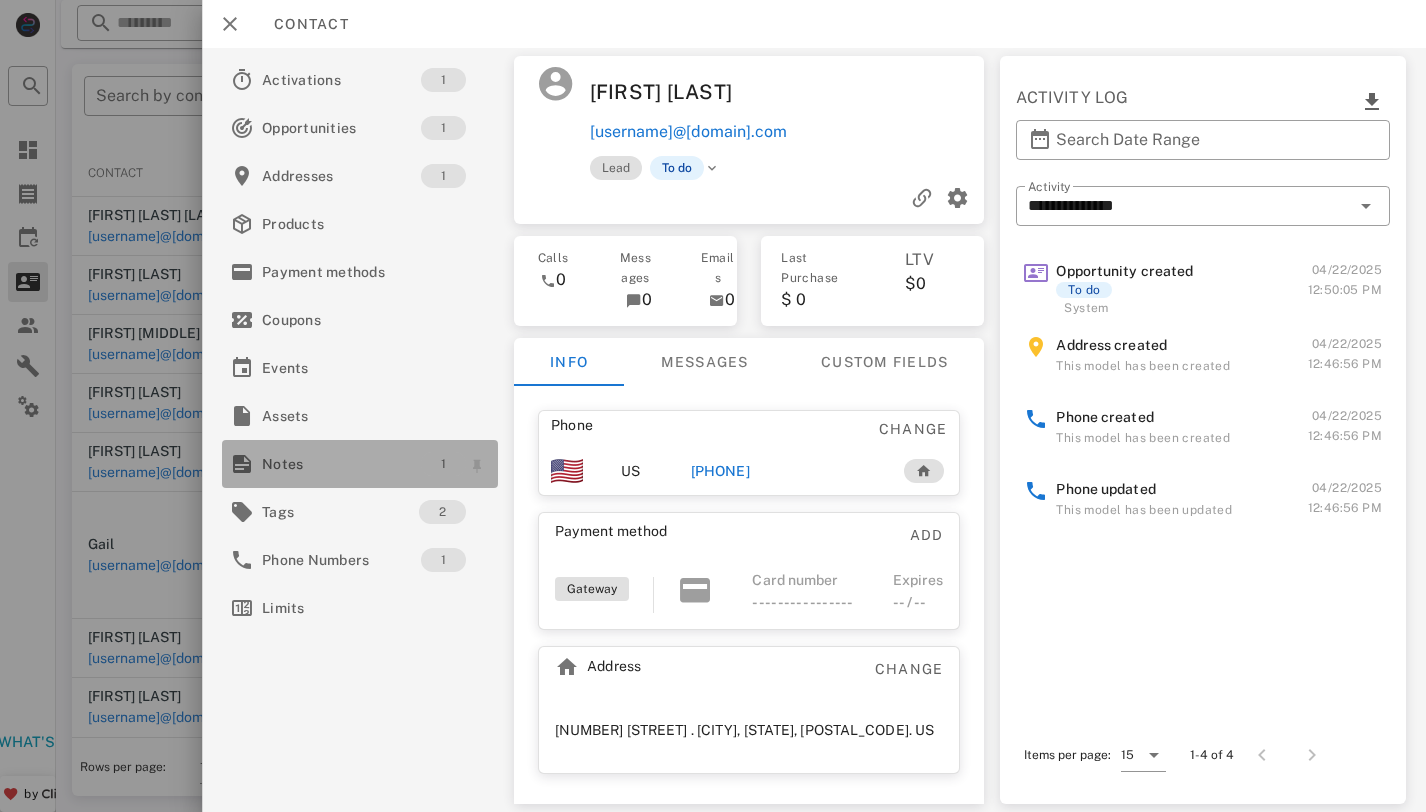 click on "1" at bounding box center (443, 464) 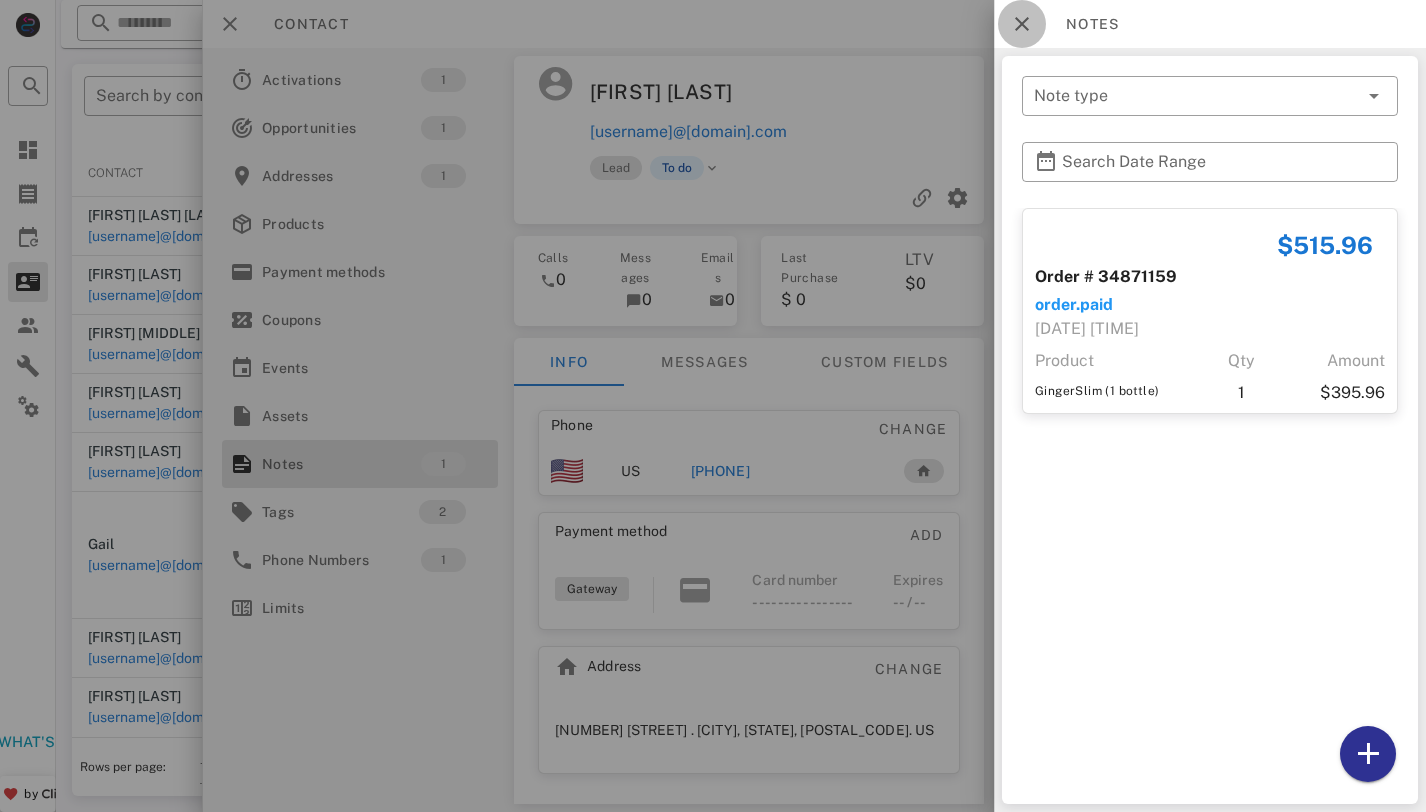 click at bounding box center (1022, 24) 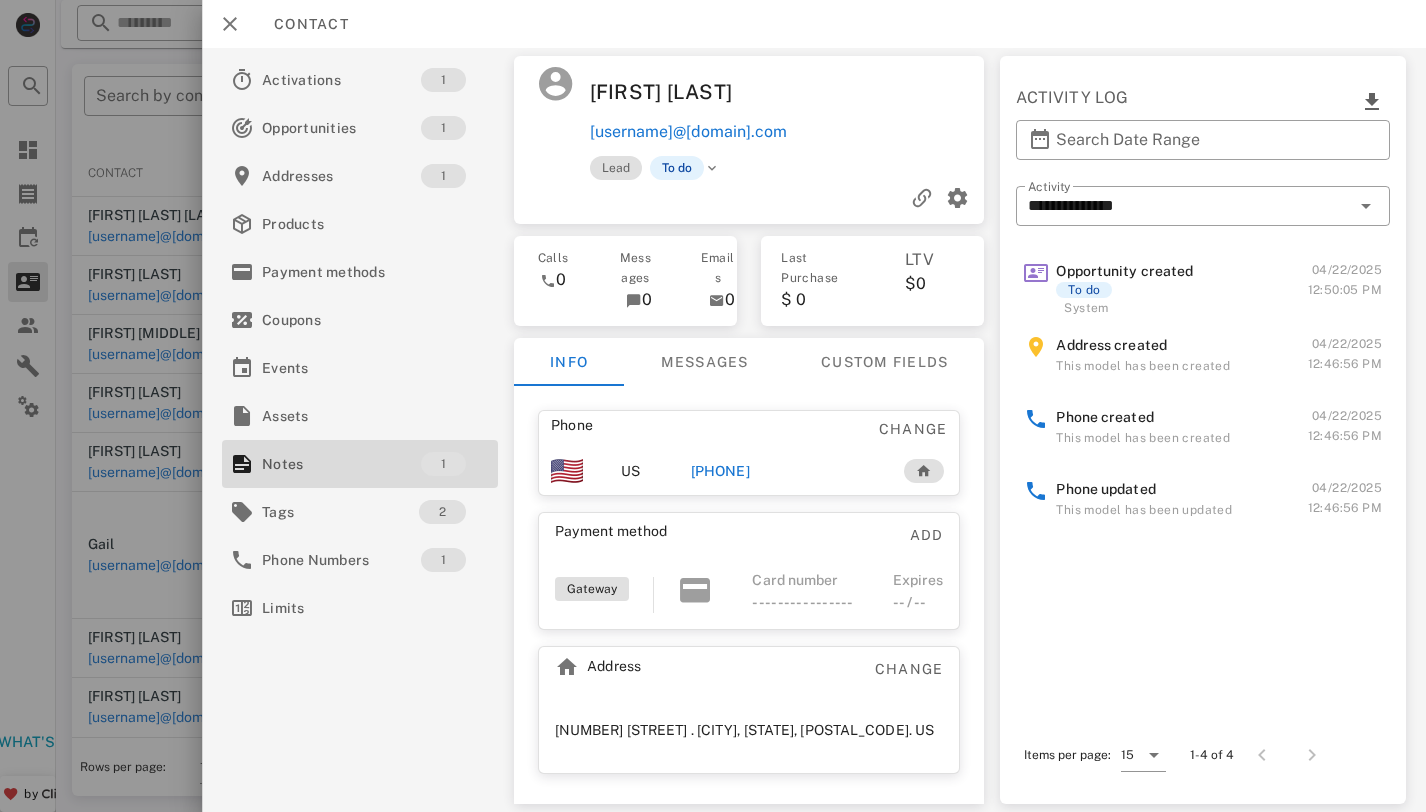 click on "[PHONE]" at bounding box center (720, 471) 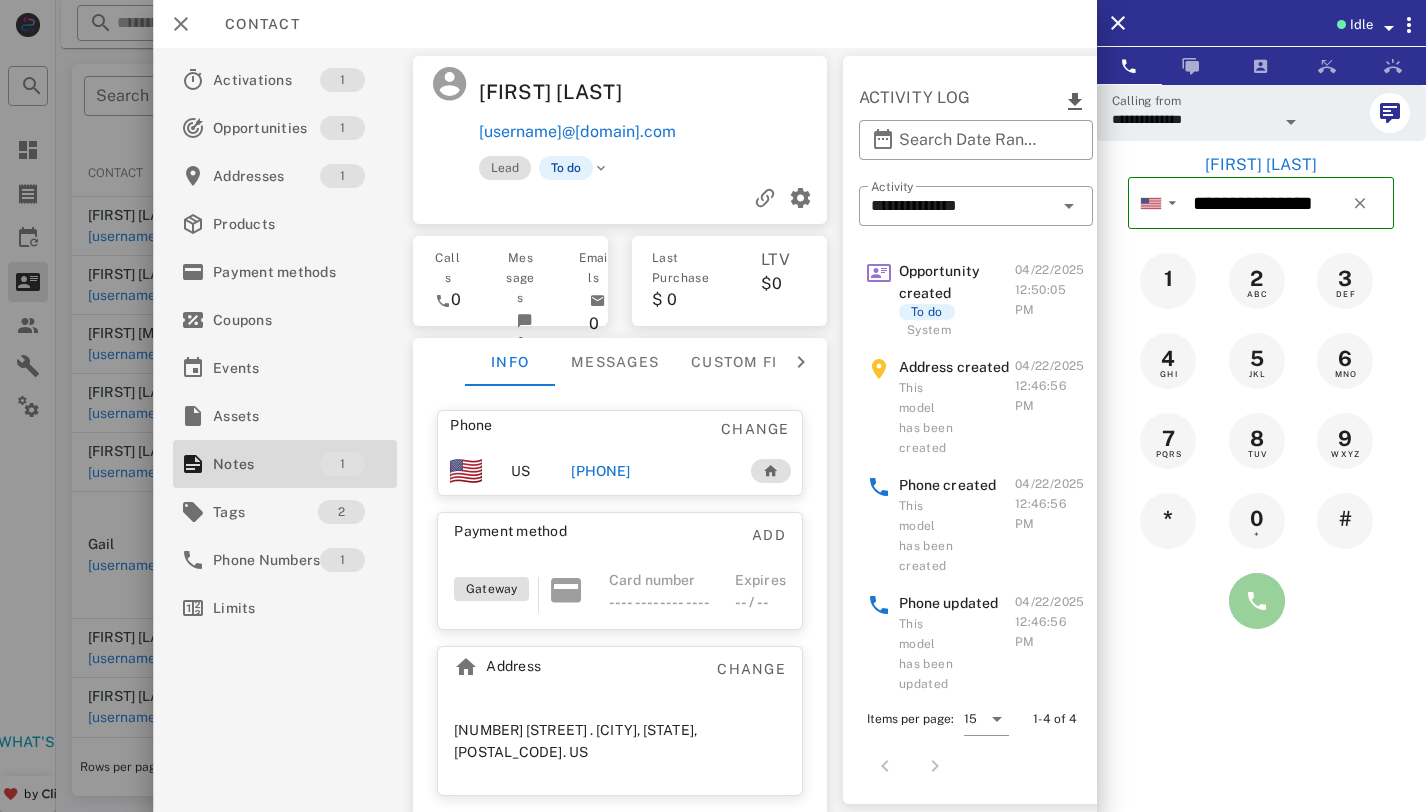click at bounding box center [1257, 601] 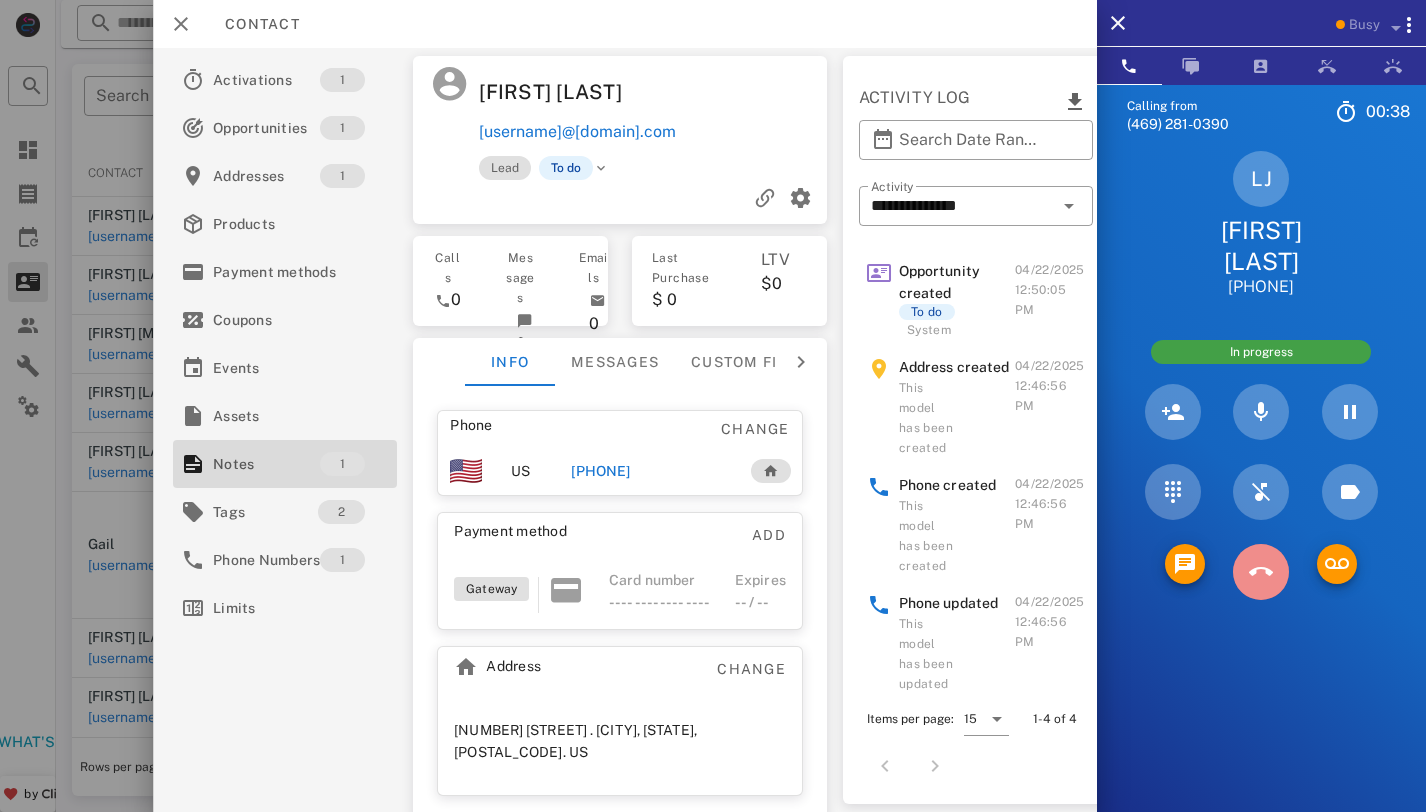 click at bounding box center (1261, 572) 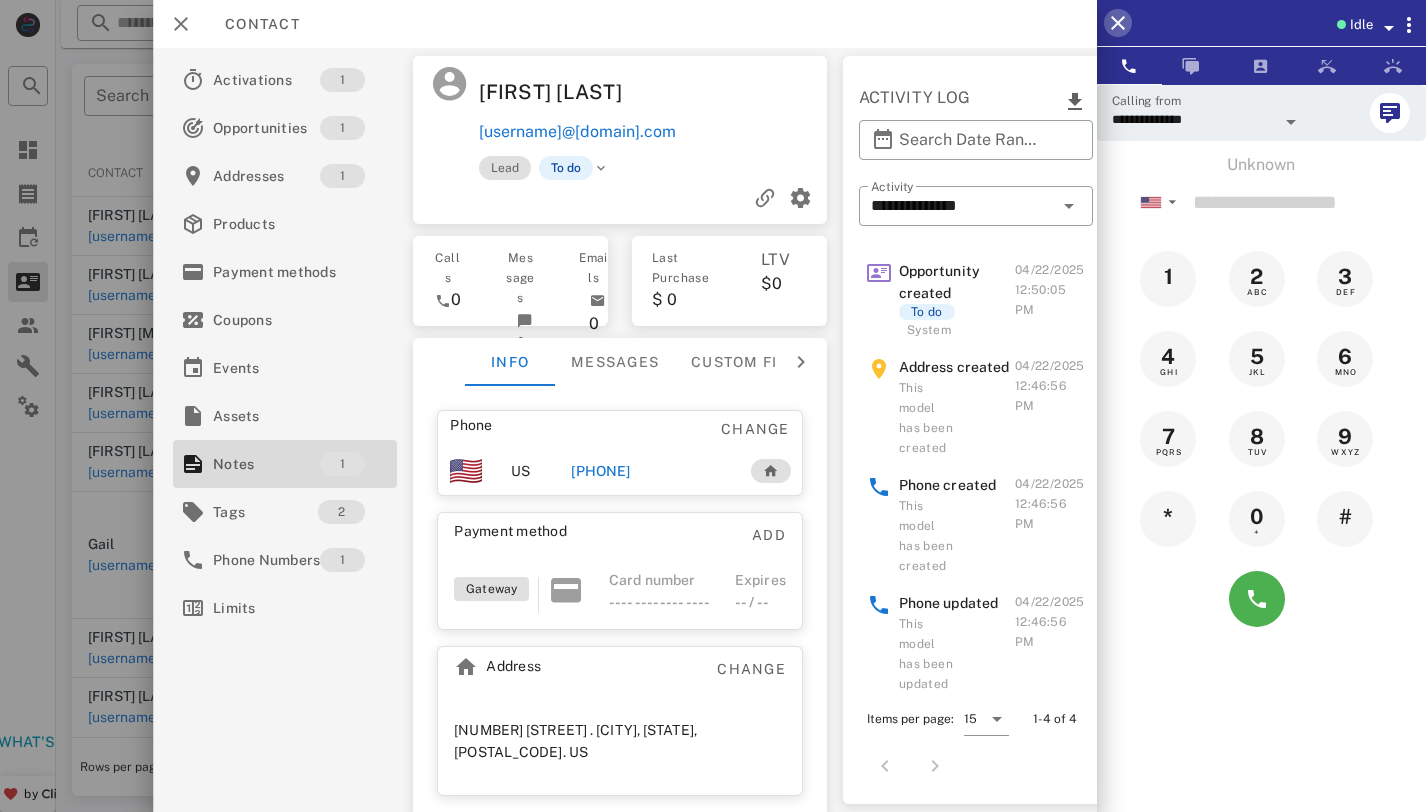 click at bounding box center [1118, 23] 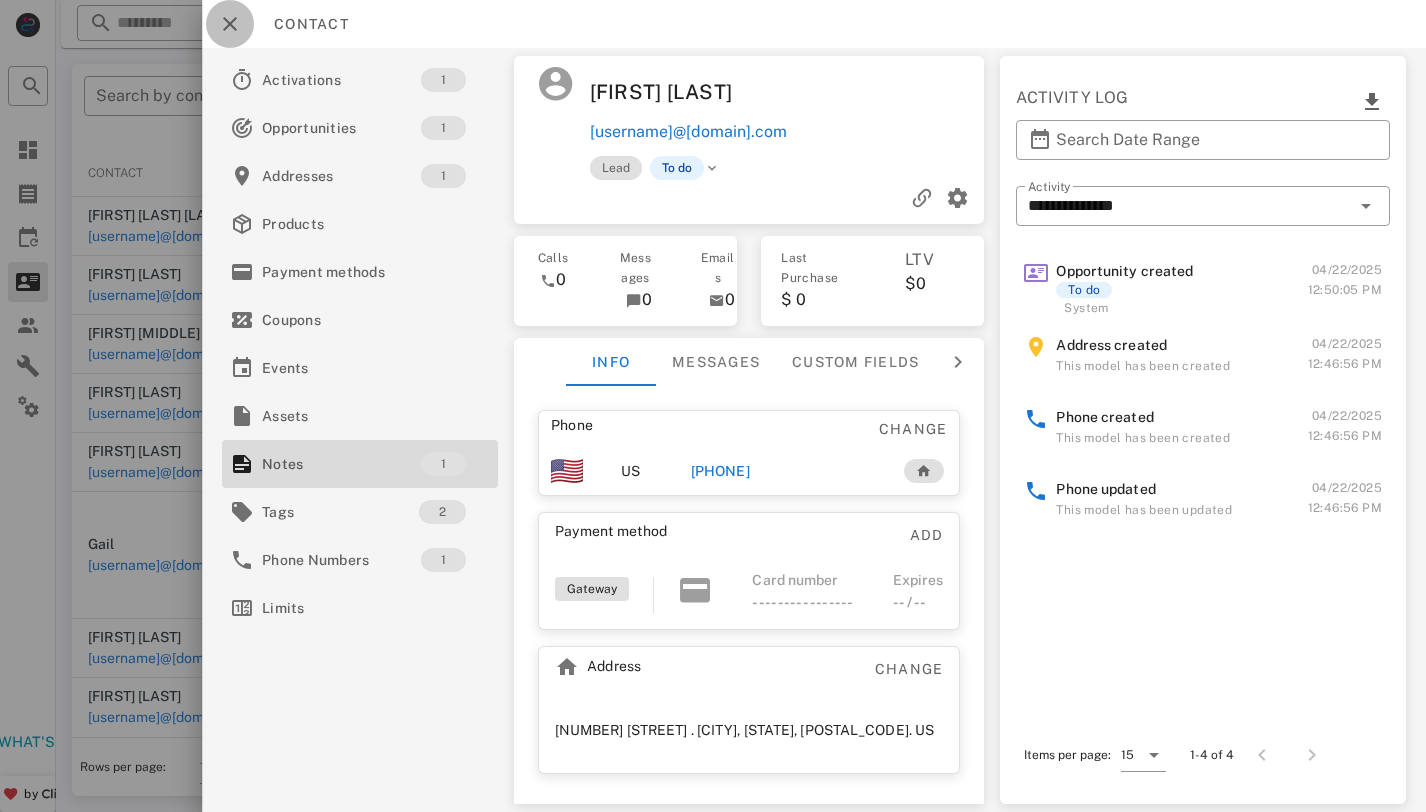 click at bounding box center [230, 24] 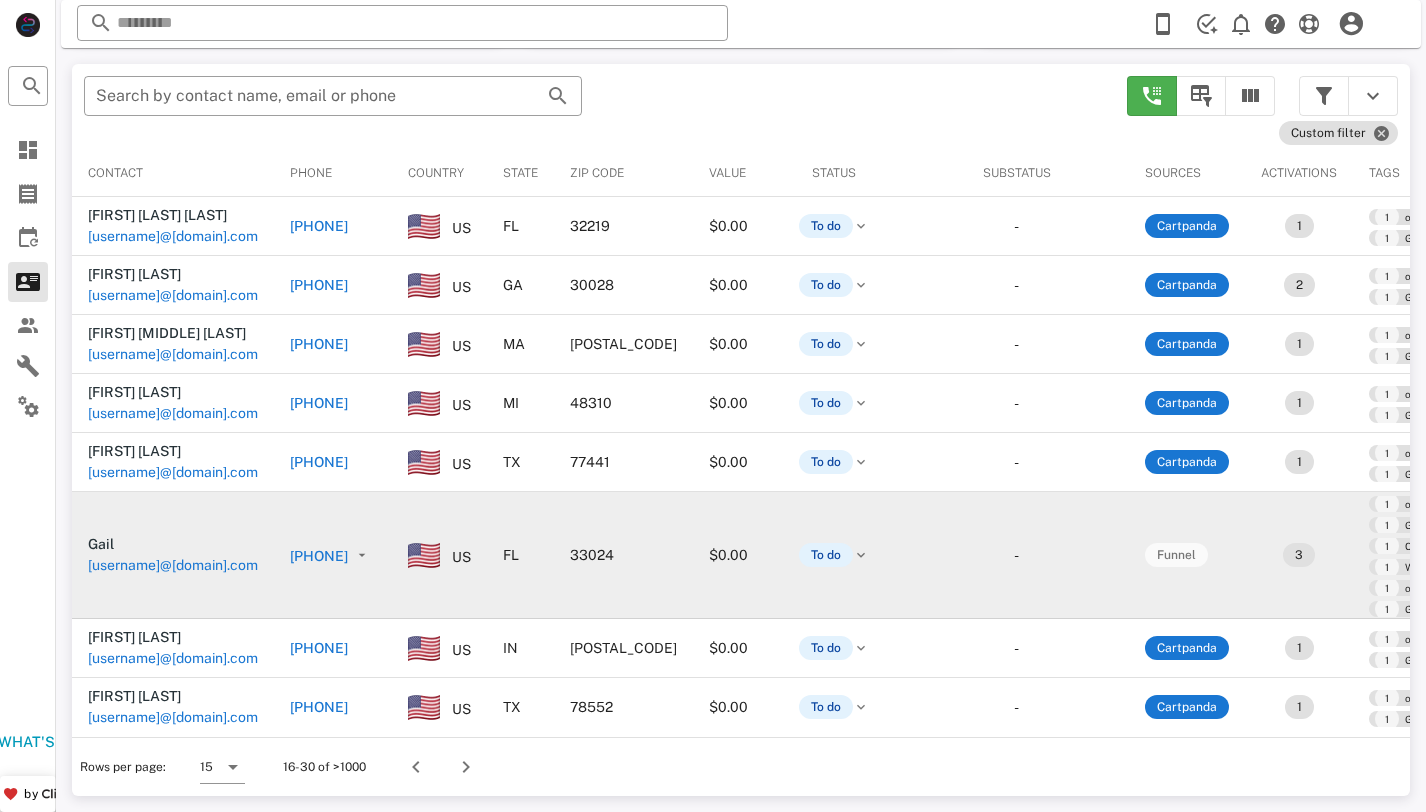 click on "[USERNAME]@[DOMAIN].com" at bounding box center [173, 565] 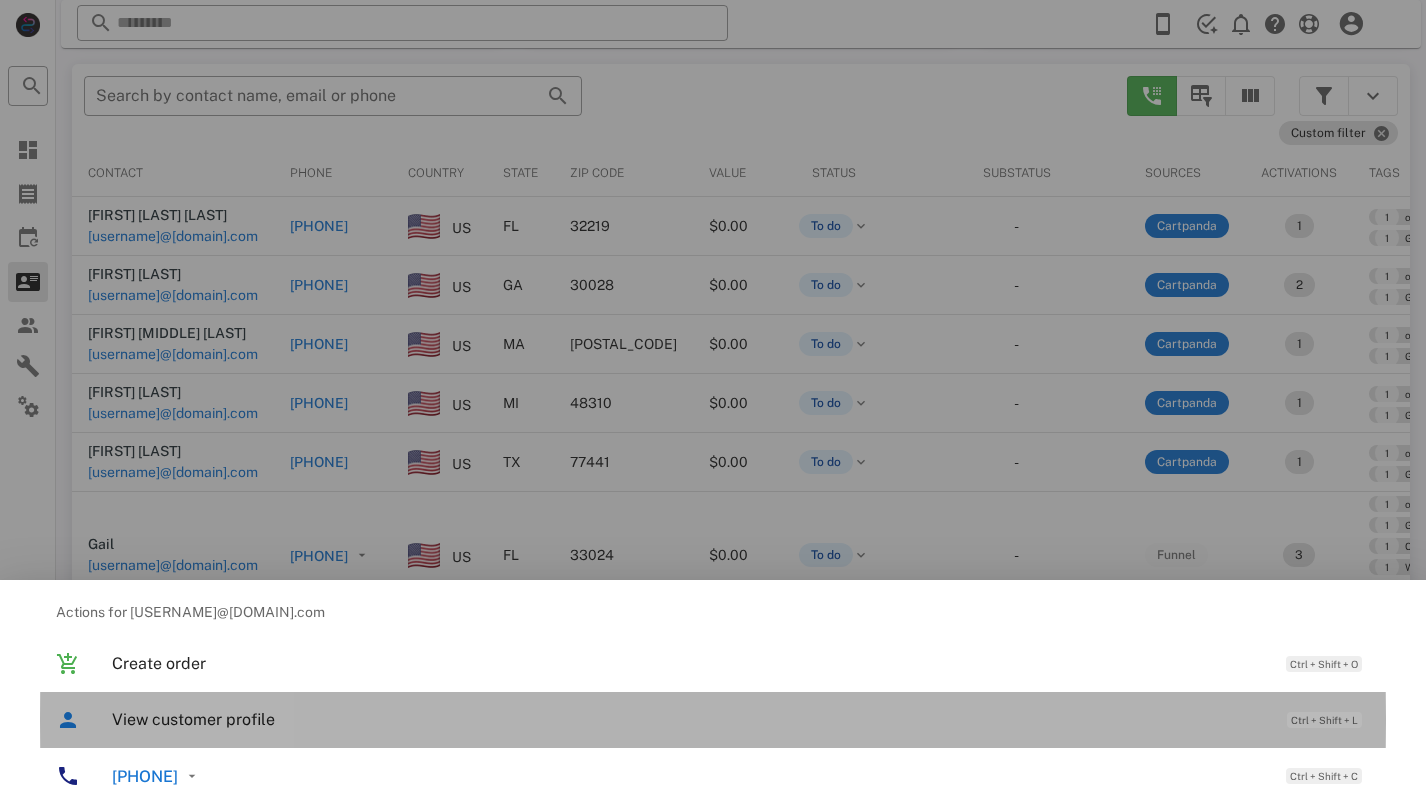 click on "View customer profile" at bounding box center [689, 719] 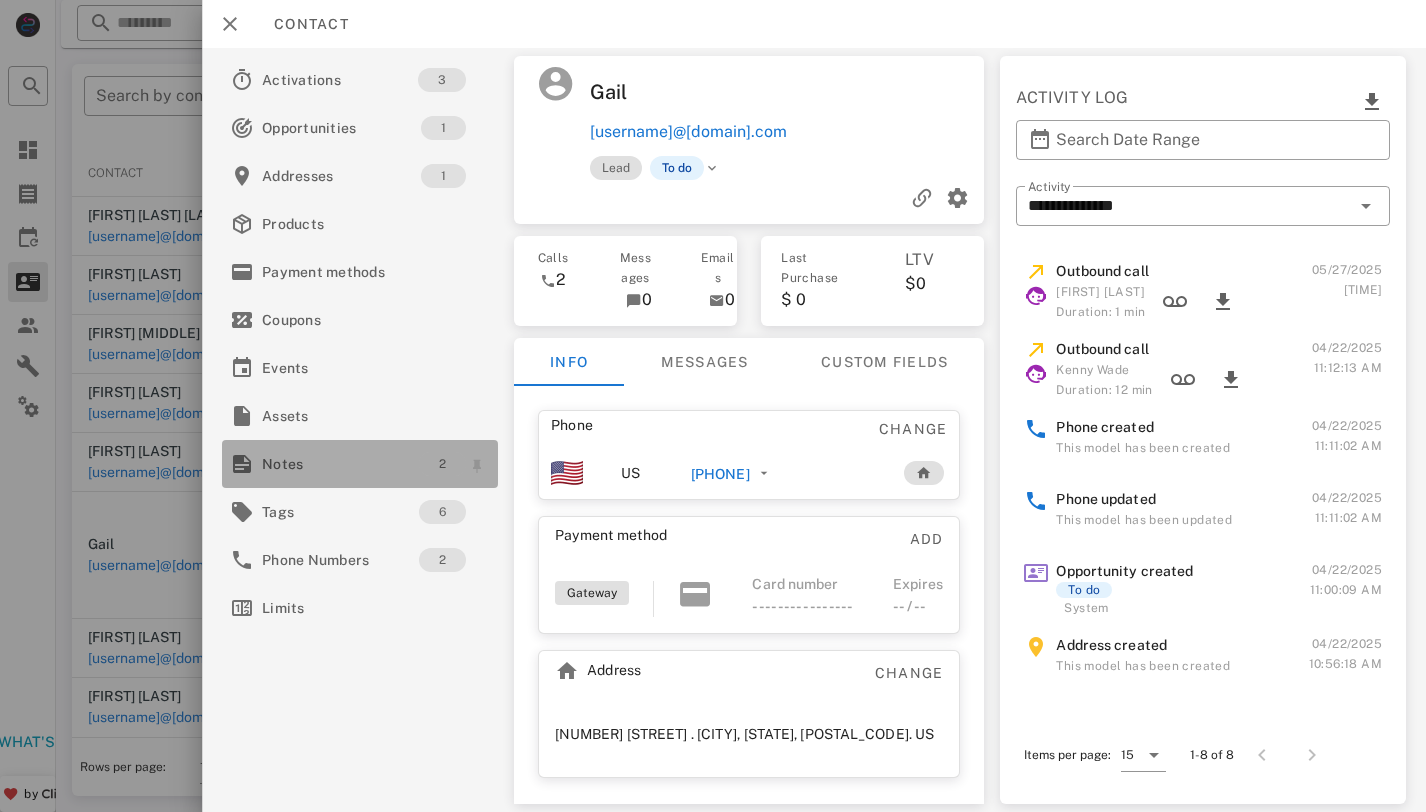 click on "2" at bounding box center (442, 464) 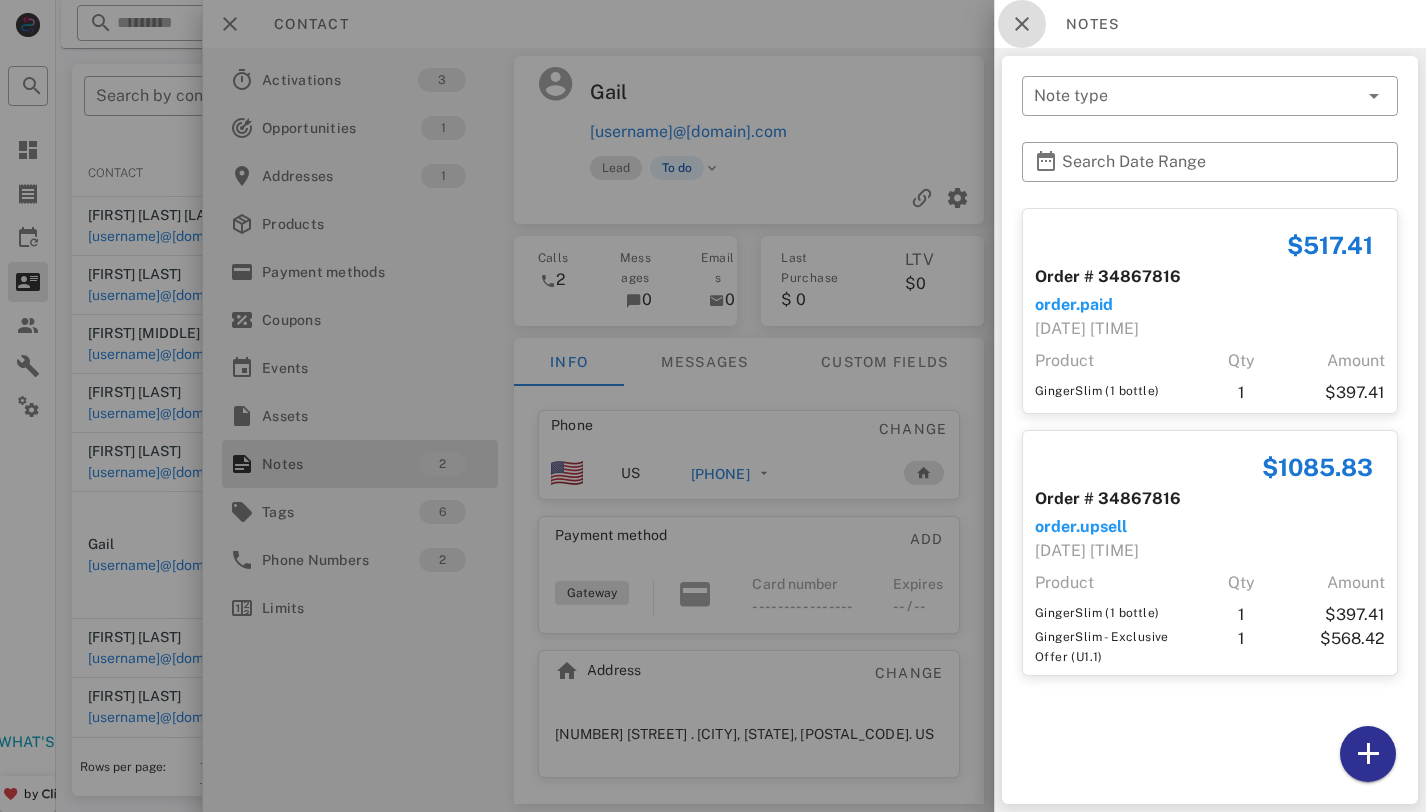 click at bounding box center [1022, 24] 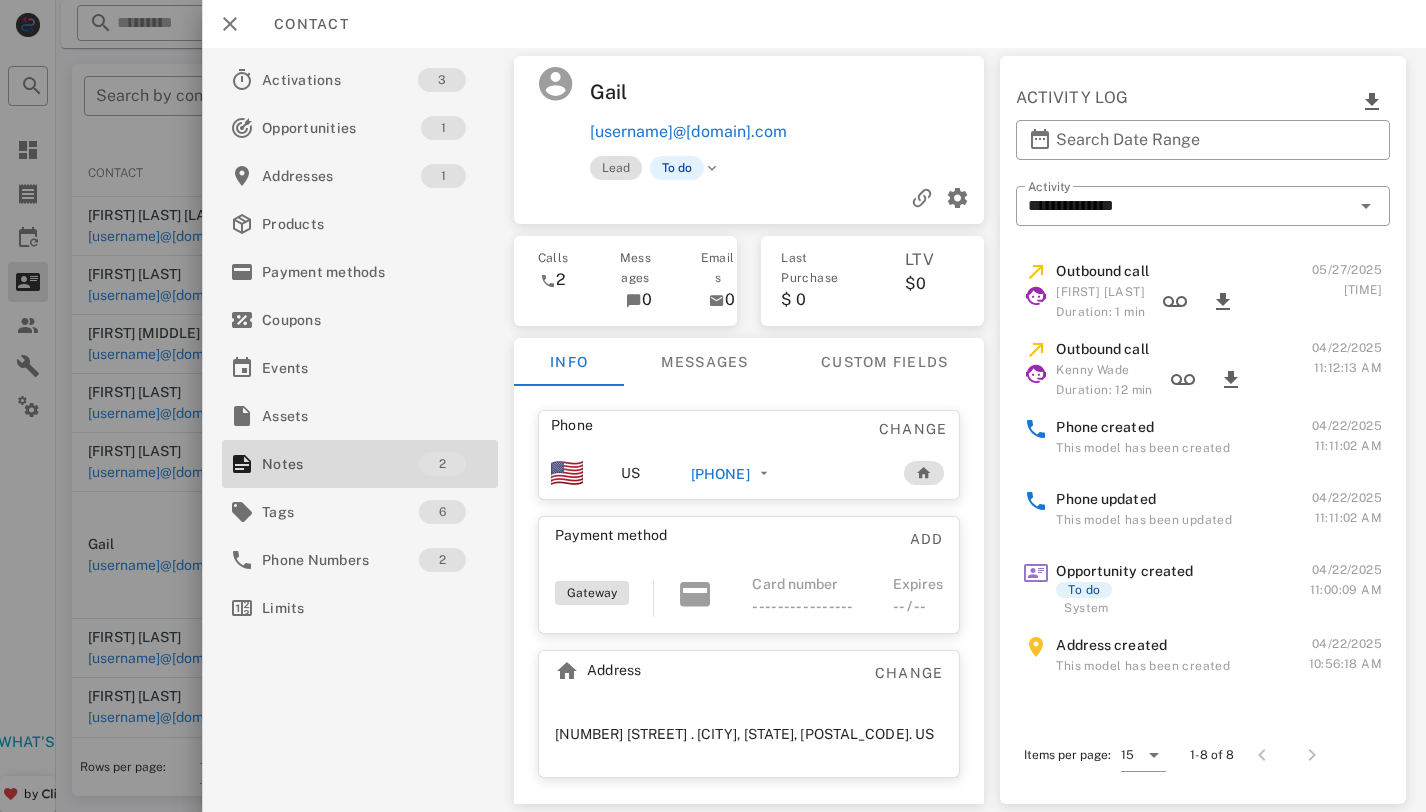 click on "[PHONE]" at bounding box center (720, 474) 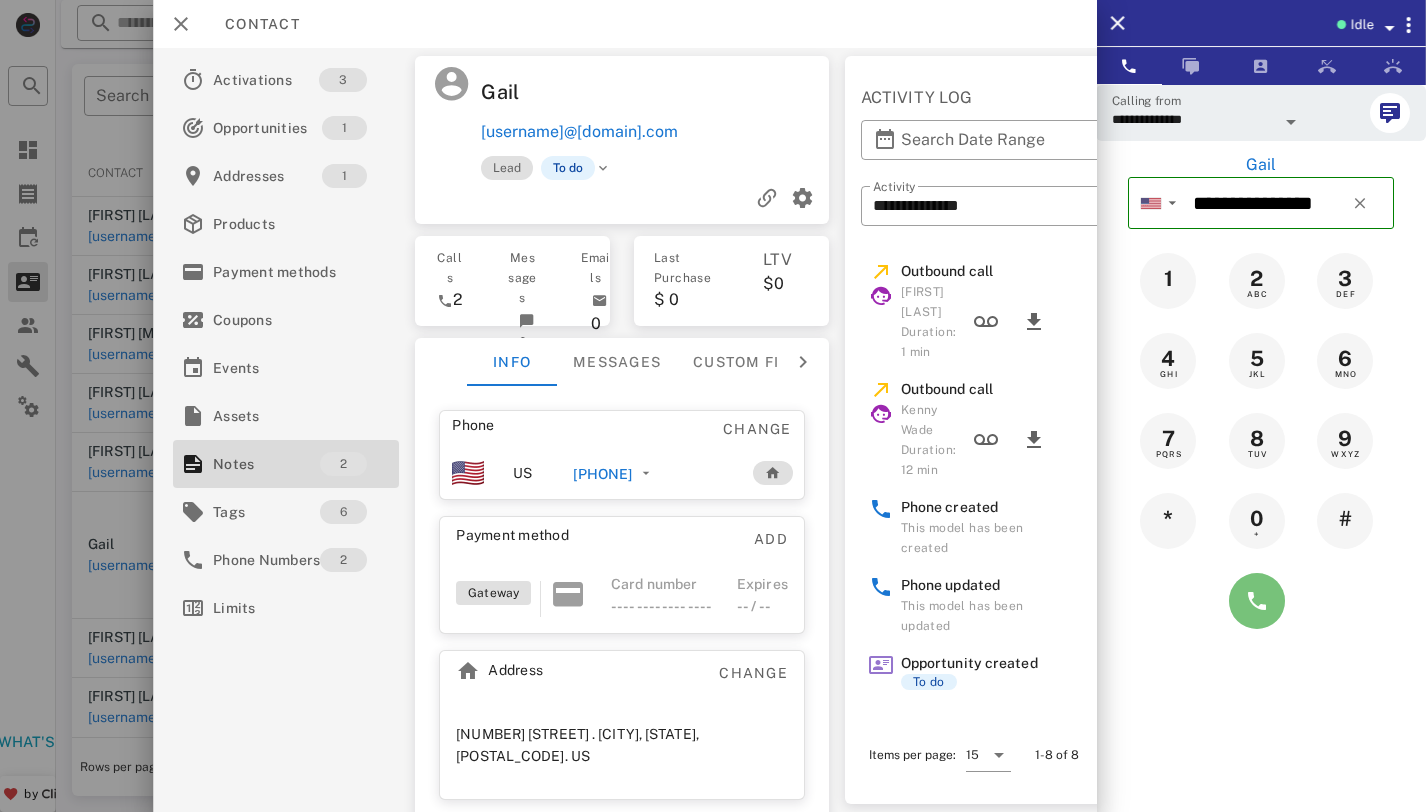 click at bounding box center [1257, 601] 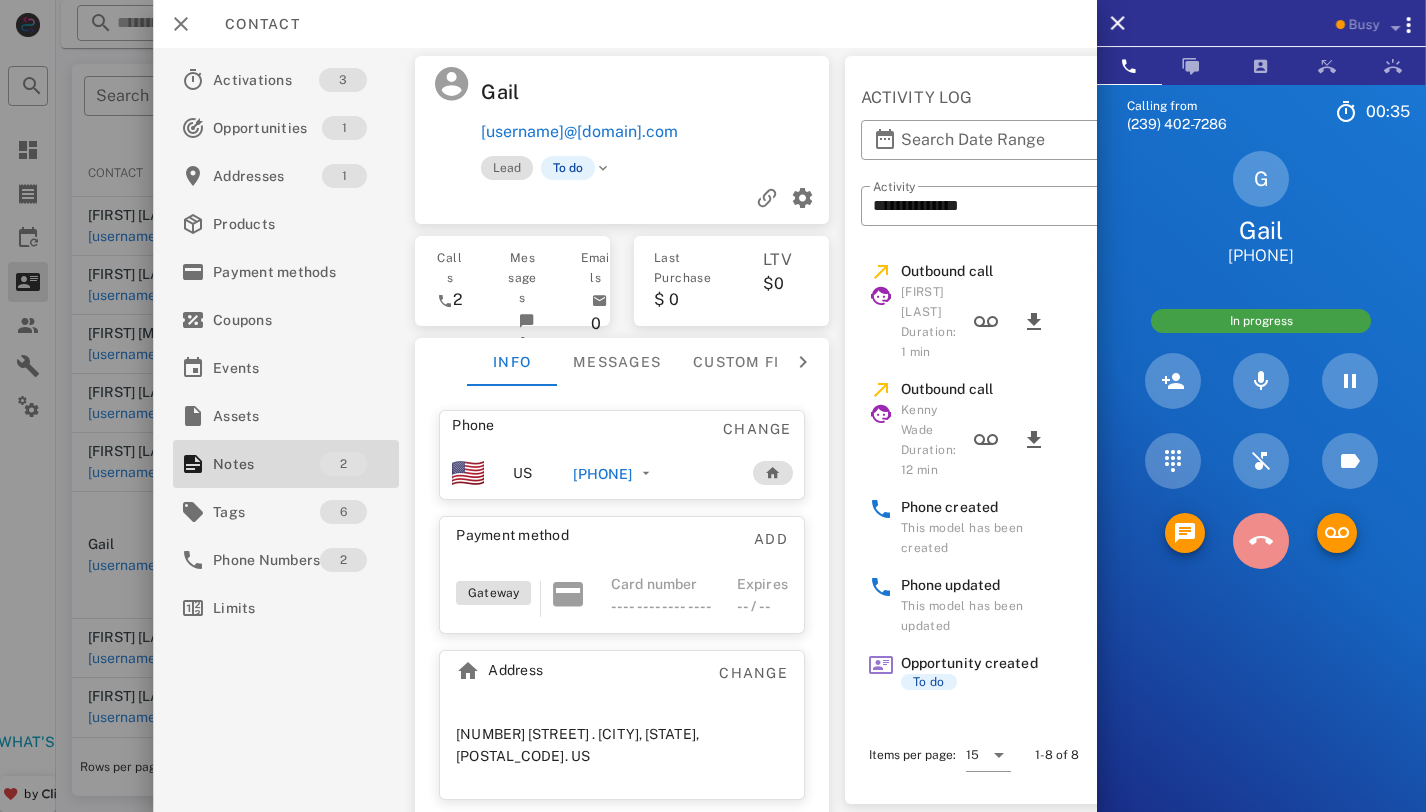 click at bounding box center (1261, 541) 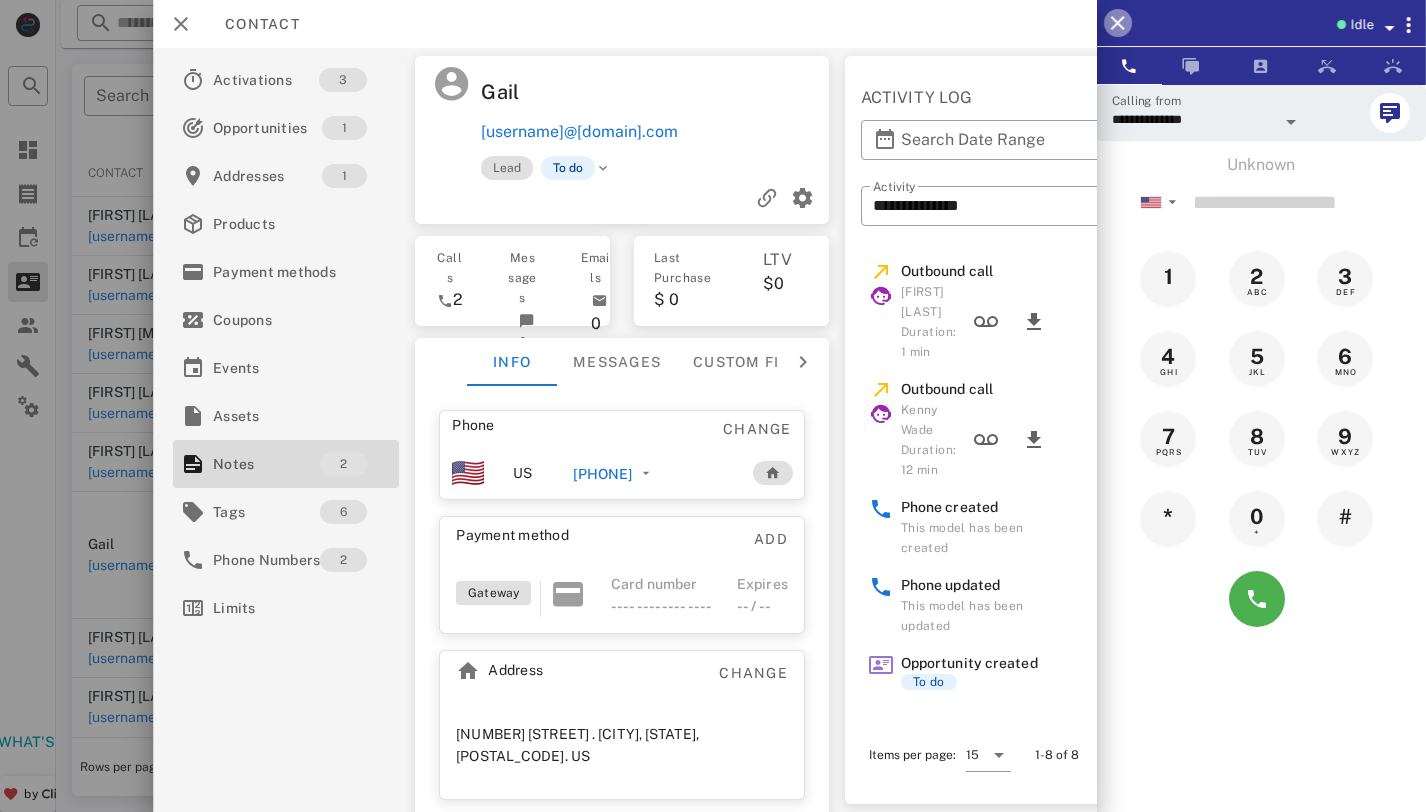 click at bounding box center (1118, 23) 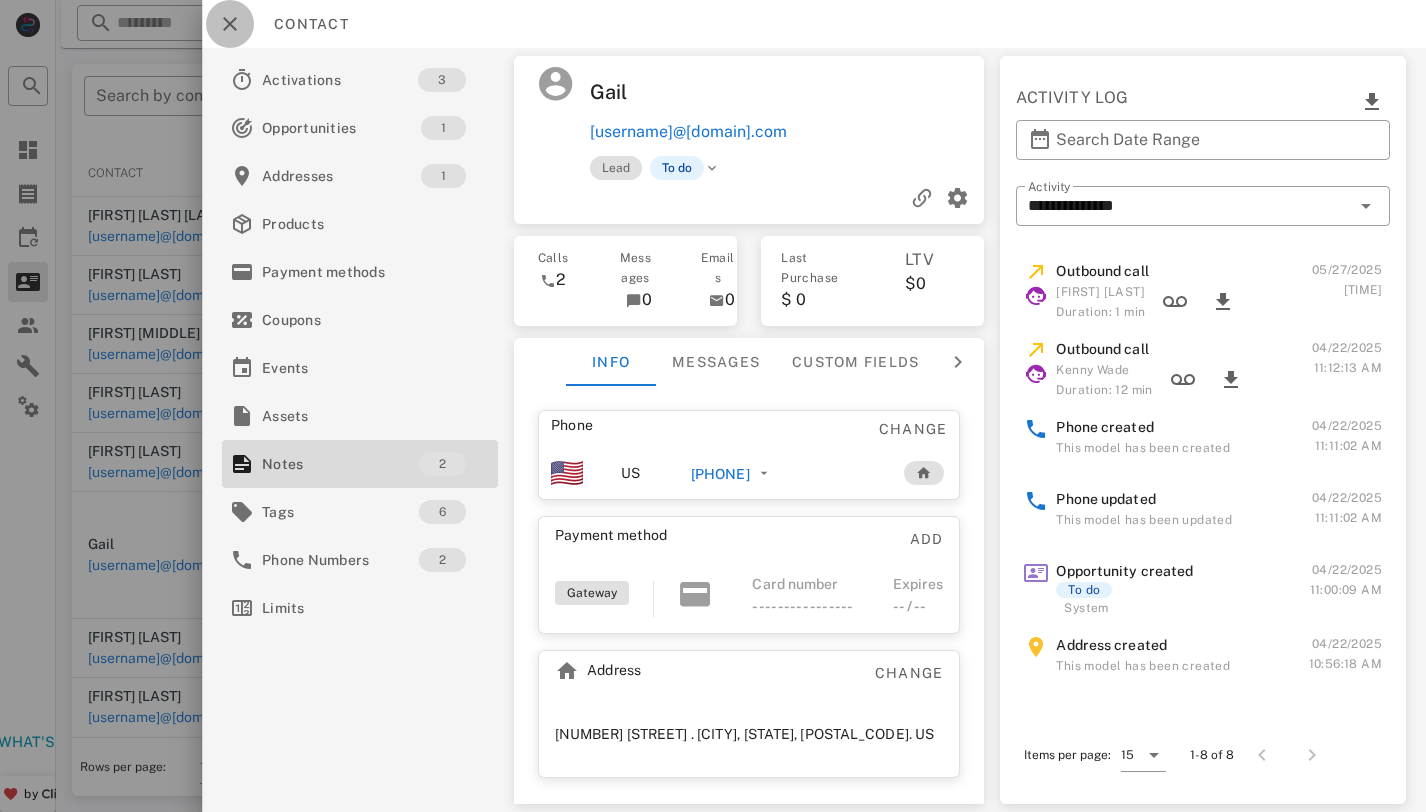 click at bounding box center (230, 24) 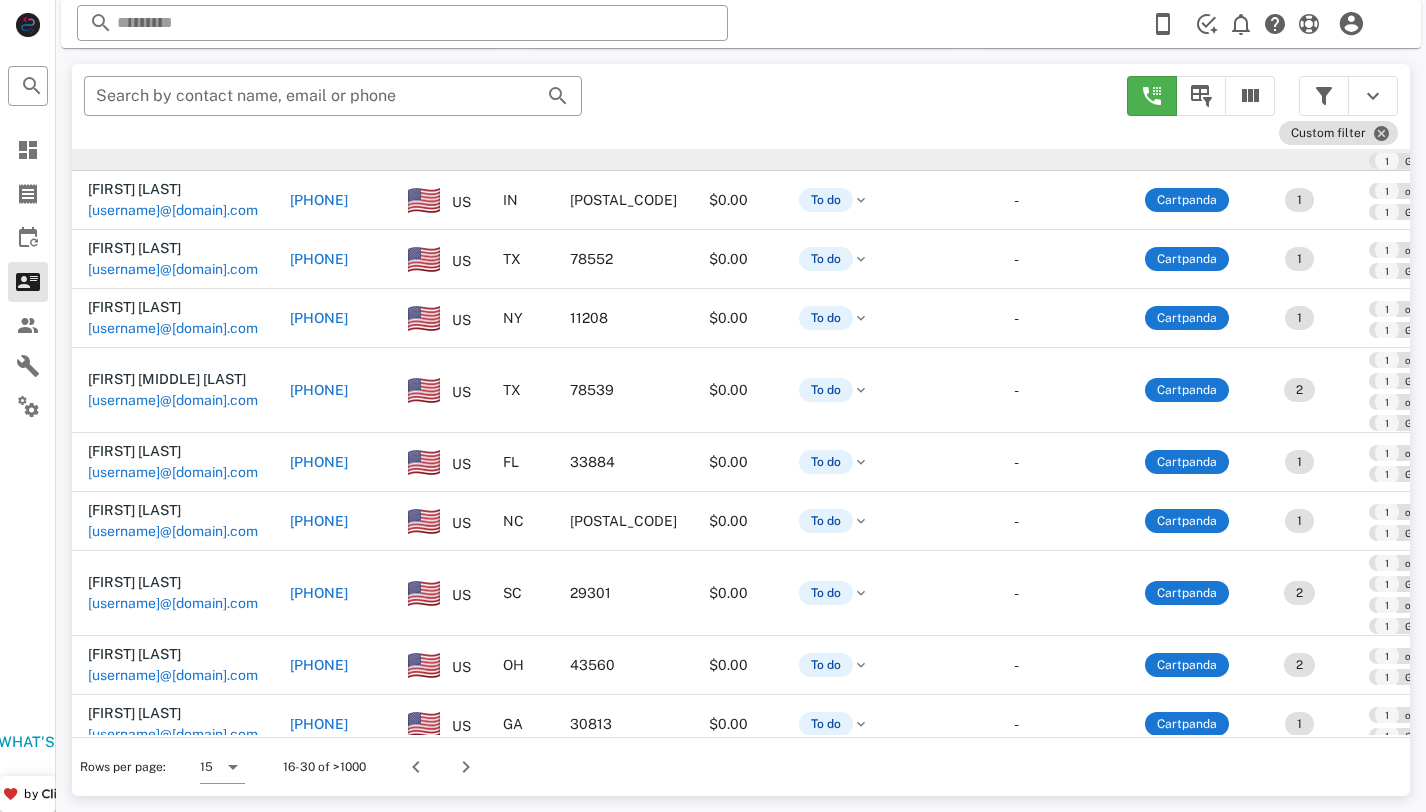 scroll, scrollTop: 482, scrollLeft: 0, axis: vertical 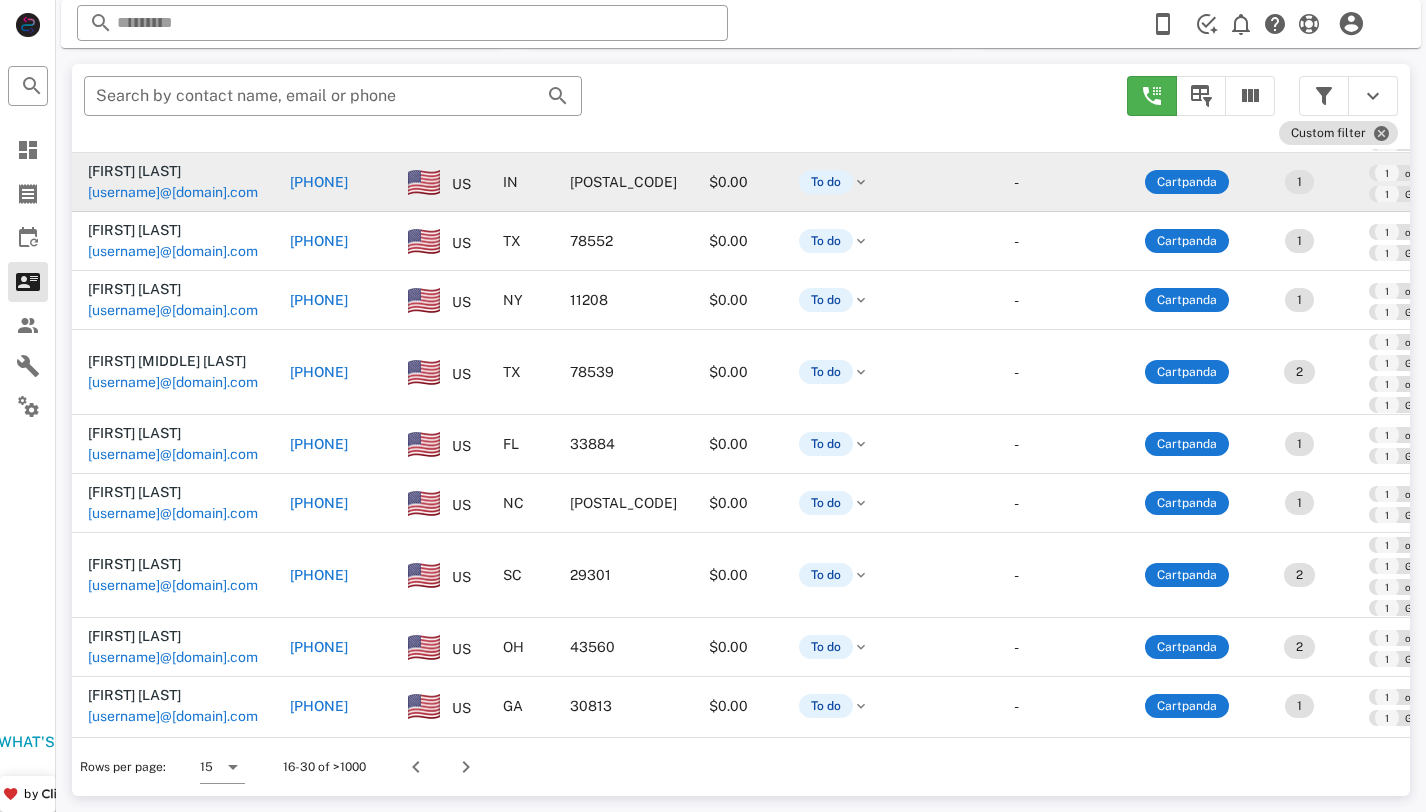 click on "[FIRST] [LAST]  [USERNAME]@[DOMAIN].com" at bounding box center [173, 182] 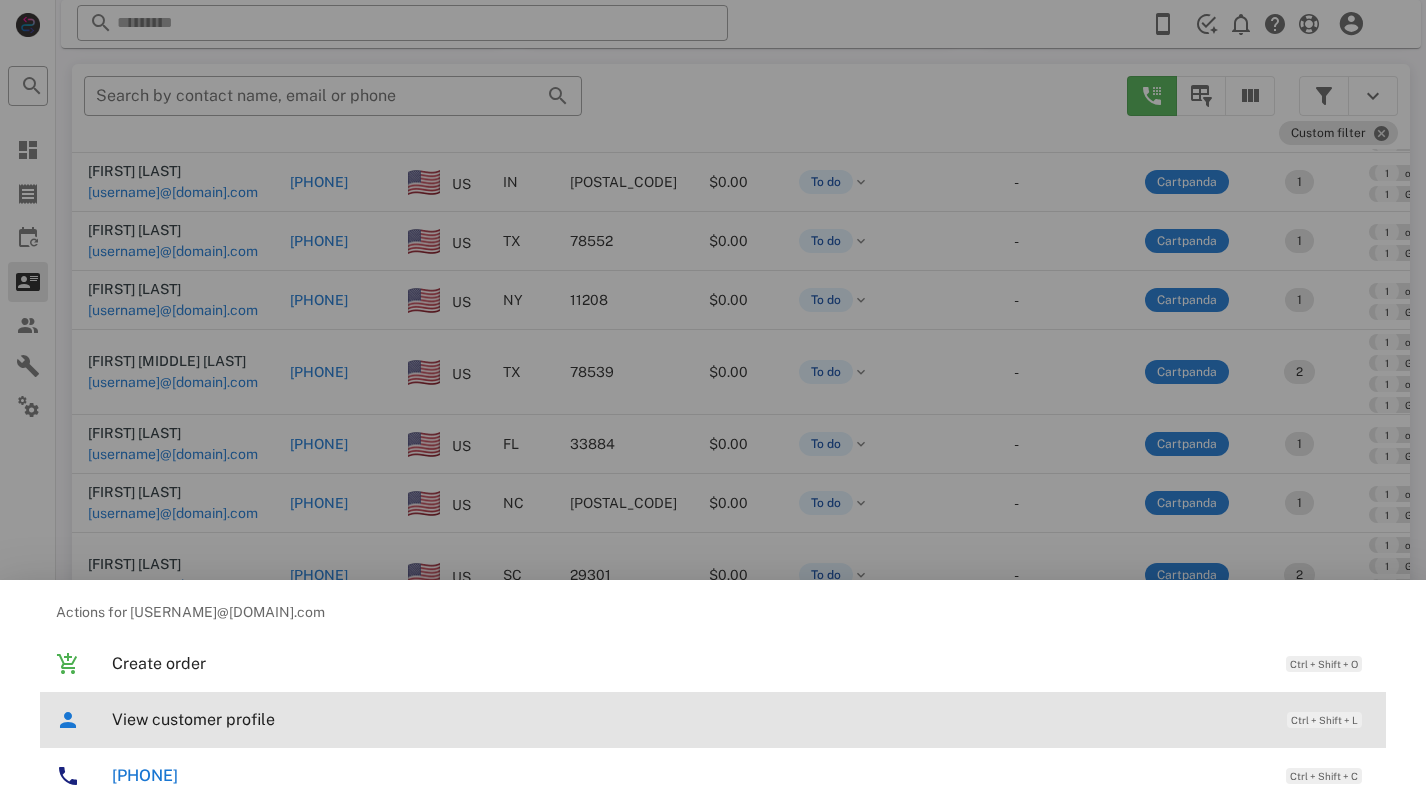 click on "View customer profile" at bounding box center (689, 719) 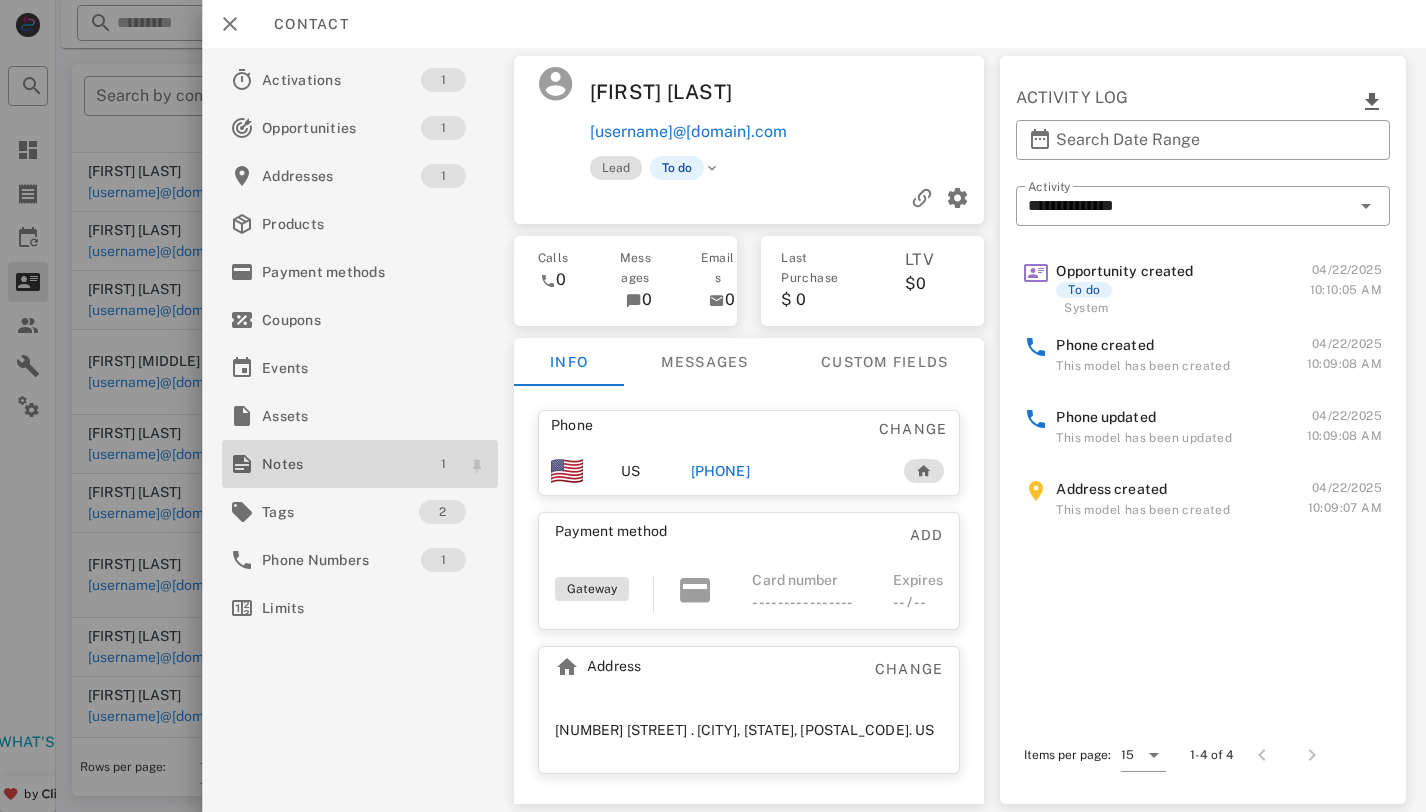 click on "1" at bounding box center (443, 464) 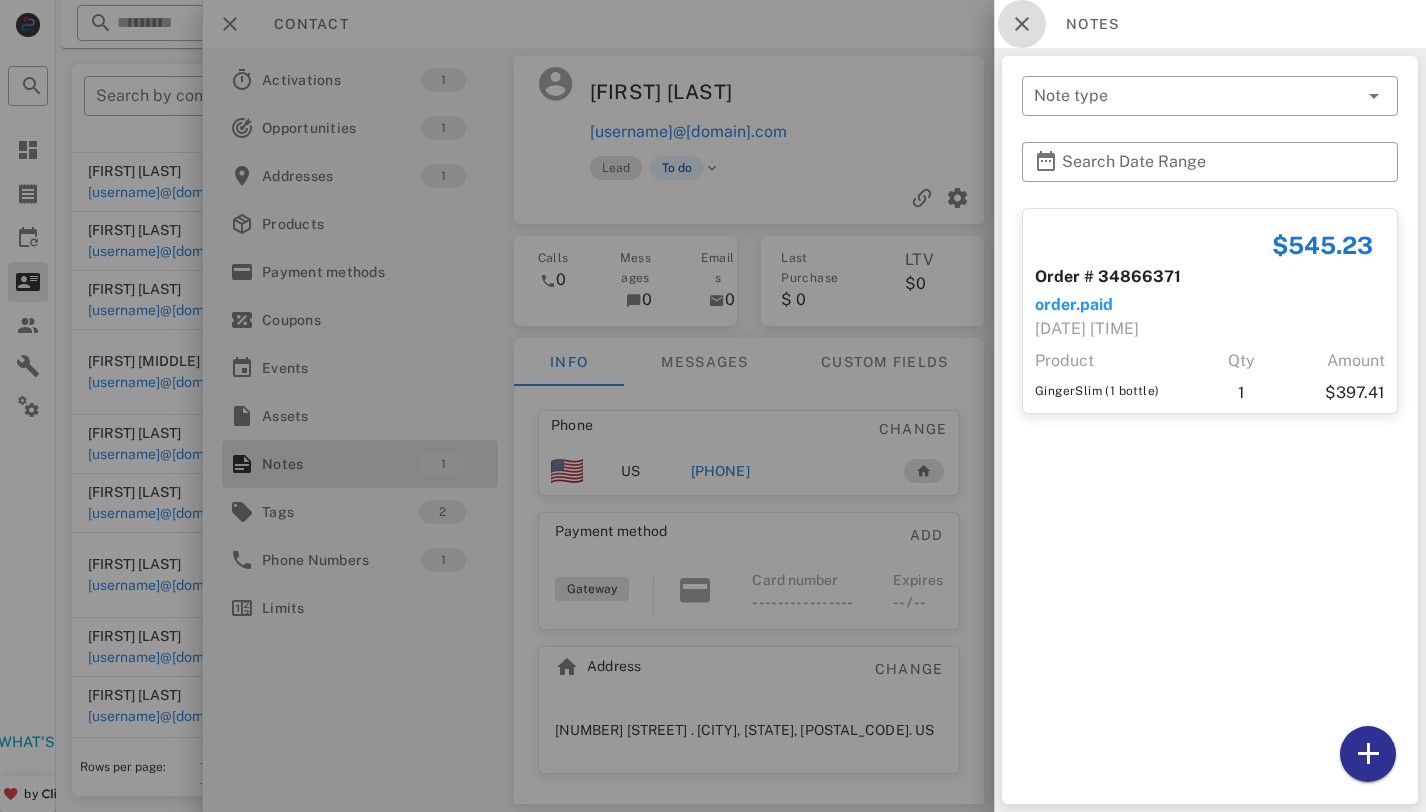 click at bounding box center [1022, 24] 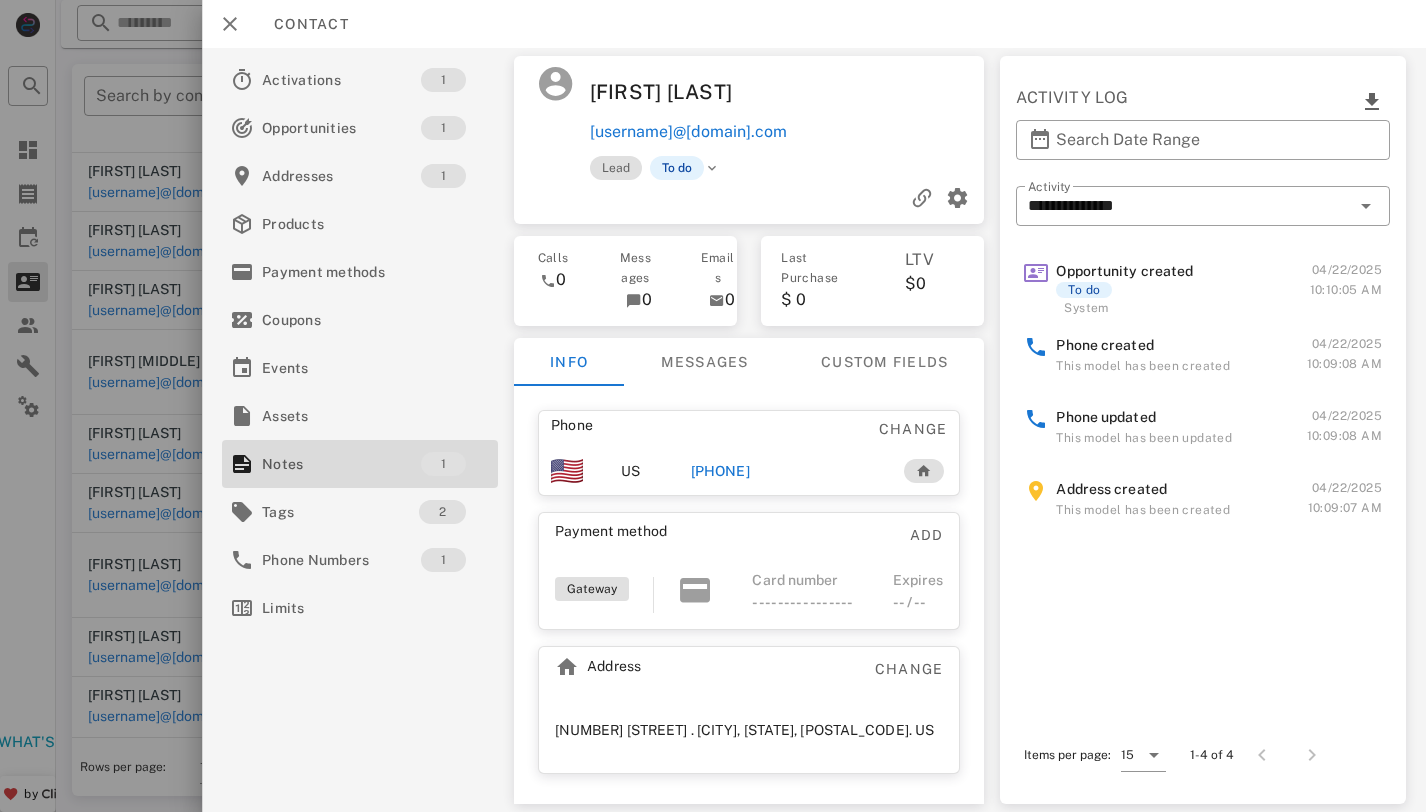 click on "[PHONE]" at bounding box center [720, 471] 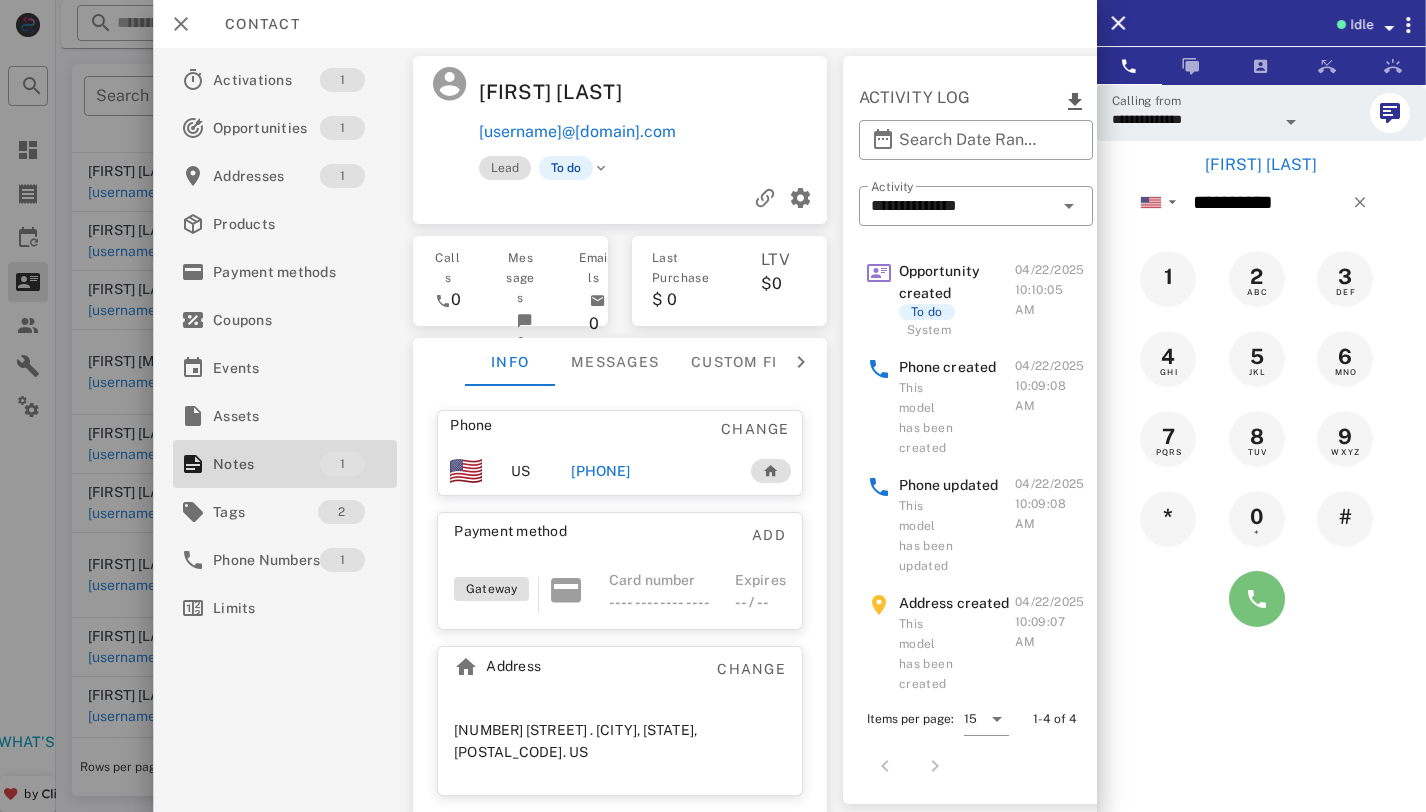 click at bounding box center [1257, 599] 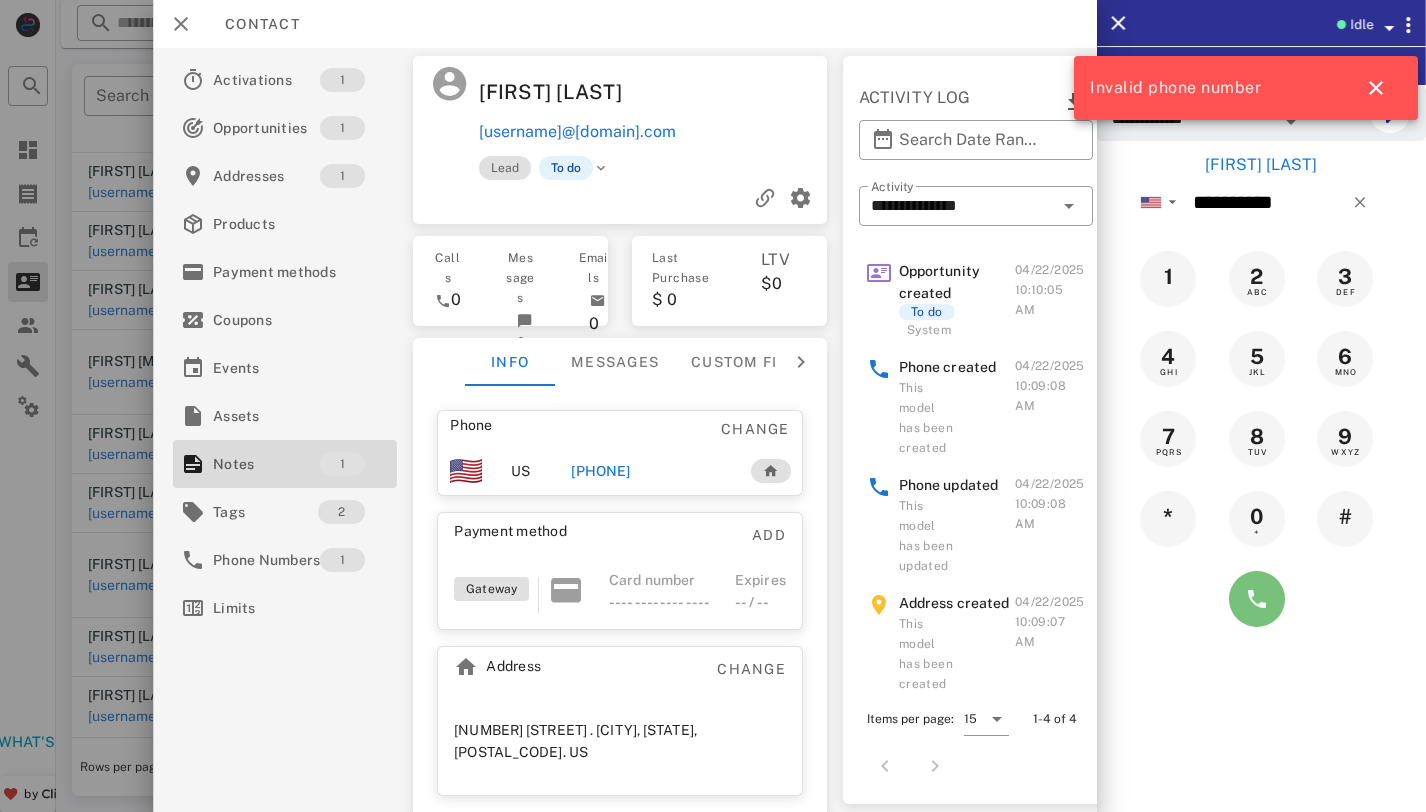 click at bounding box center [1257, 599] 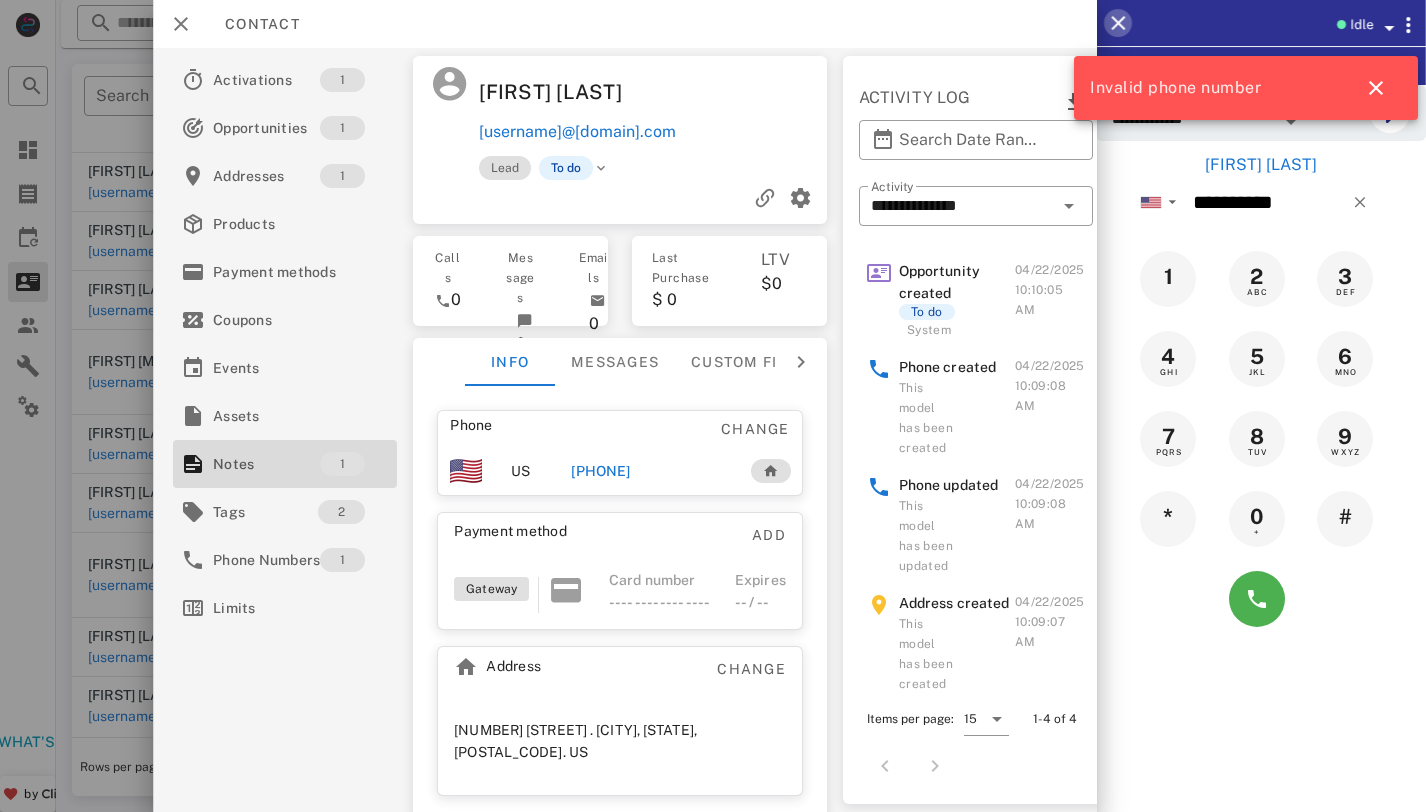 click at bounding box center [1118, 23] 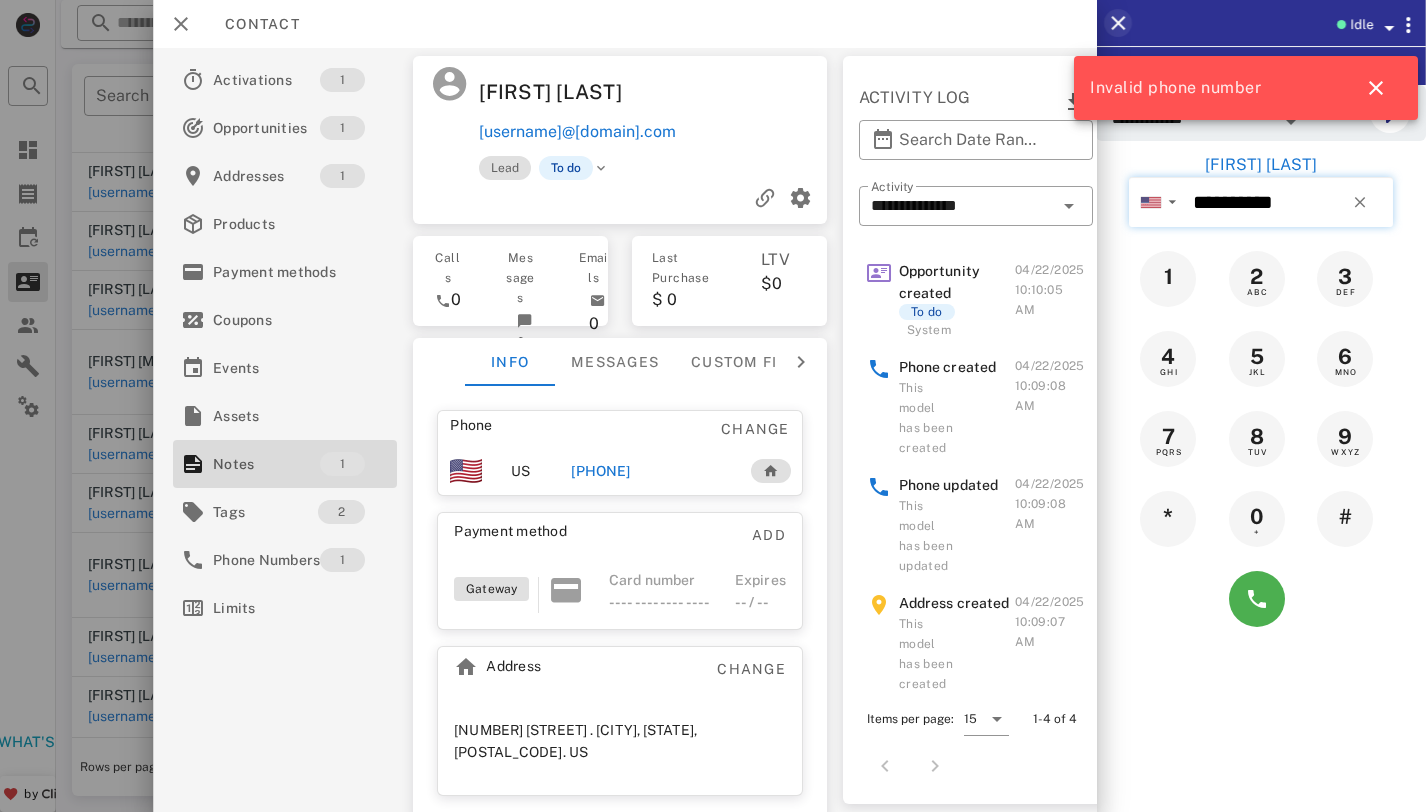 type 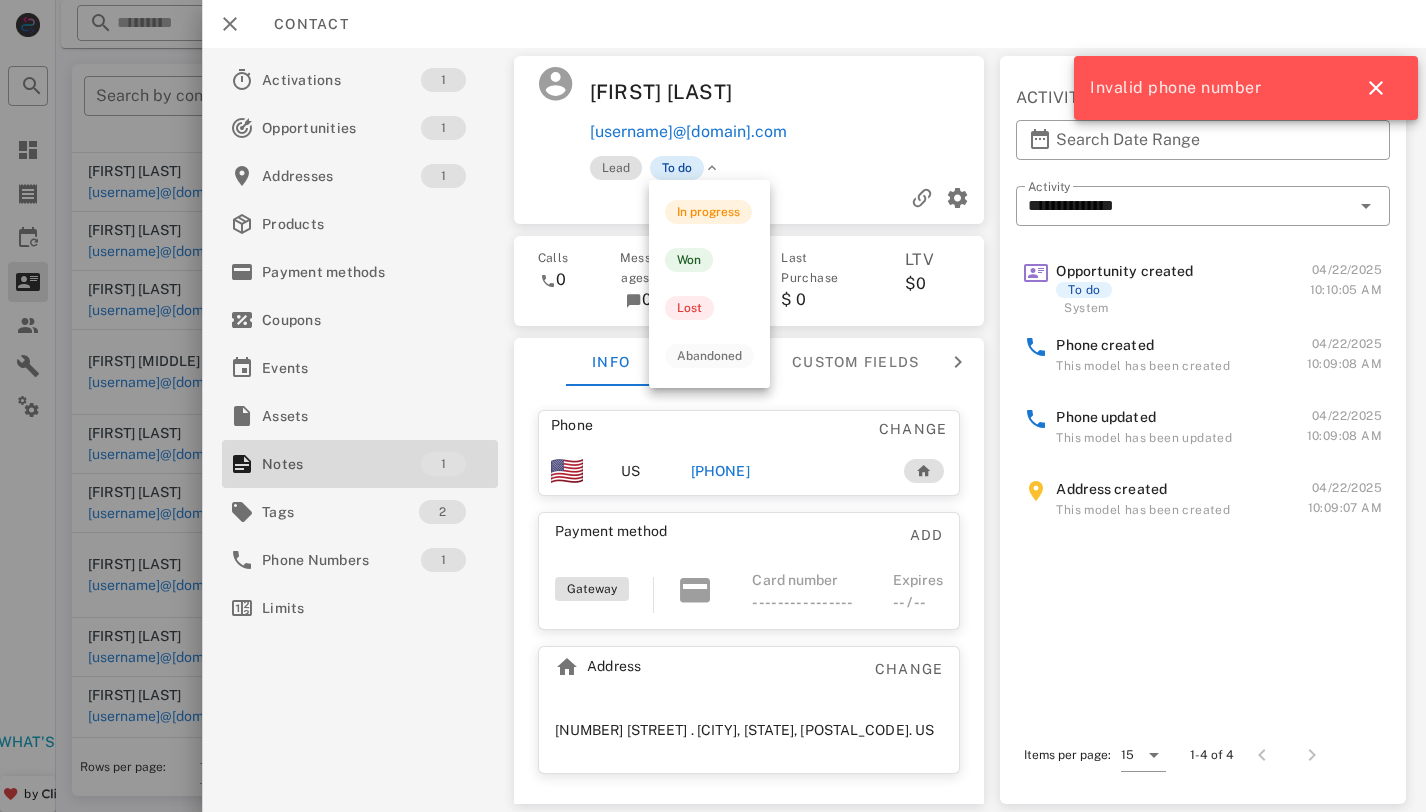 click on "To do" at bounding box center [677, 168] 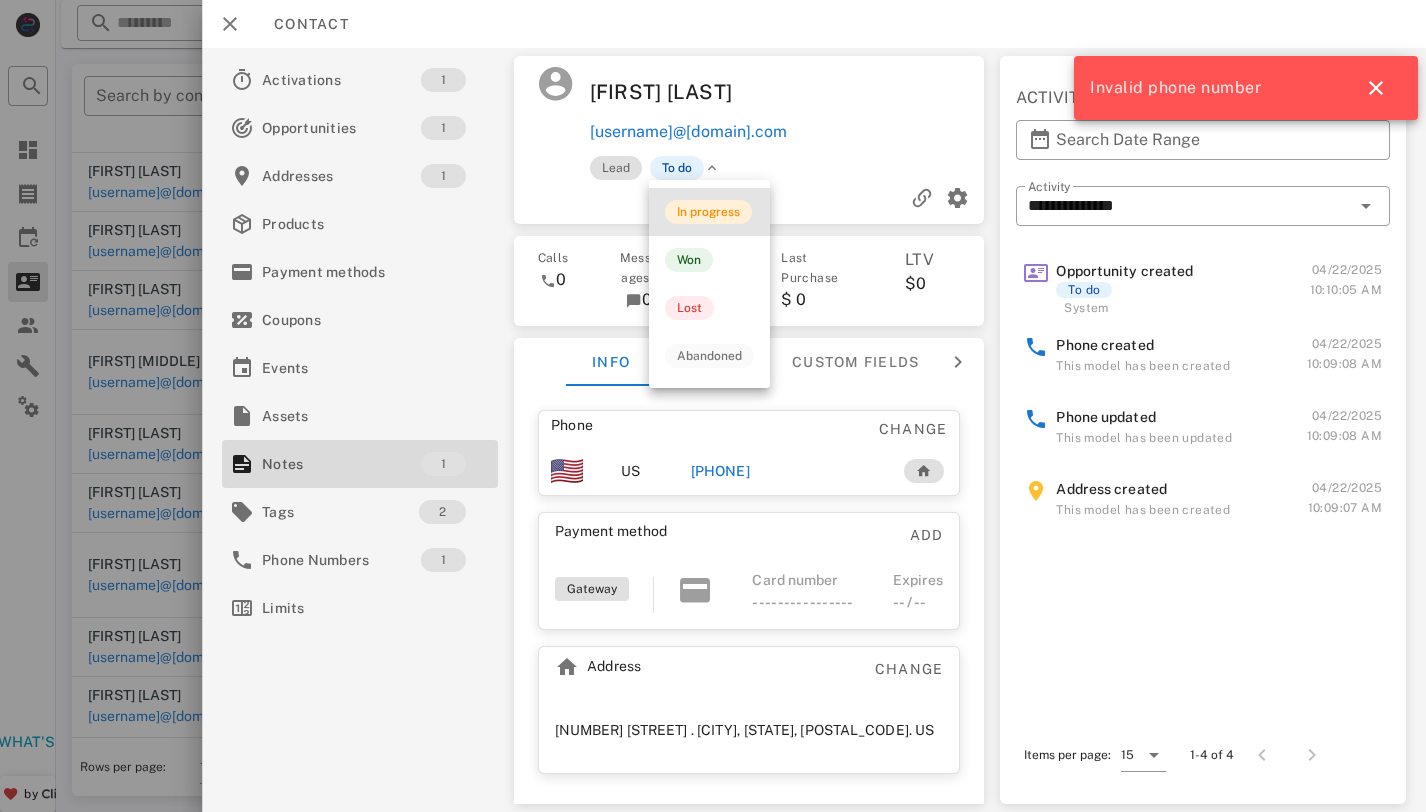 click on "In progress" at bounding box center [708, 212] 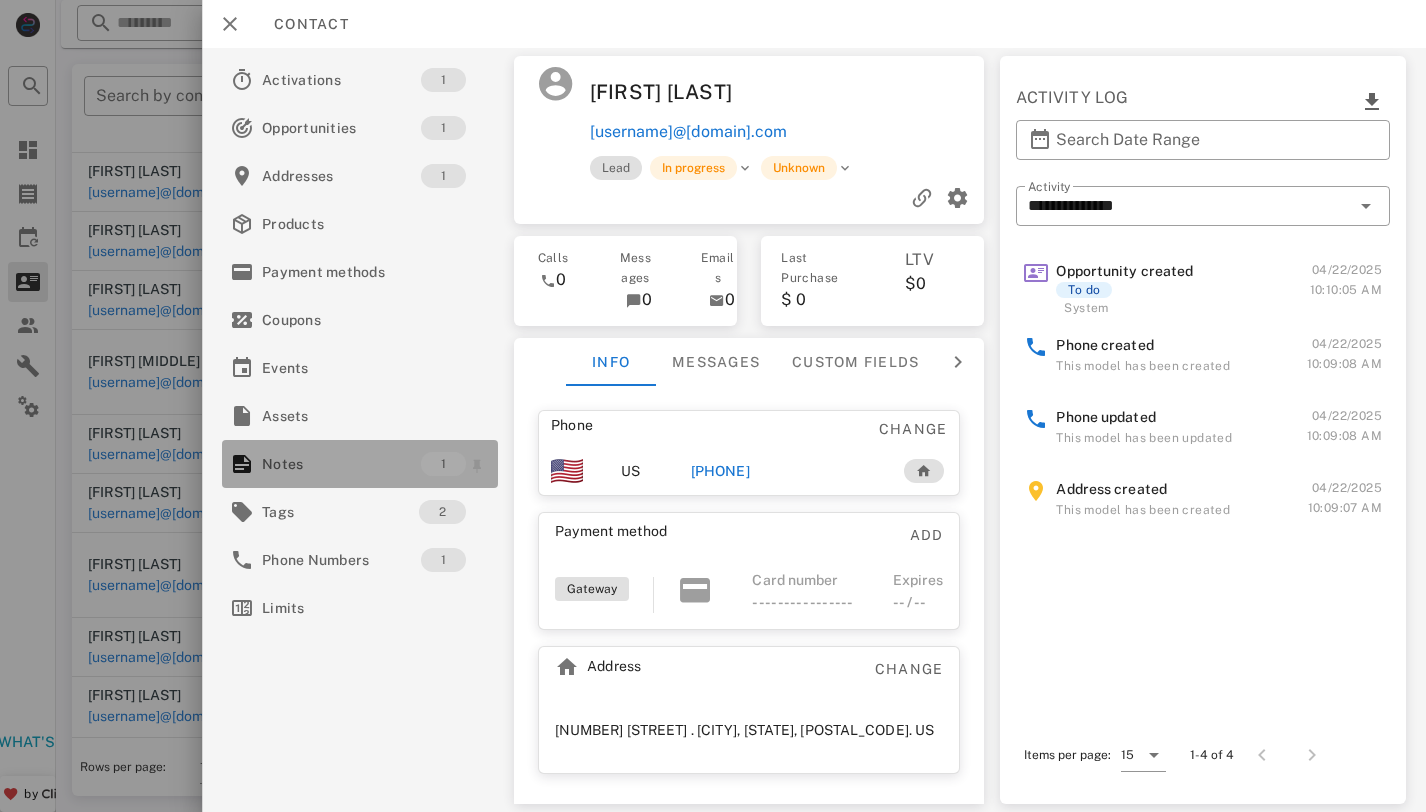 click on "1" at bounding box center (443, 464) 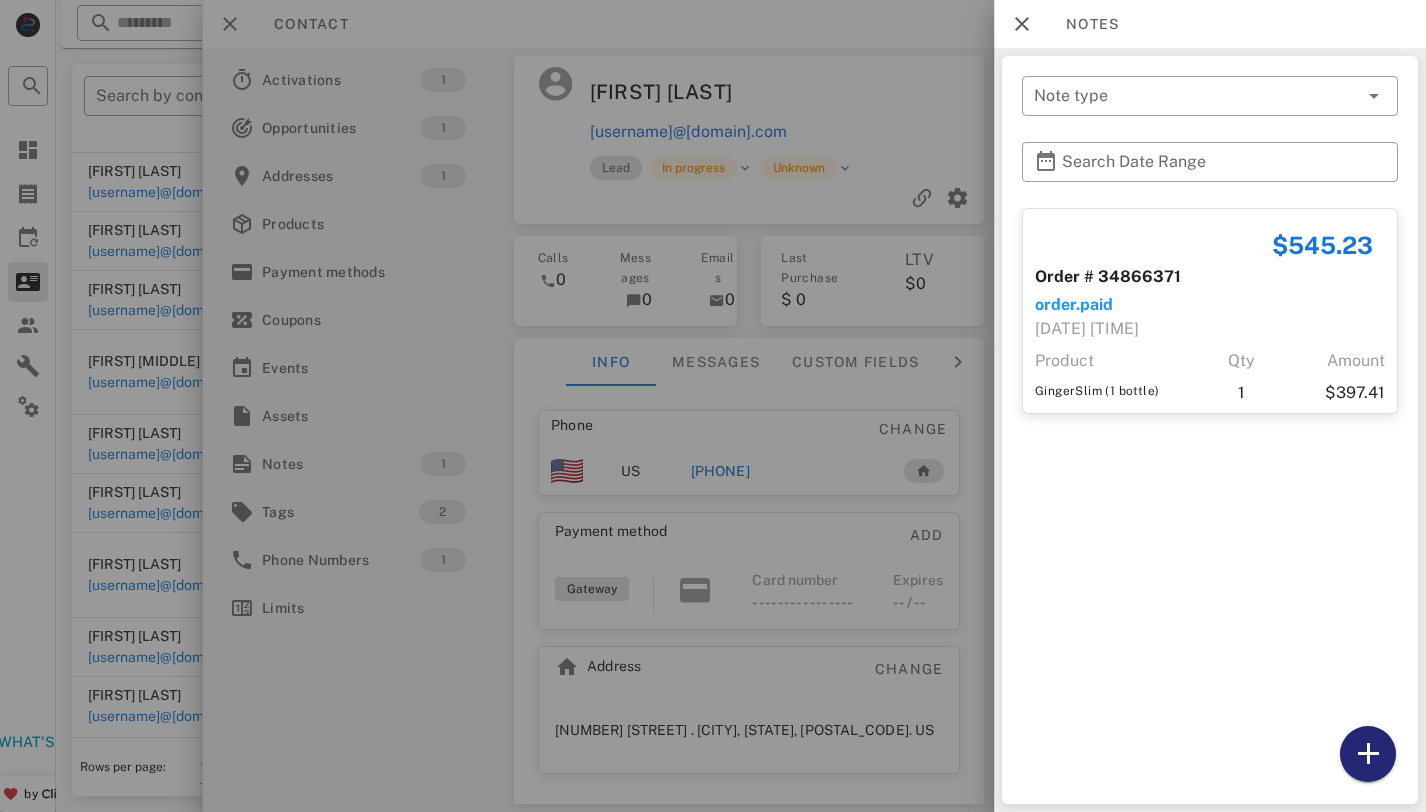 click at bounding box center (1368, 754) 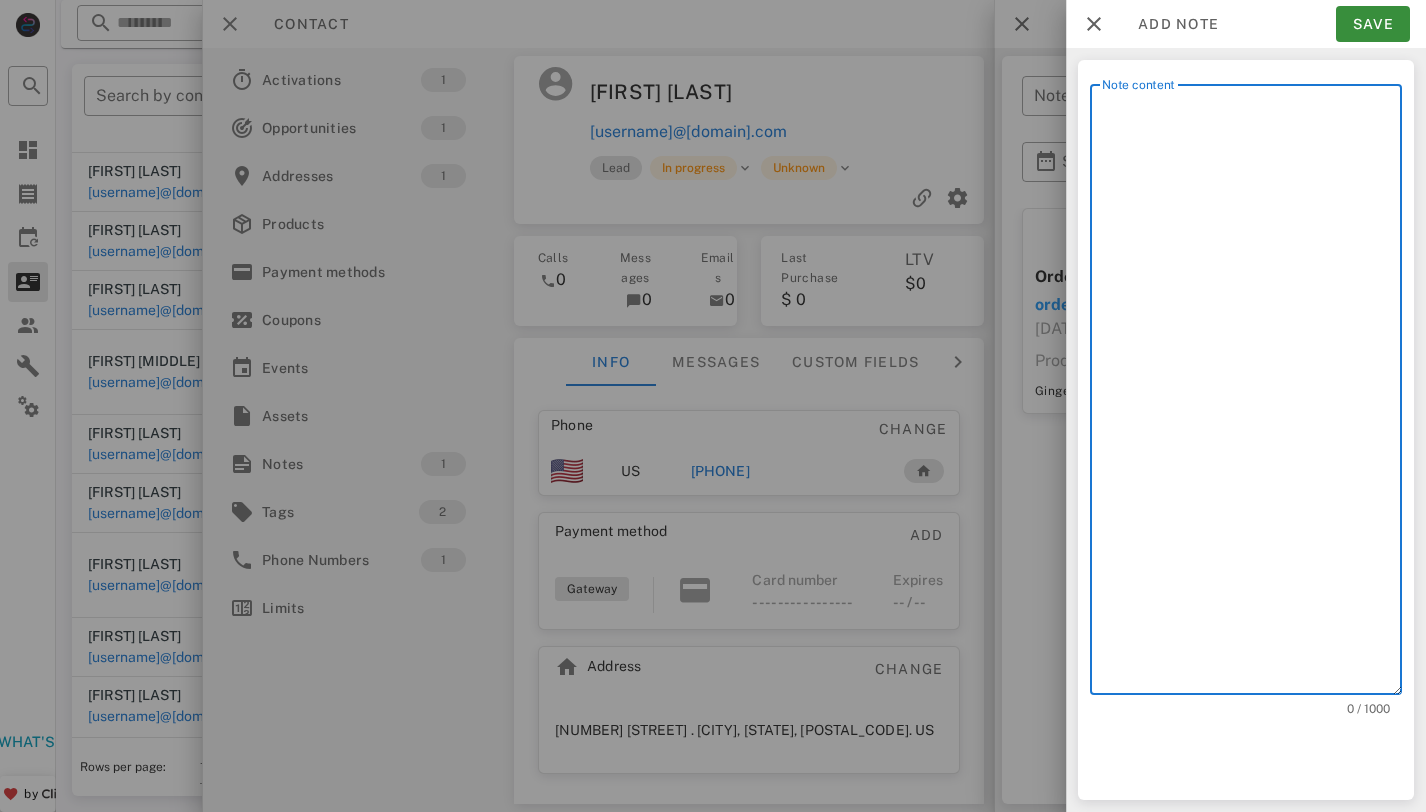 click on "Note content" at bounding box center [1252, 394] 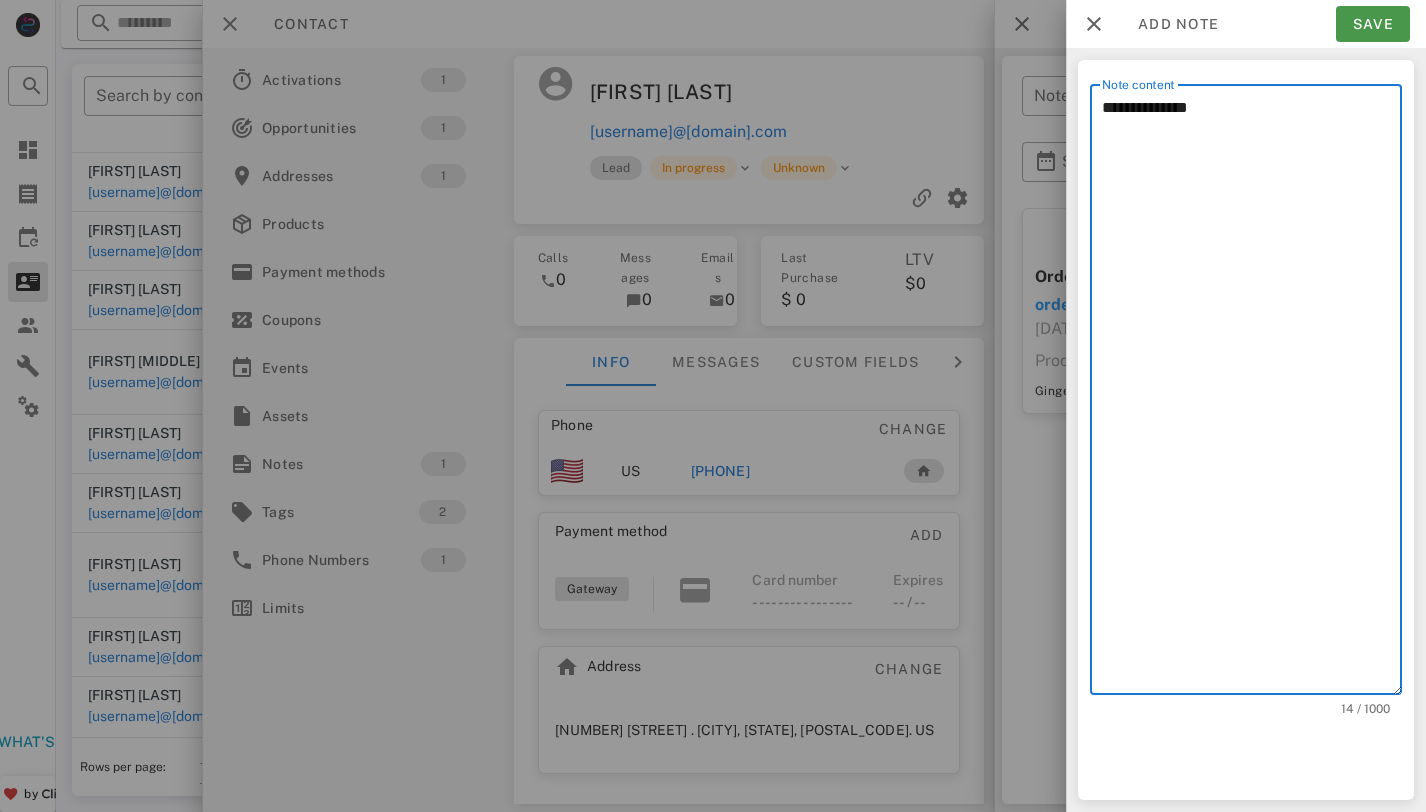 type on "**********" 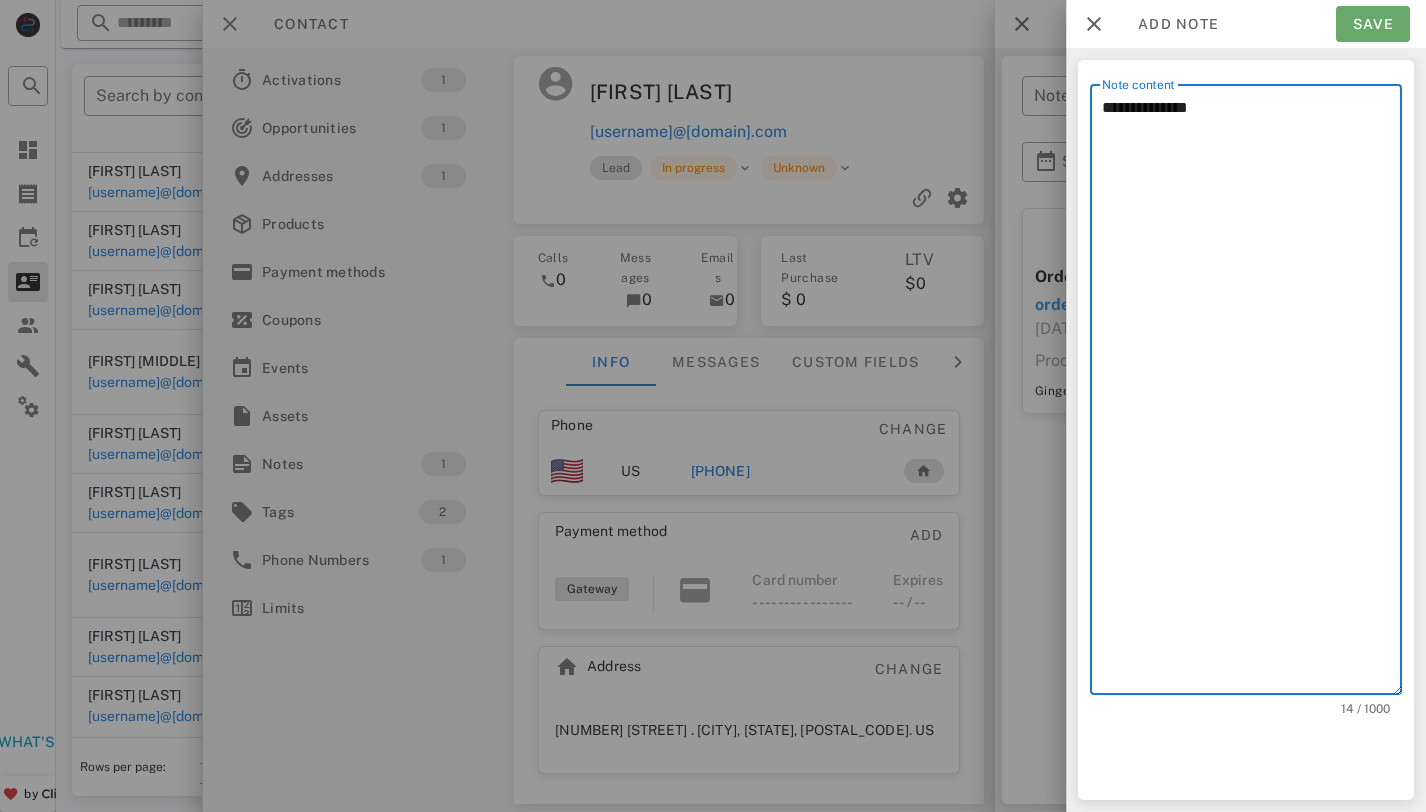 click on "Save" at bounding box center [1373, 24] 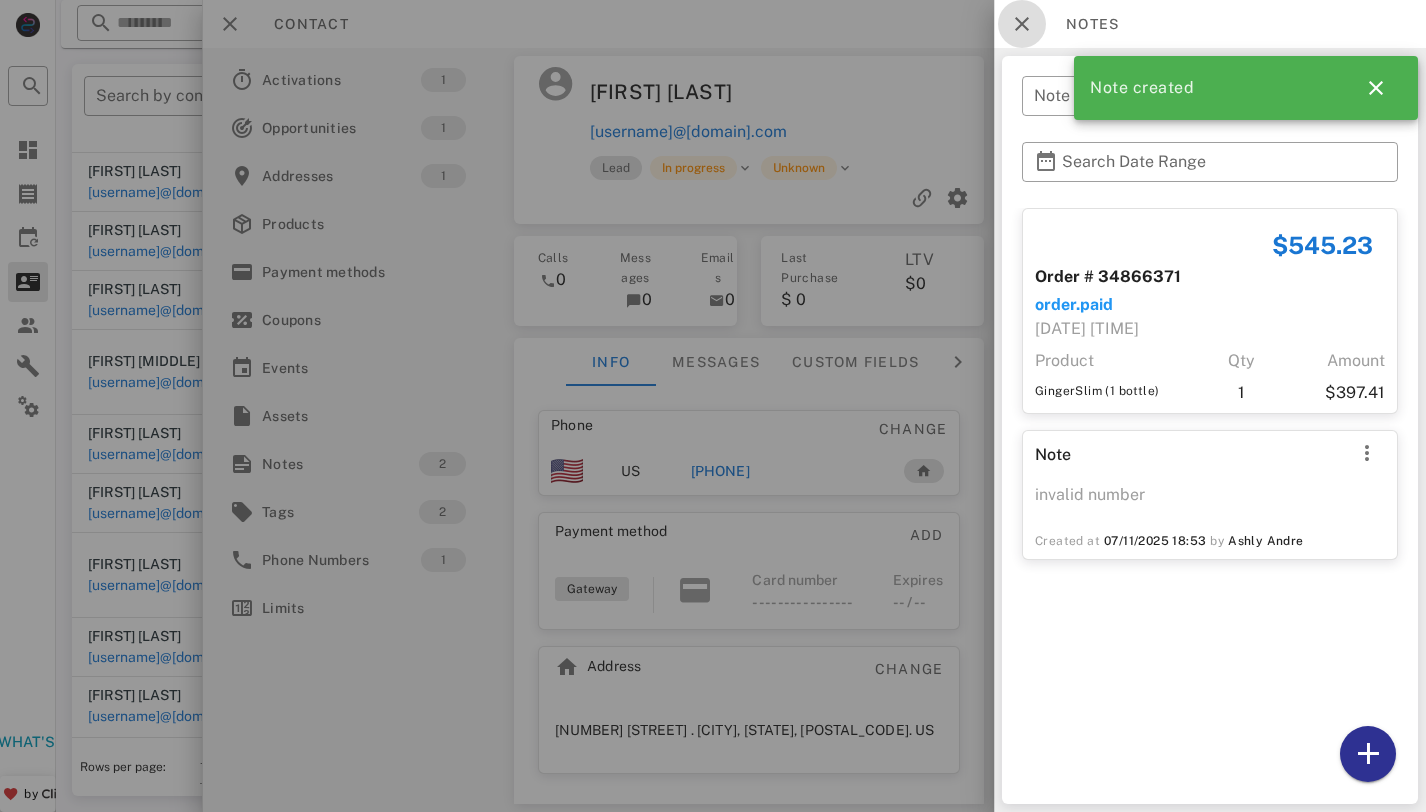 click at bounding box center [1022, 24] 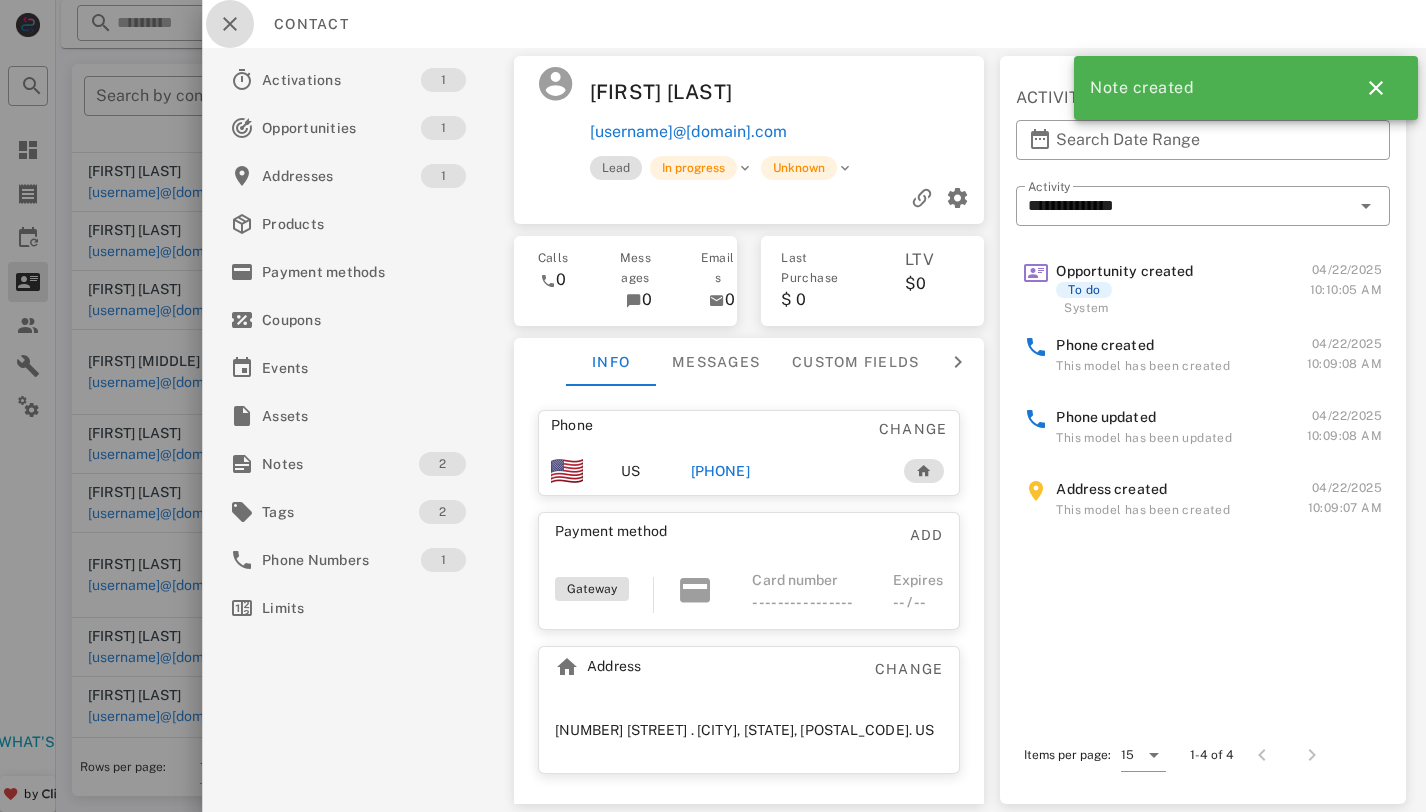 click at bounding box center (230, 24) 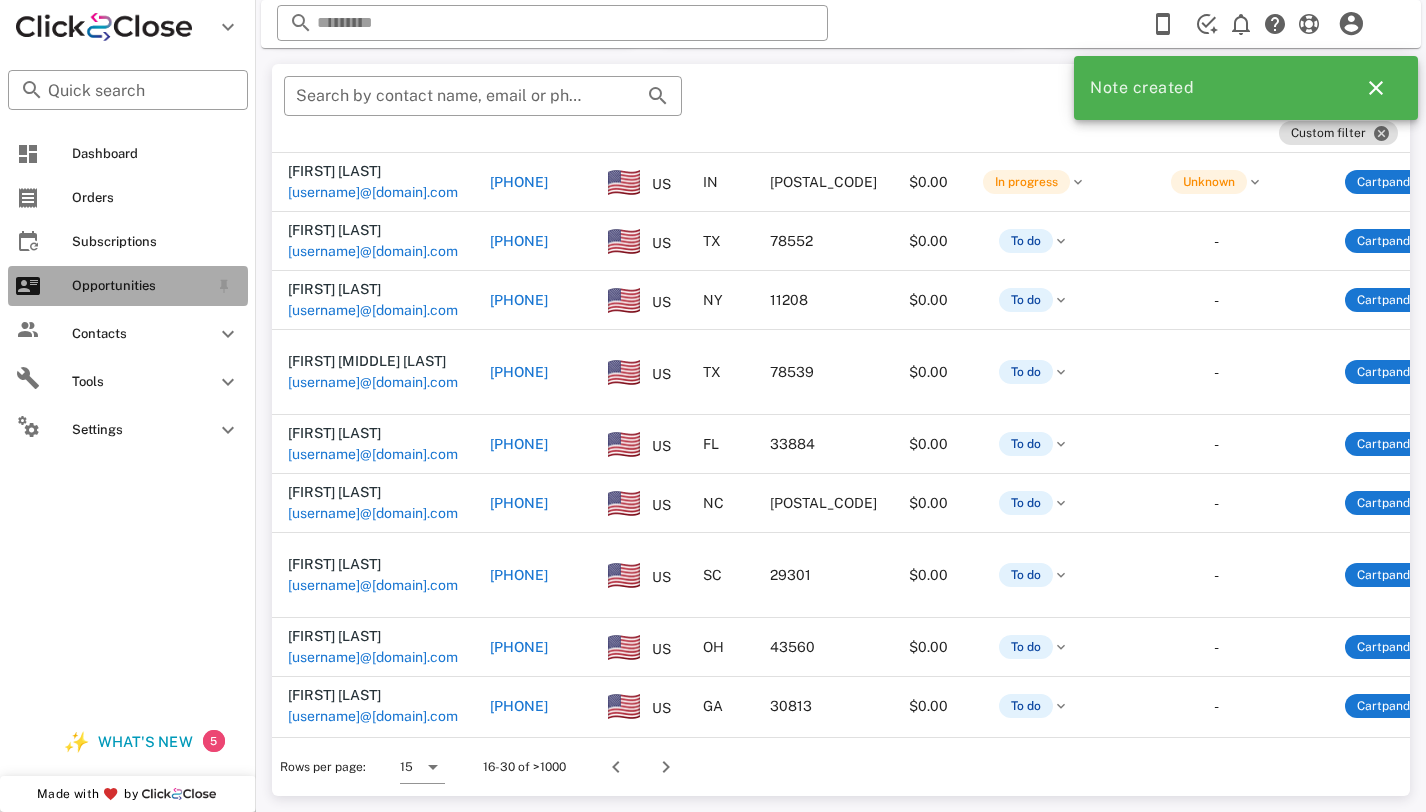 click on "Opportunities" at bounding box center [140, 286] 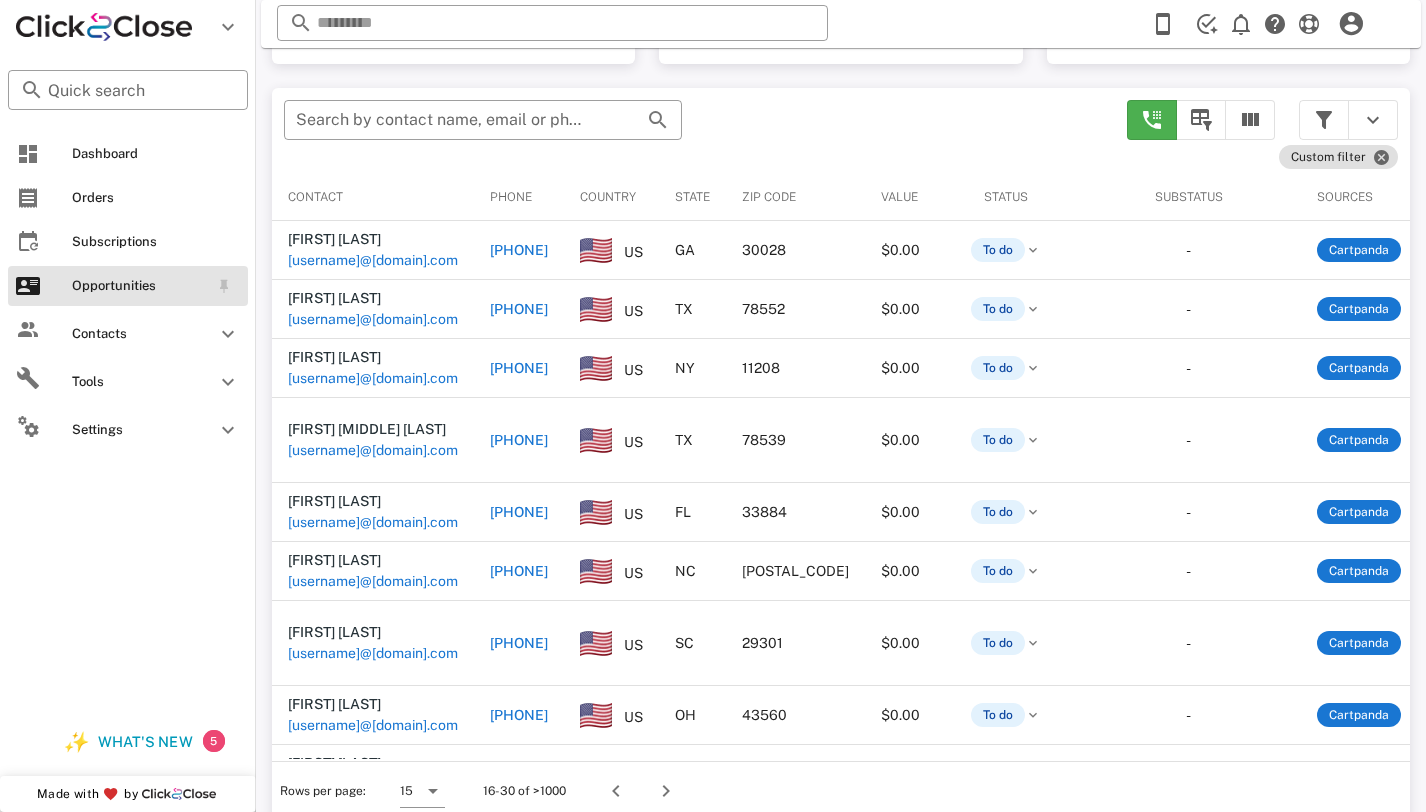 scroll, scrollTop: 380, scrollLeft: 0, axis: vertical 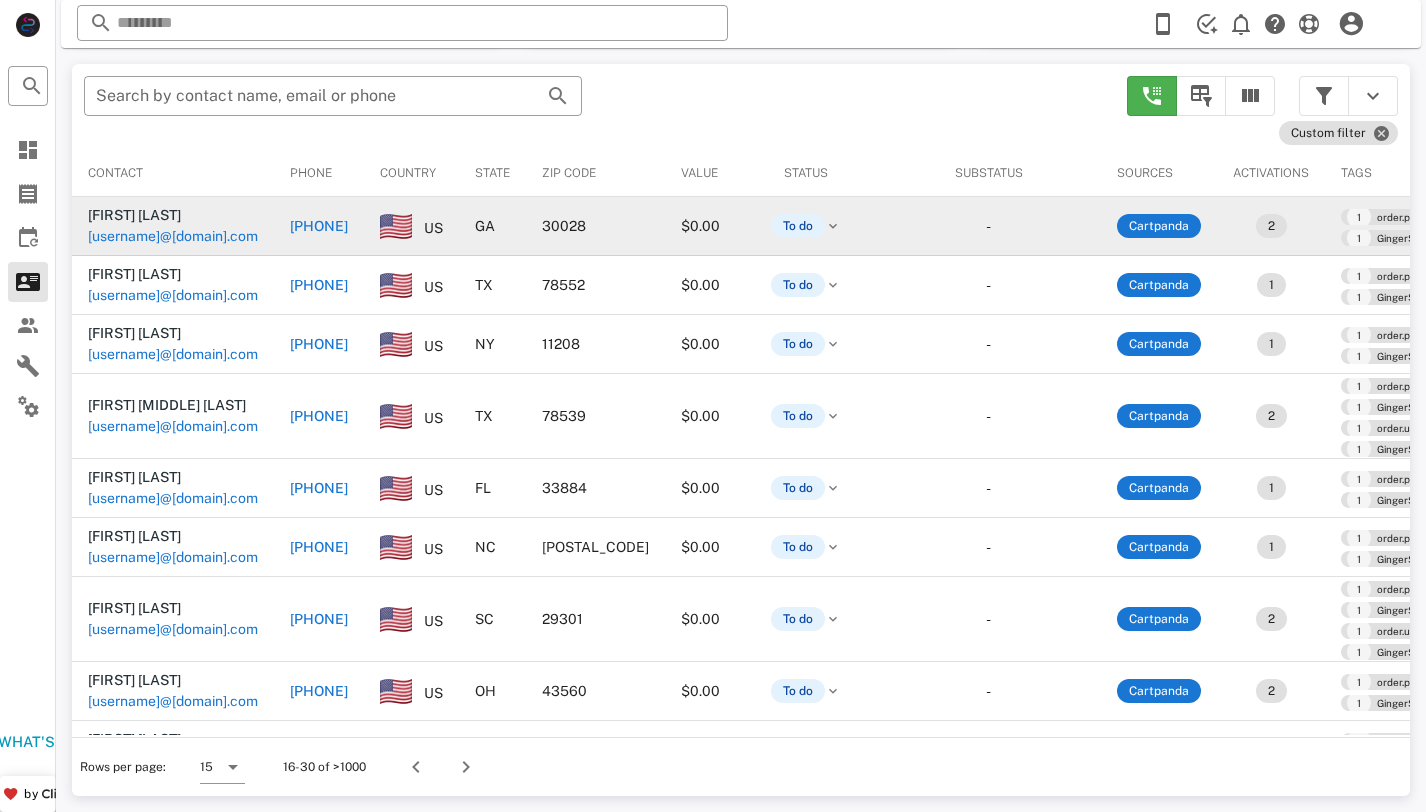 click on "[USERNAME]@[DOMAIN].com" at bounding box center [173, 236] 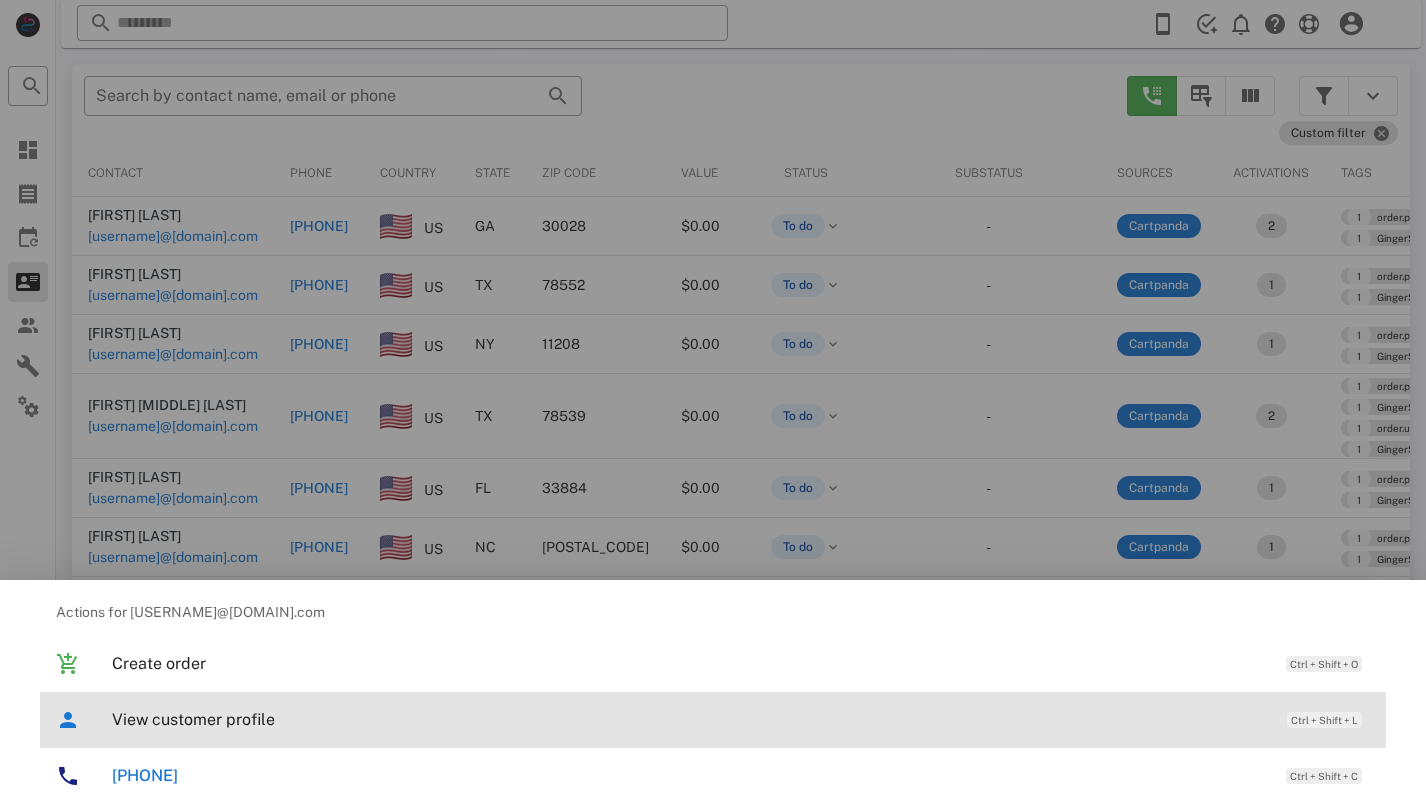 click on "View customer profile" at bounding box center [689, 719] 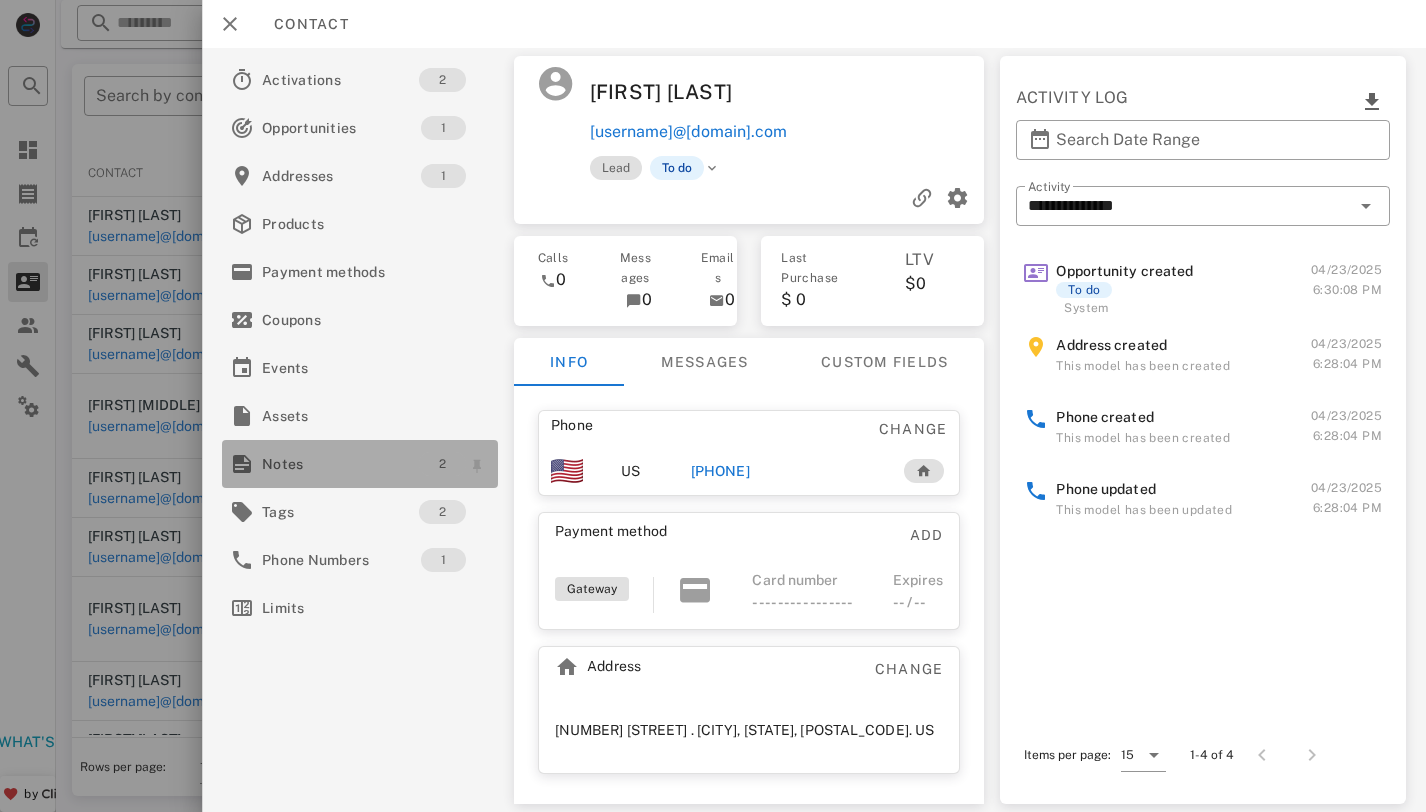 click on "2" at bounding box center (442, 464) 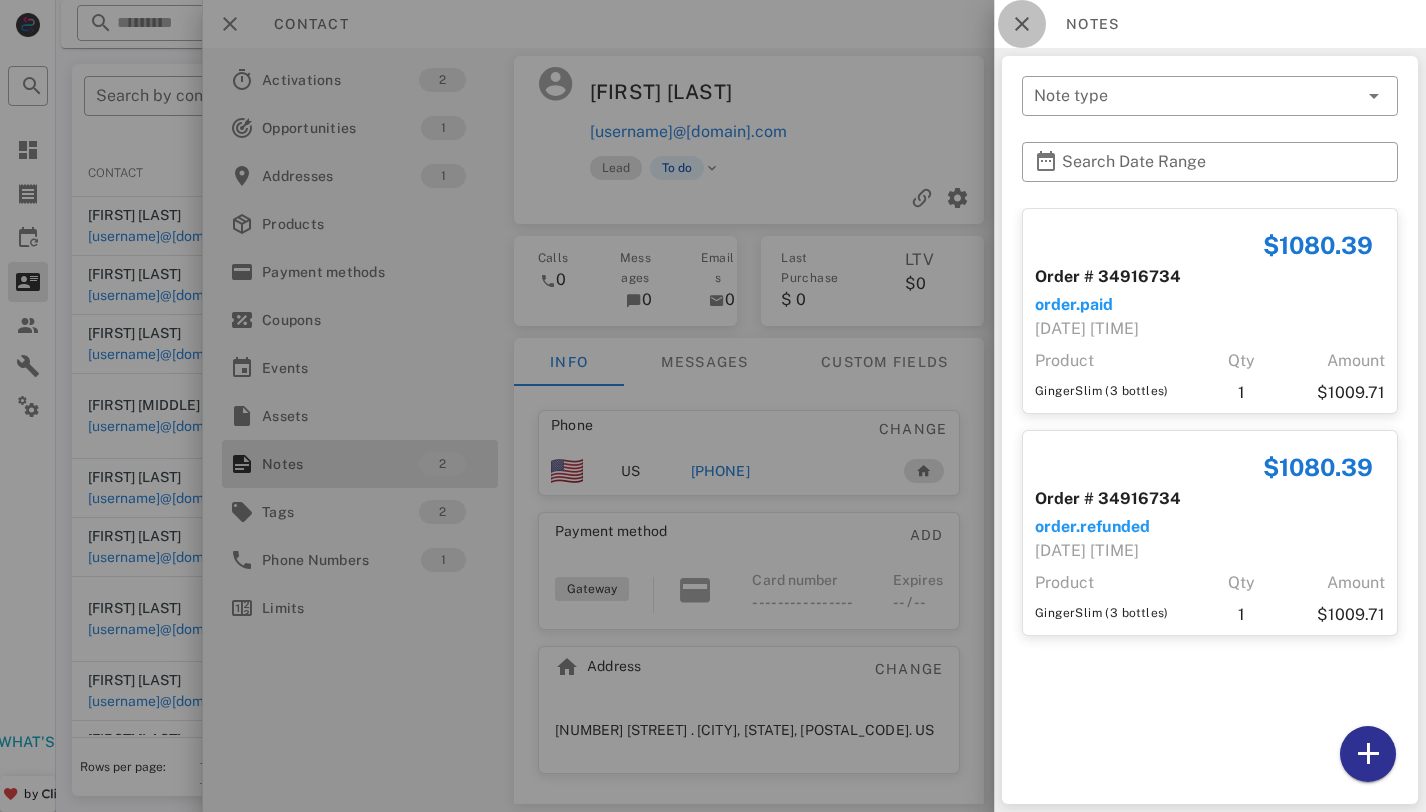 click at bounding box center [1022, 24] 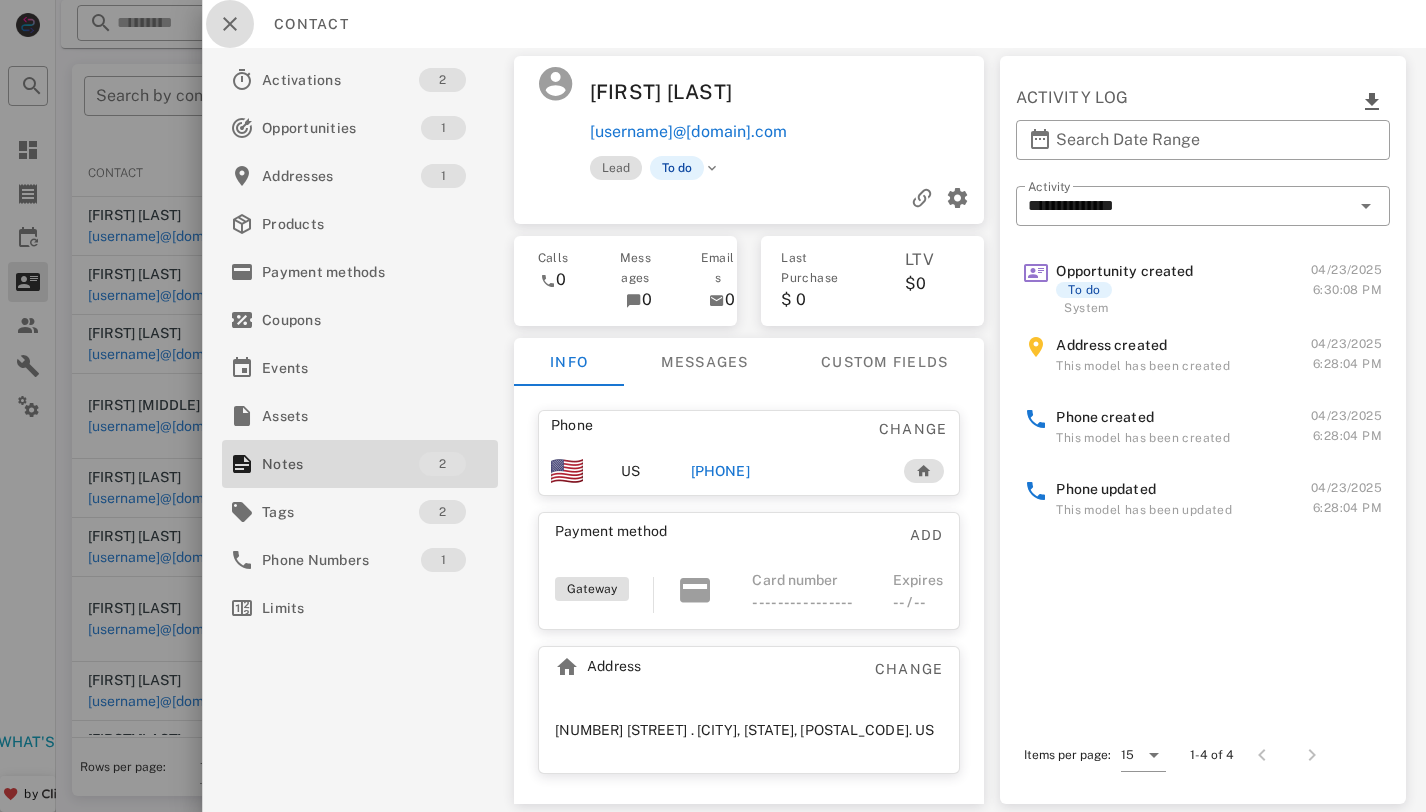 click at bounding box center [230, 24] 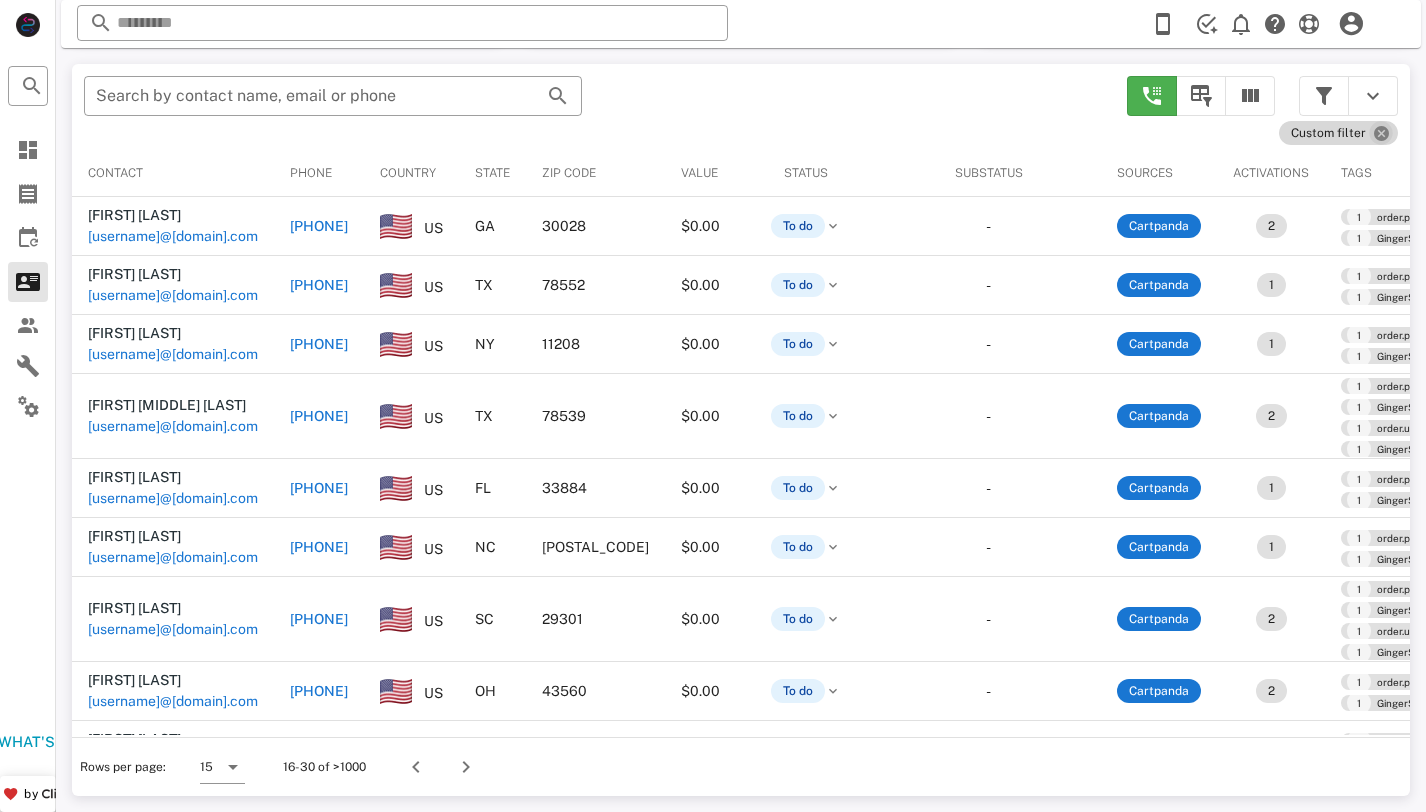 click at bounding box center (1381, 133) 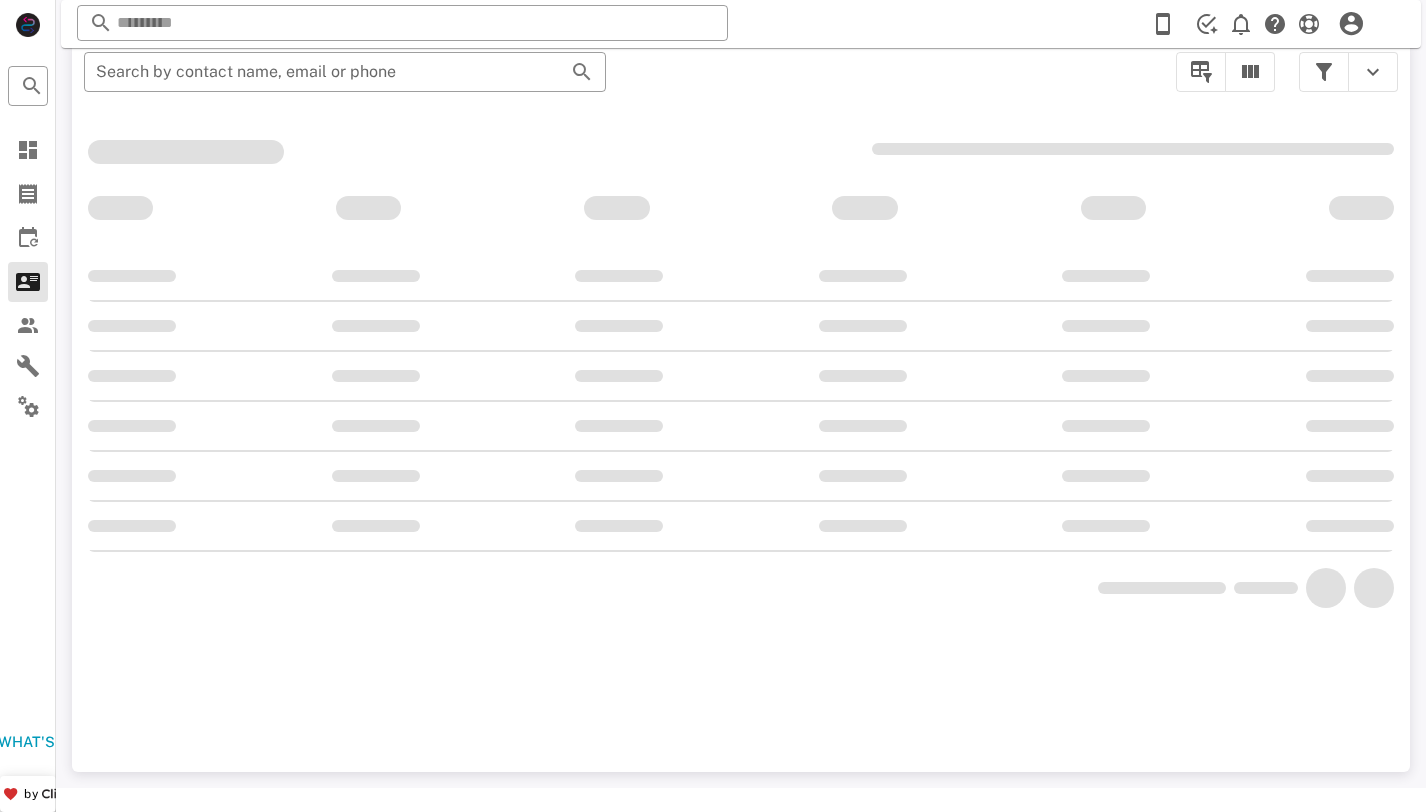scroll, scrollTop: 356, scrollLeft: 0, axis: vertical 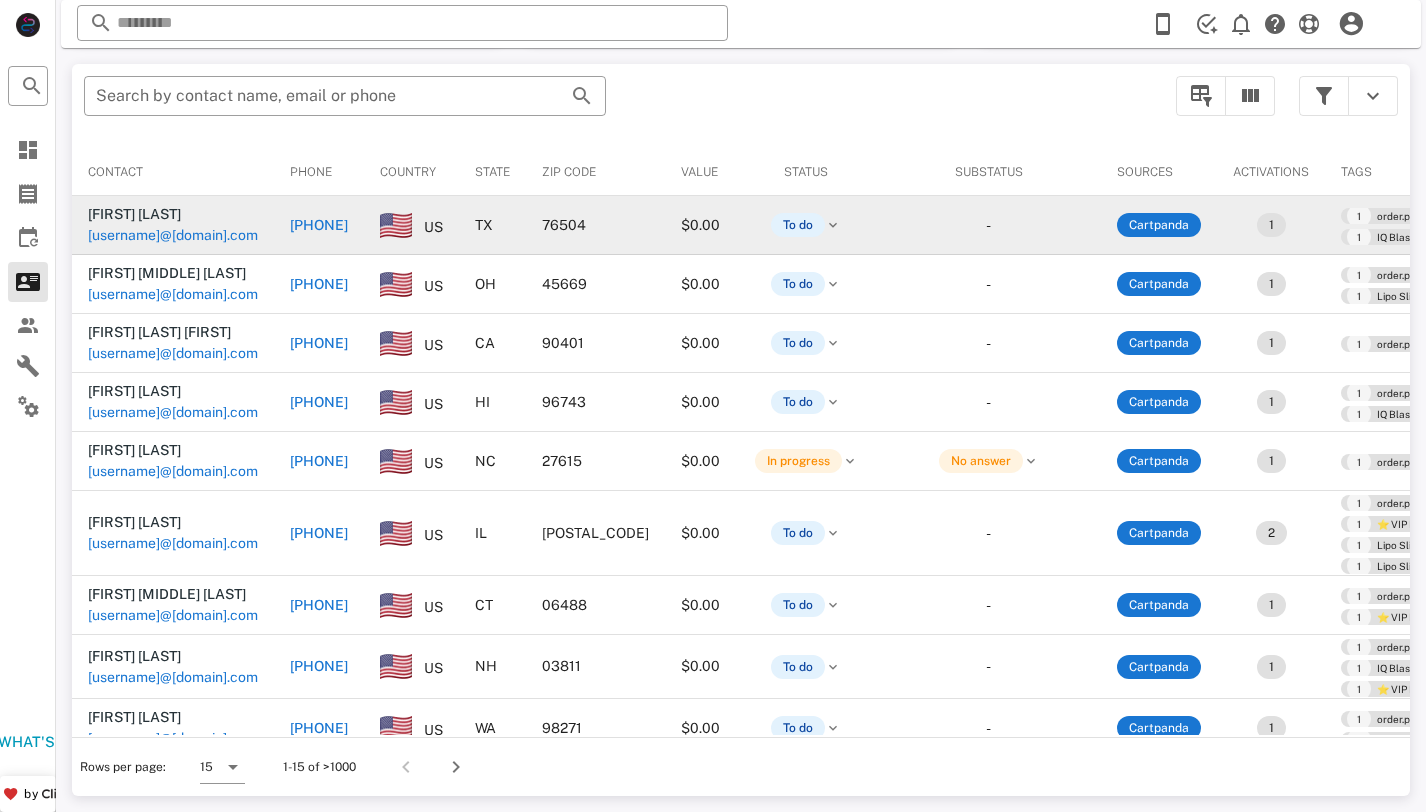 click on "[USERNAME]@[DOMAIN].com" at bounding box center [173, 235] 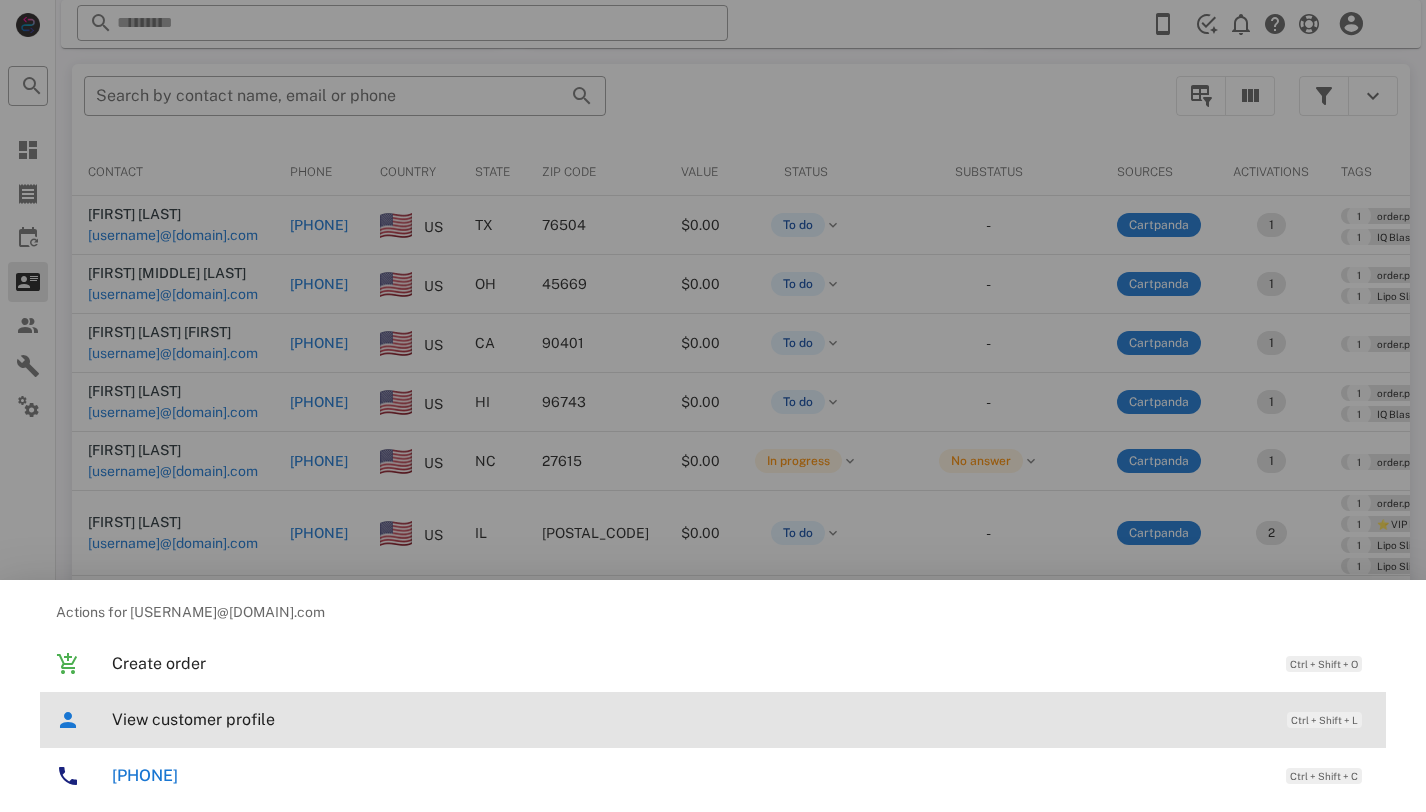 click on "View customer profile" at bounding box center (689, 719) 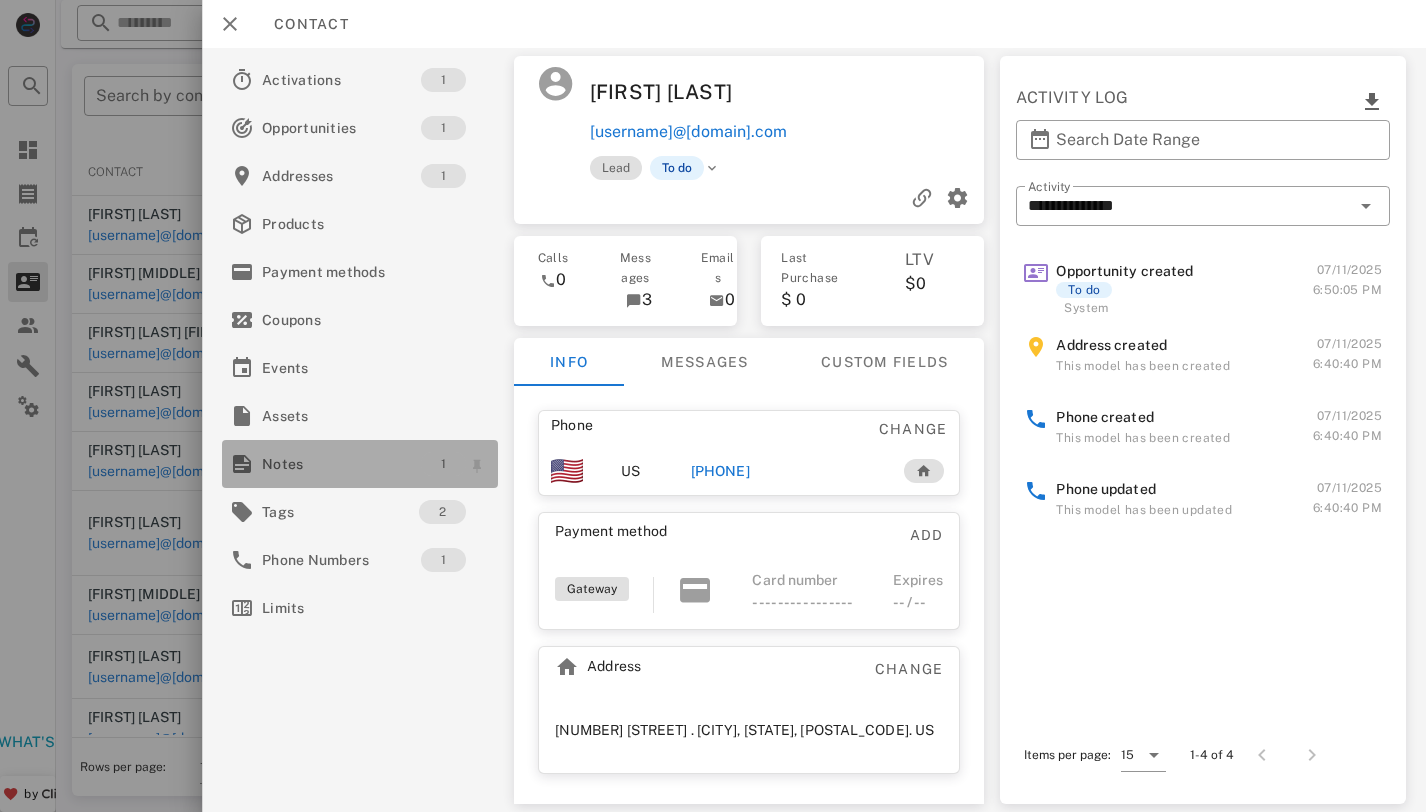 click on "1" at bounding box center (443, 464) 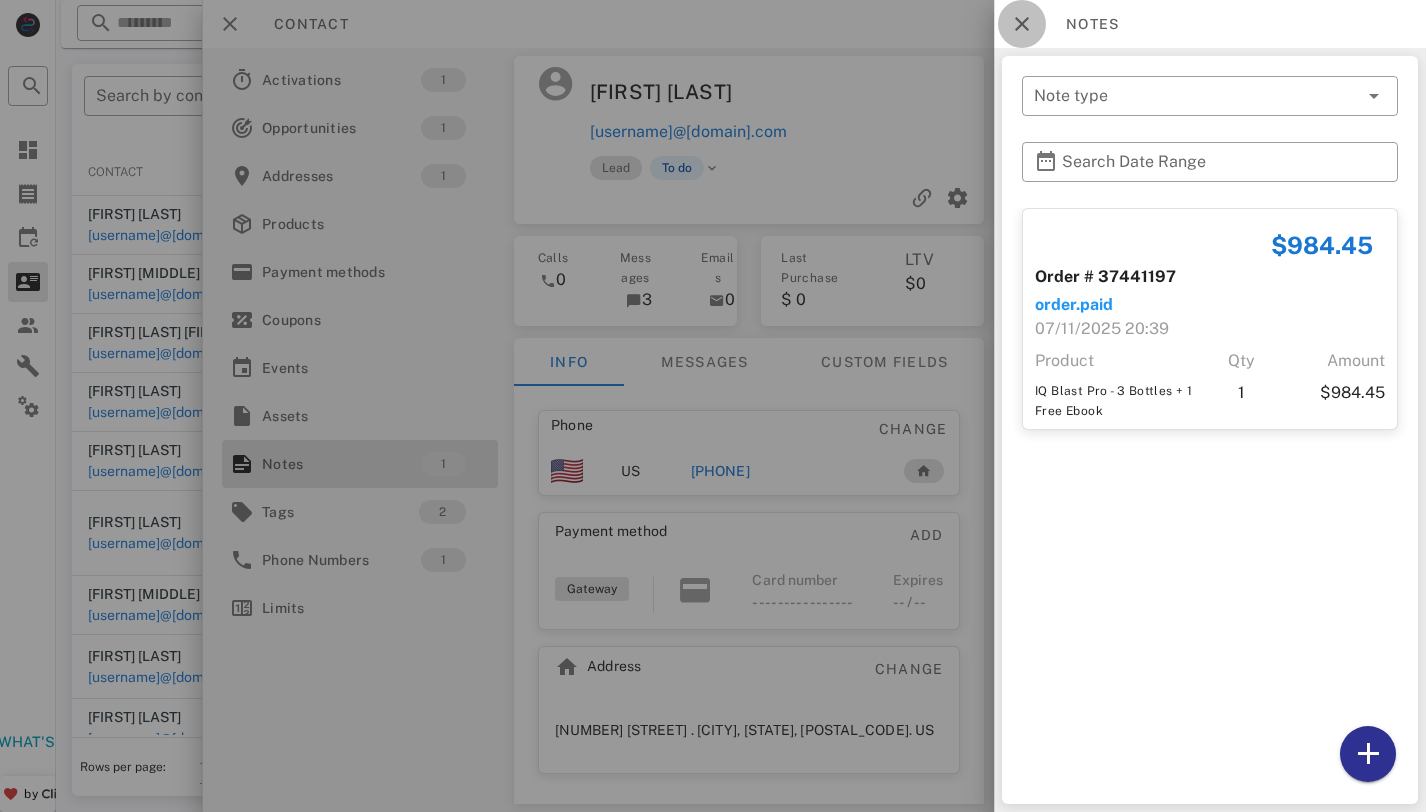 click at bounding box center (1022, 24) 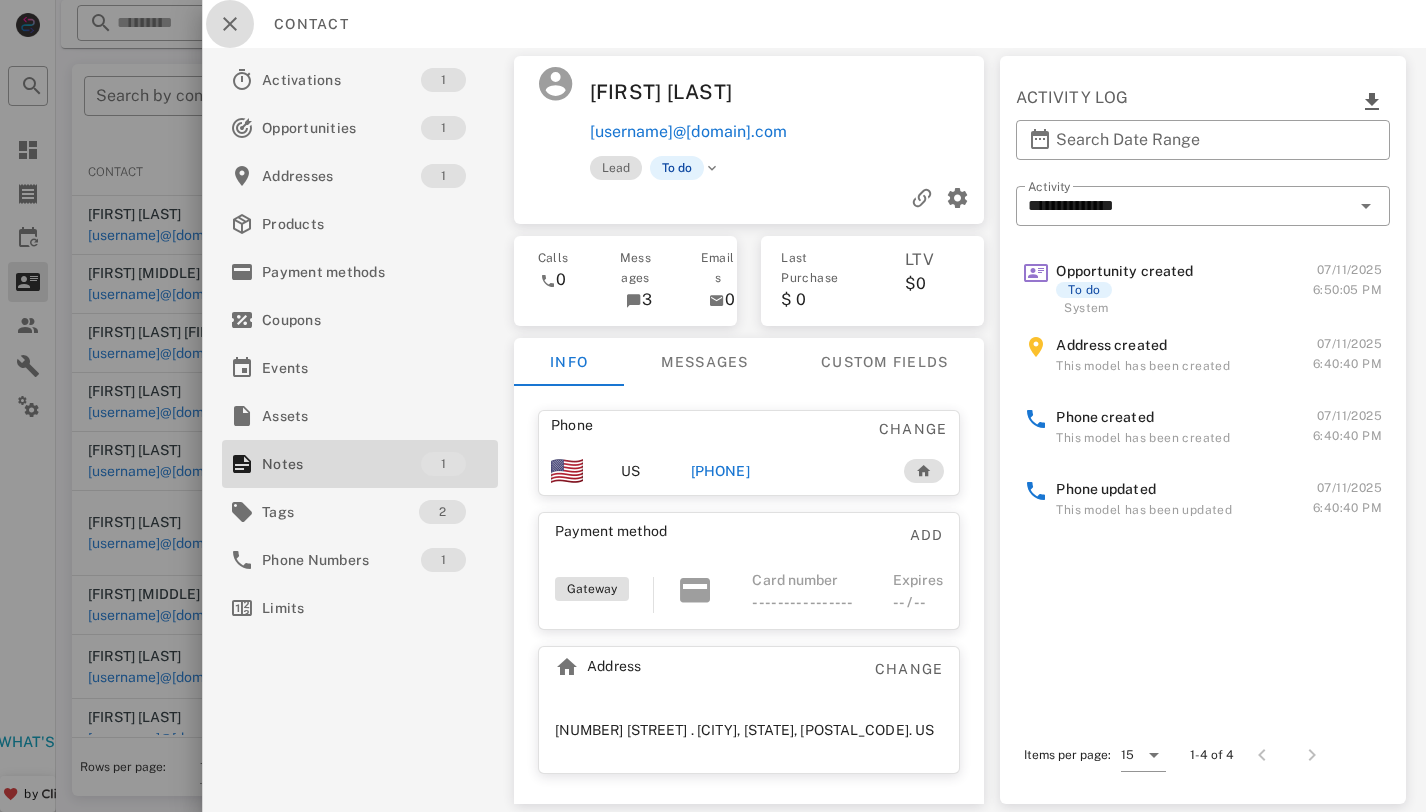 click at bounding box center (230, 24) 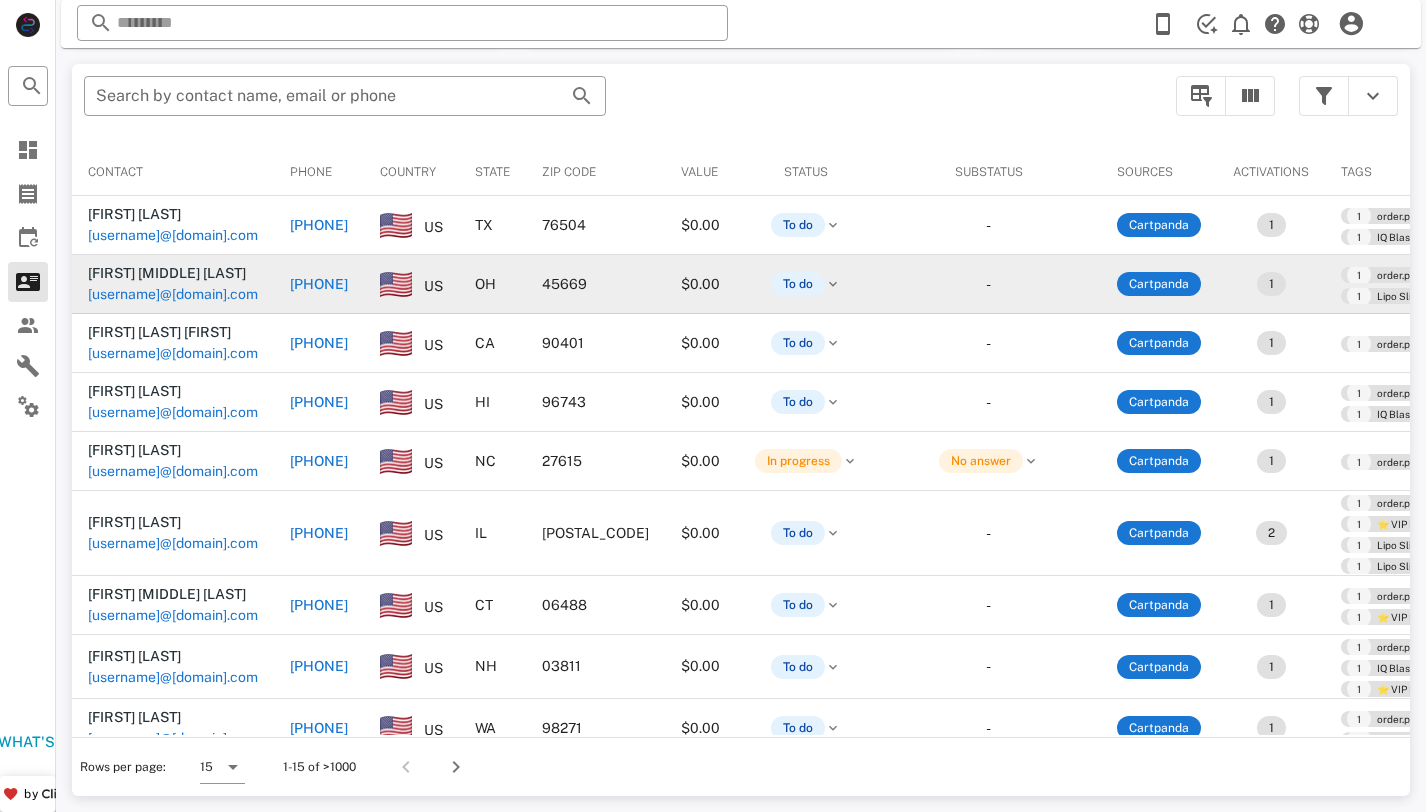 click on "[FIRST] [MIDDLE] [LAST]" at bounding box center [167, 273] 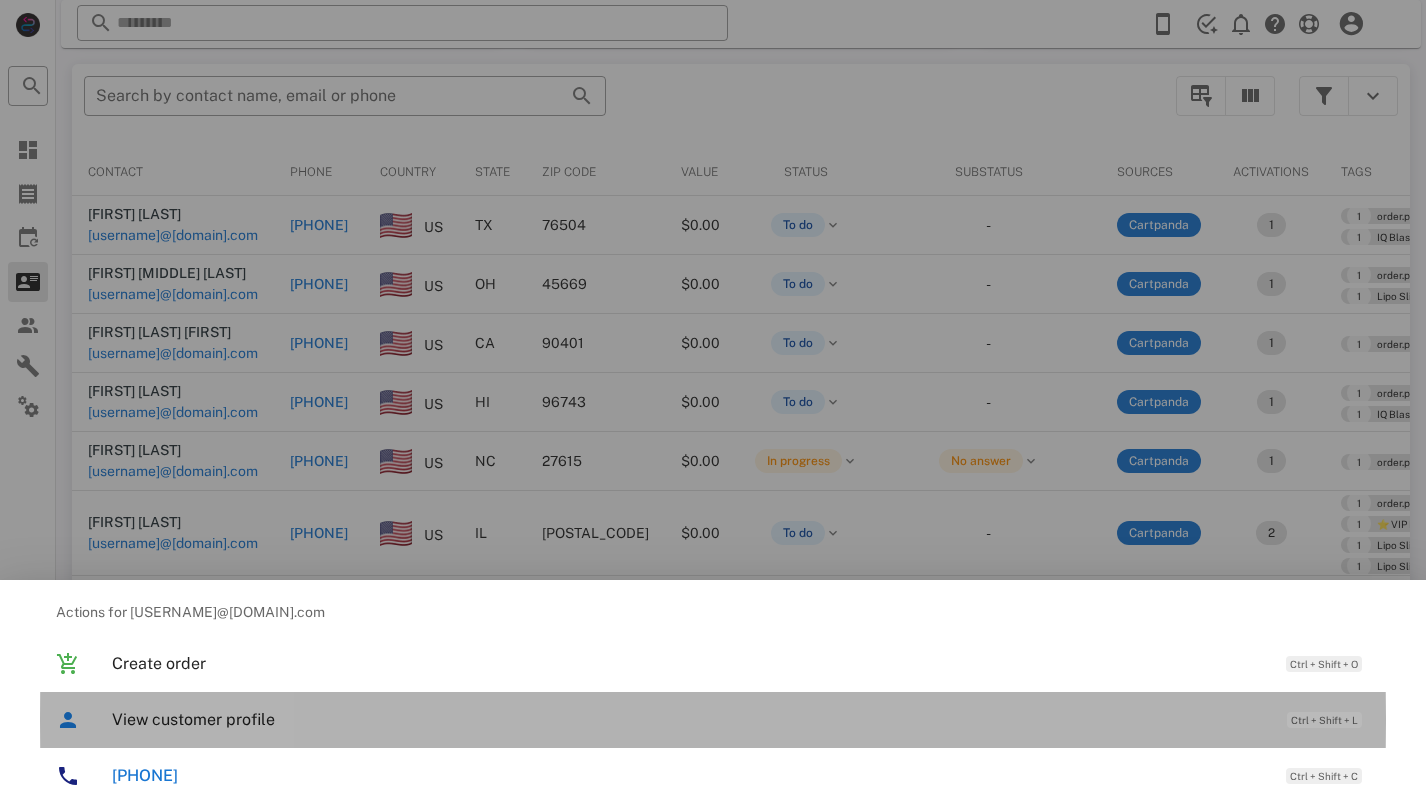 click on "View customer profile Ctrl + Shift + L" at bounding box center [741, 719] 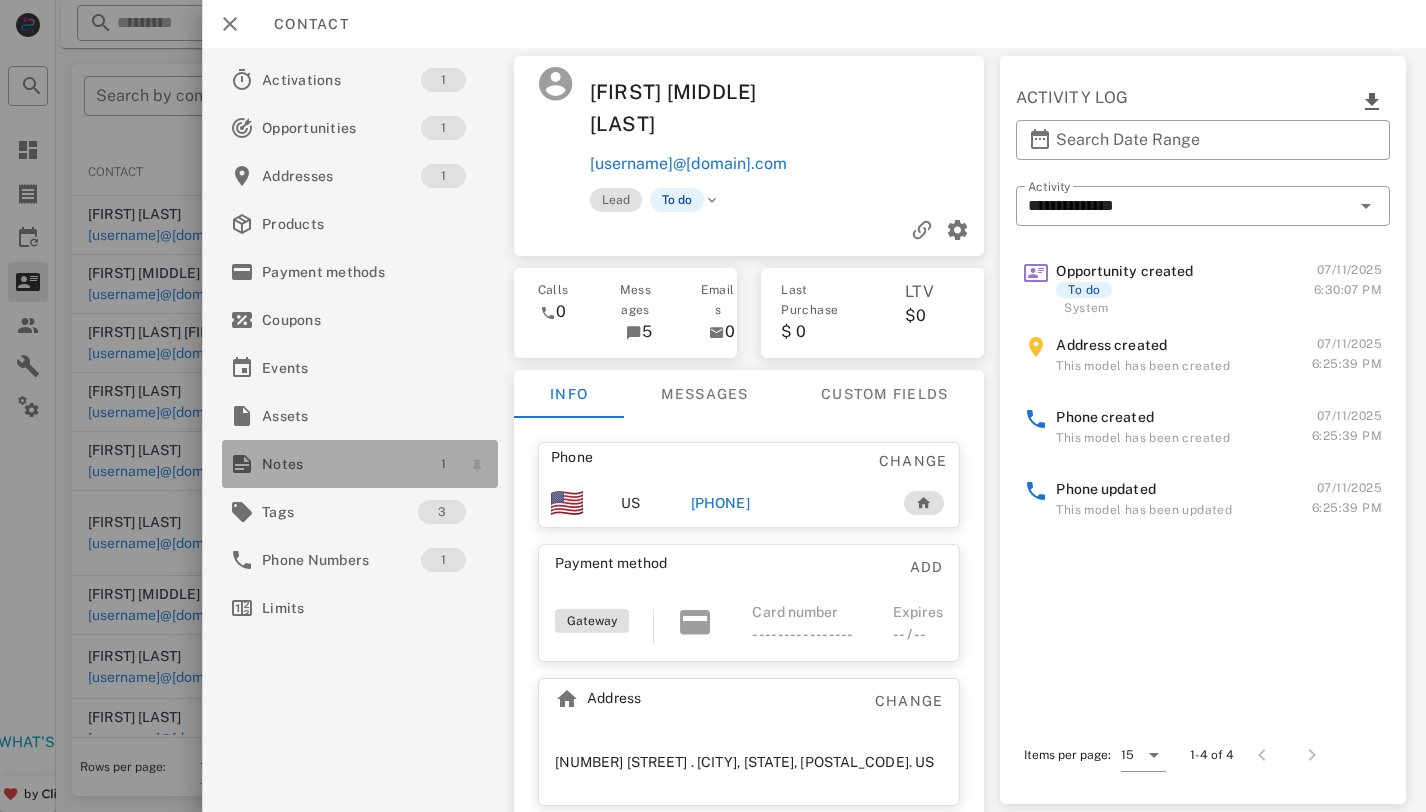 click on "1" at bounding box center [443, 464] 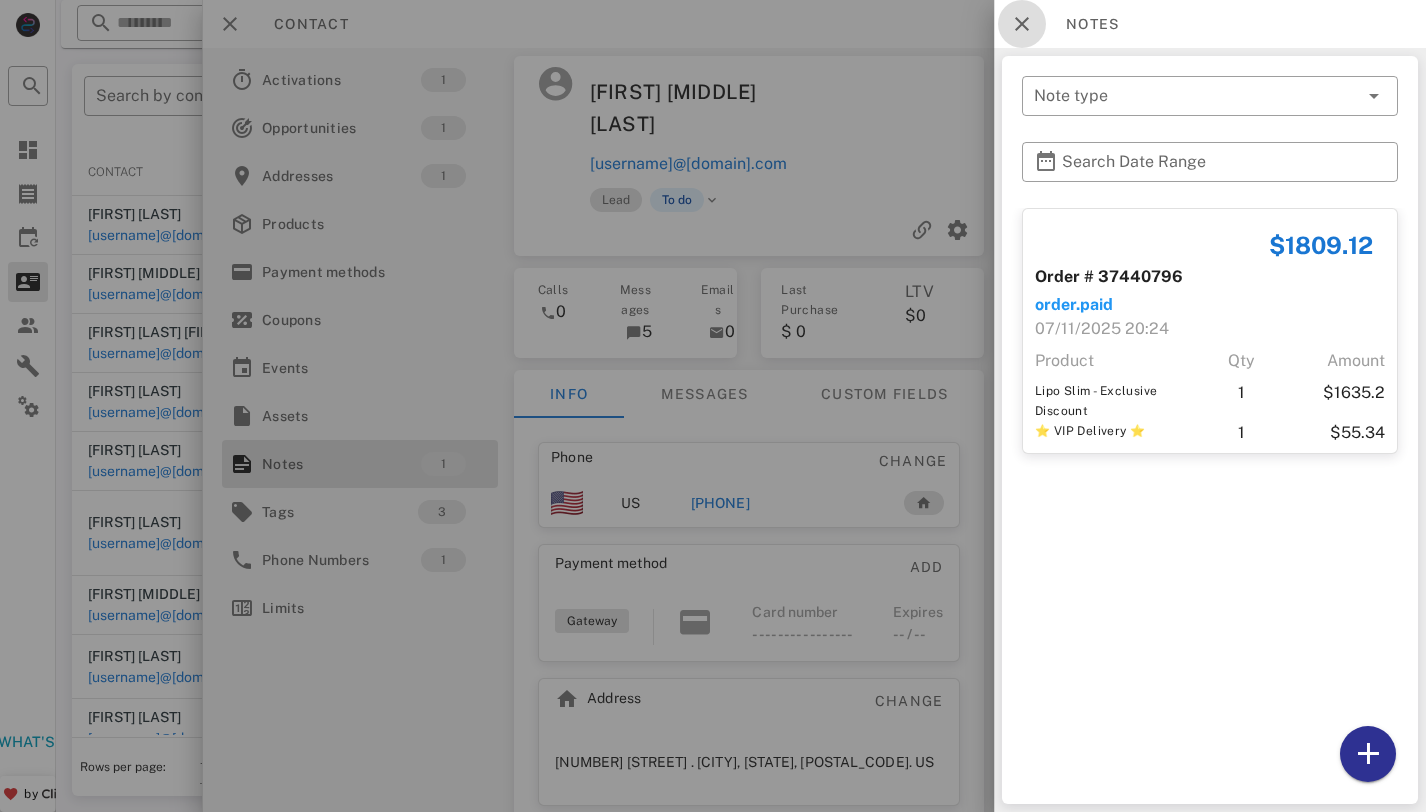 click at bounding box center [1022, 24] 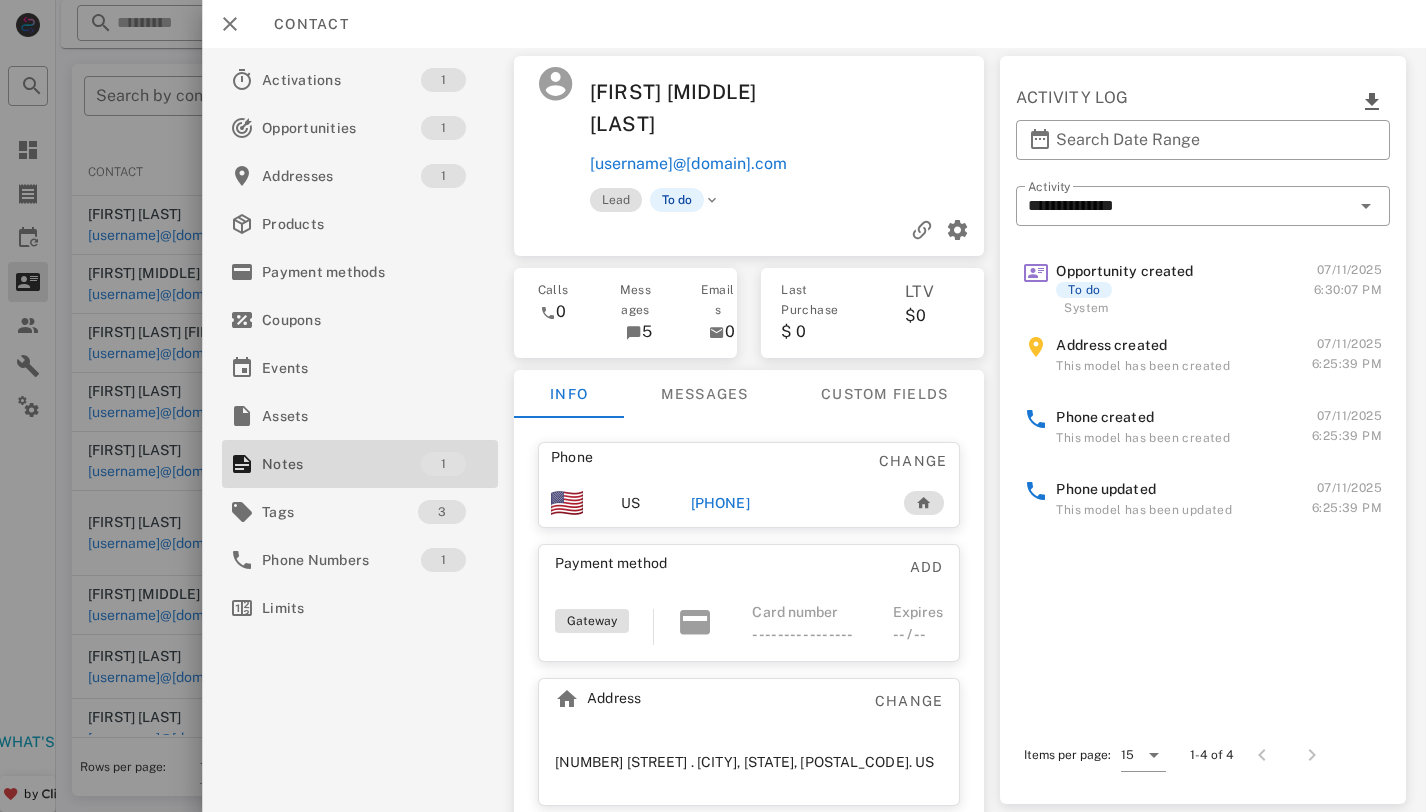 click on "[PHONE]" at bounding box center (720, 503) 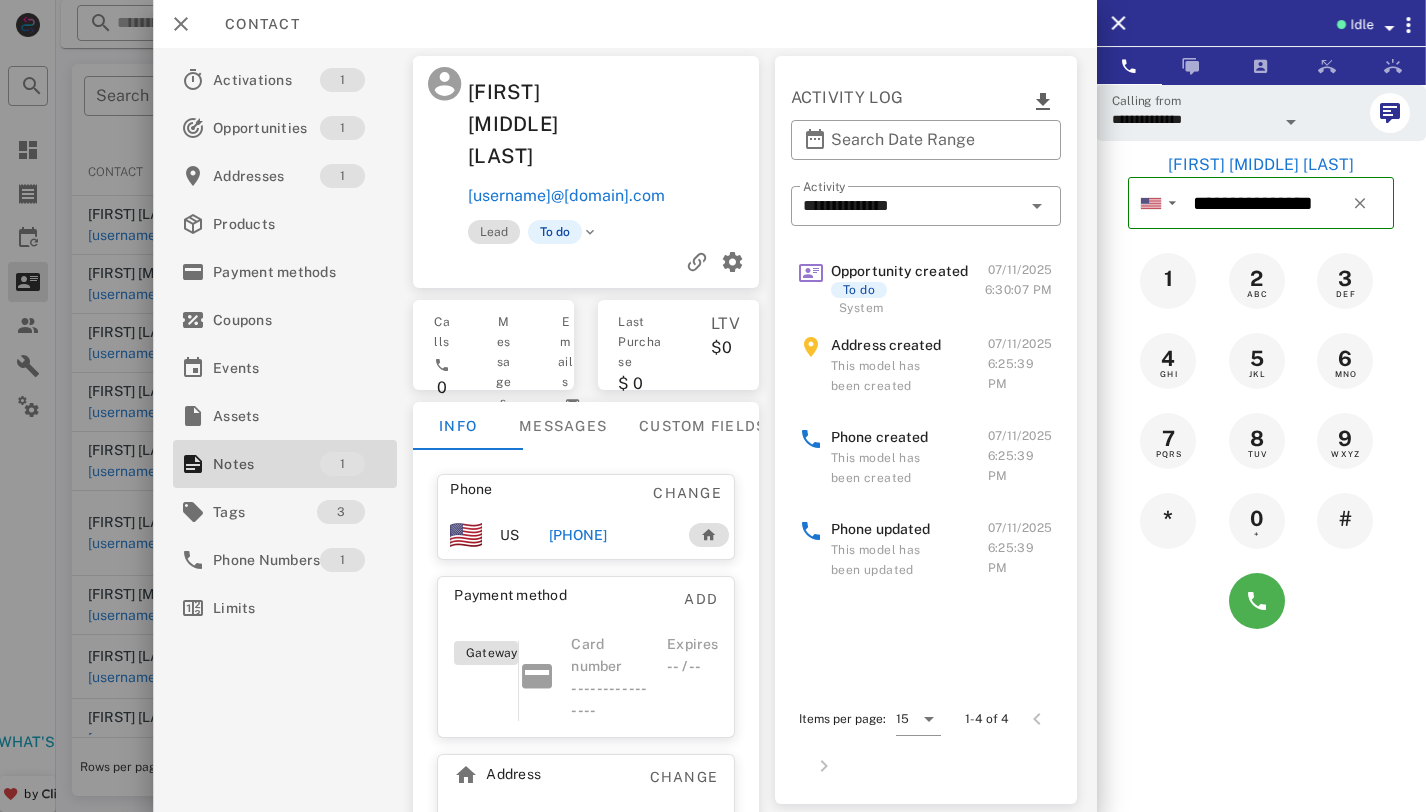 scroll, scrollTop: 487, scrollLeft: 0, axis: vertical 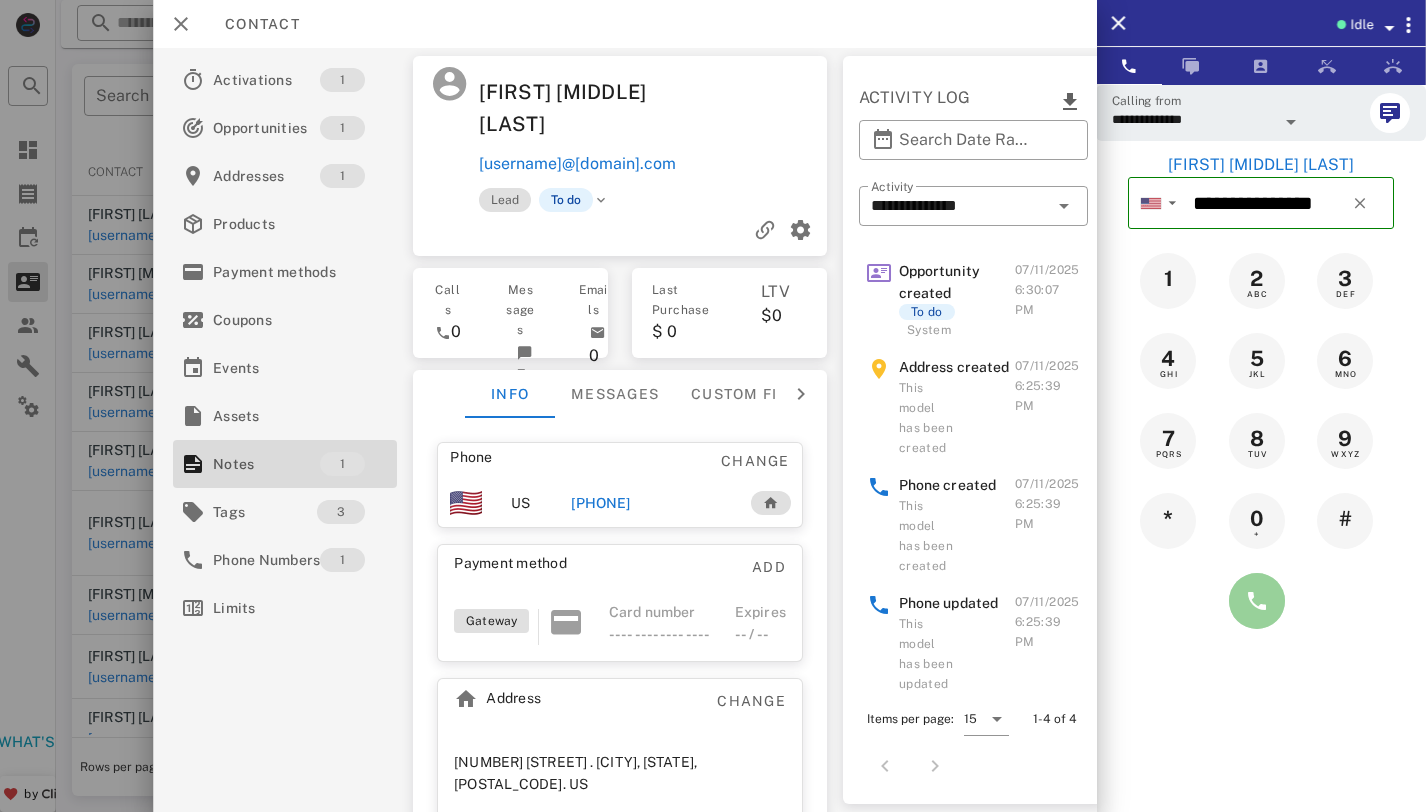 click at bounding box center [1257, 601] 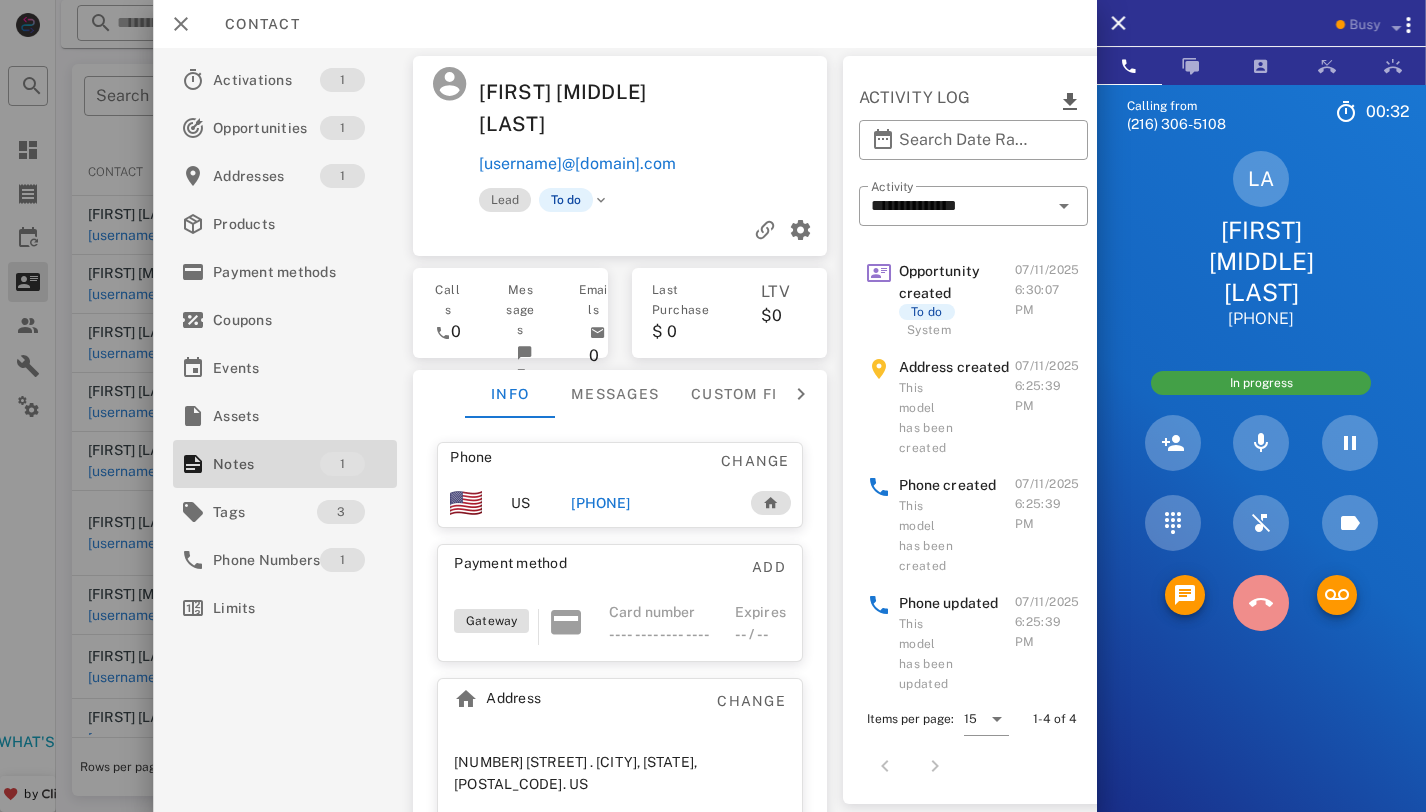 click at bounding box center (1261, 603) 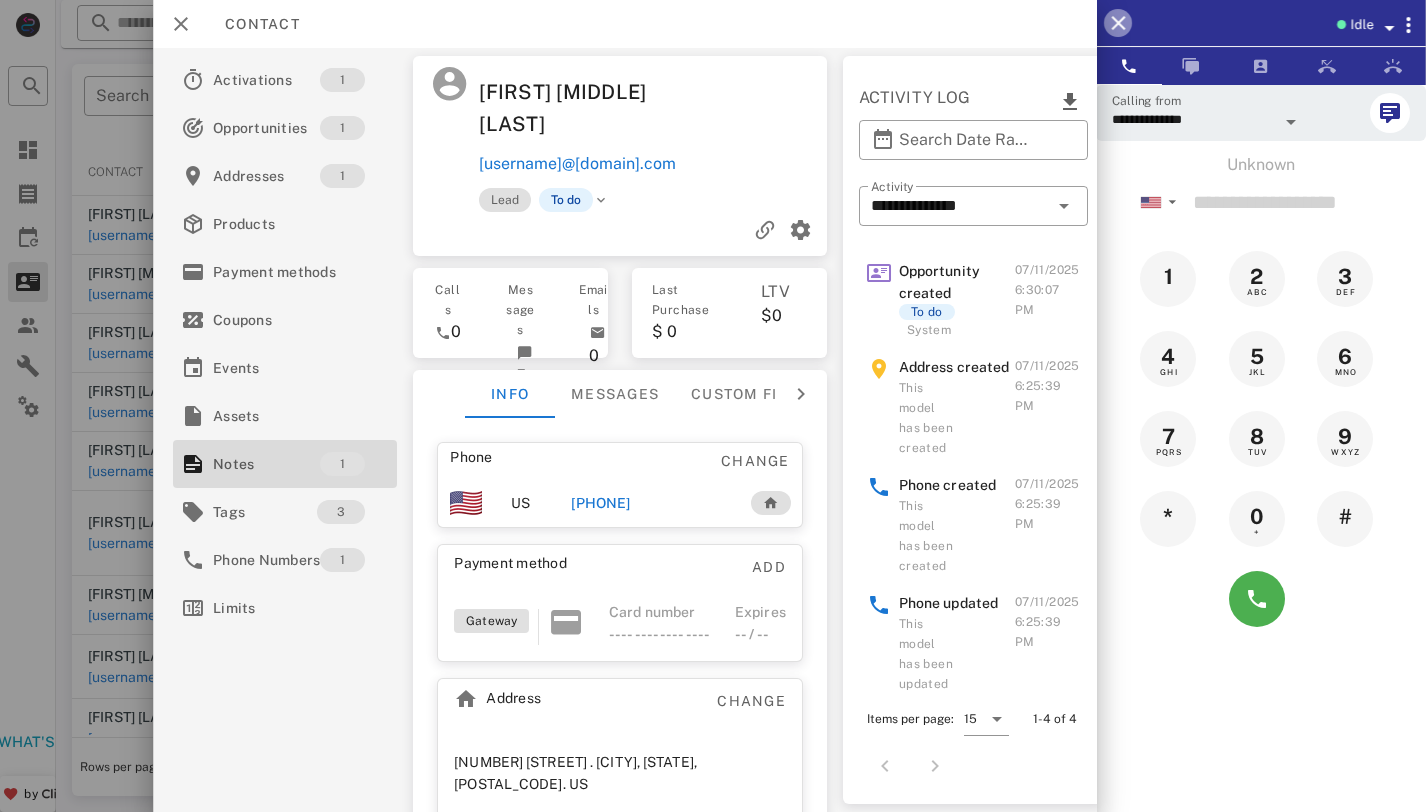 click at bounding box center [1118, 23] 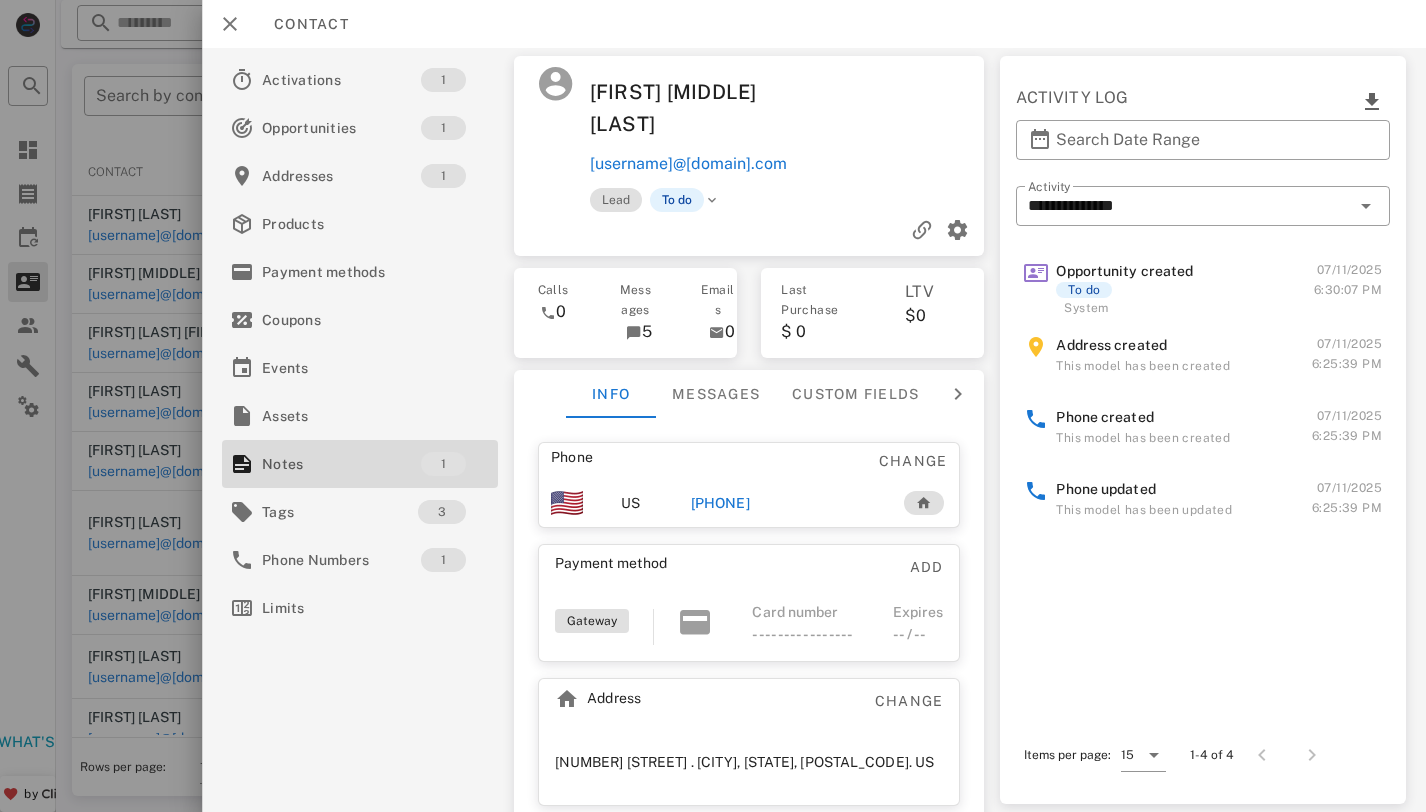 scroll, scrollTop: 471, scrollLeft: 0, axis: vertical 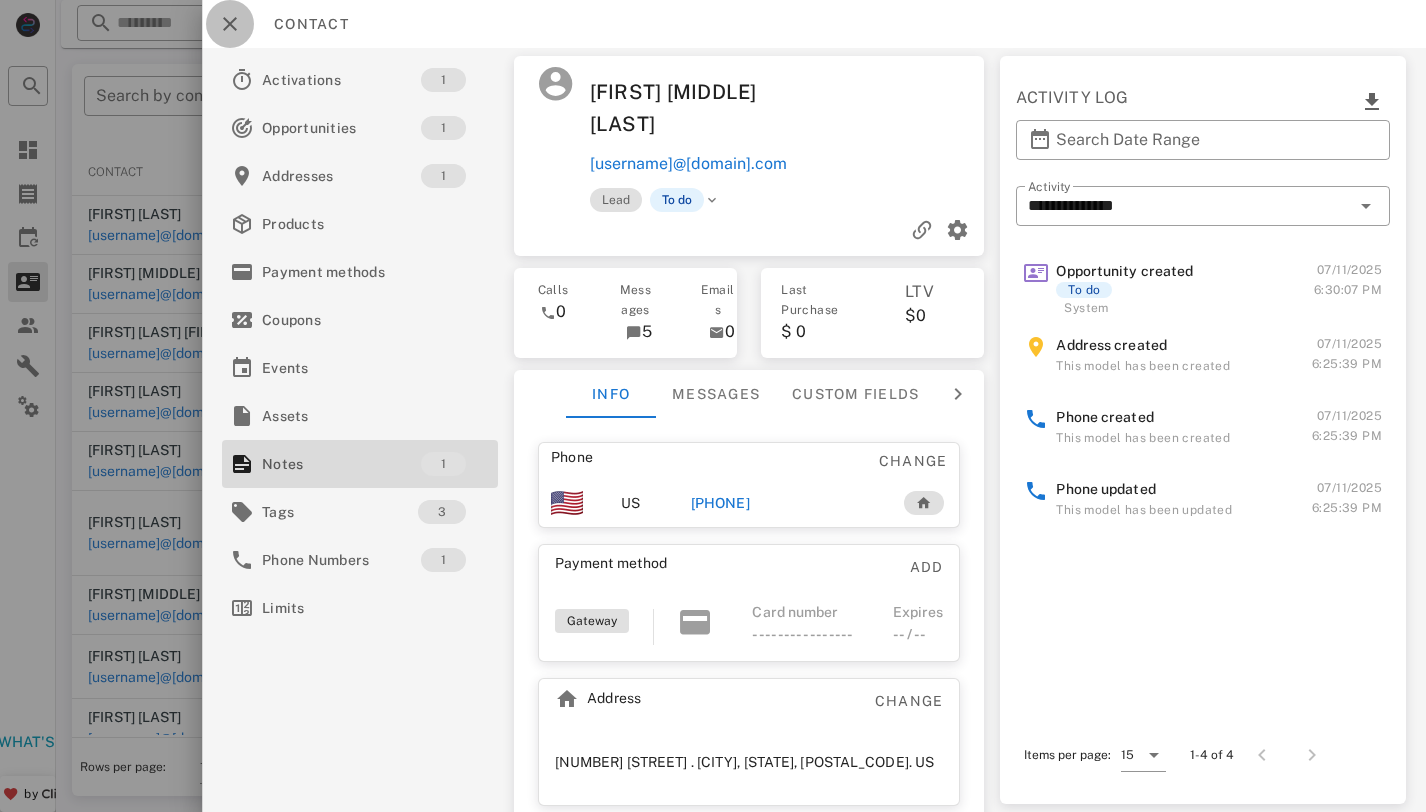 click at bounding box center (230, 24) 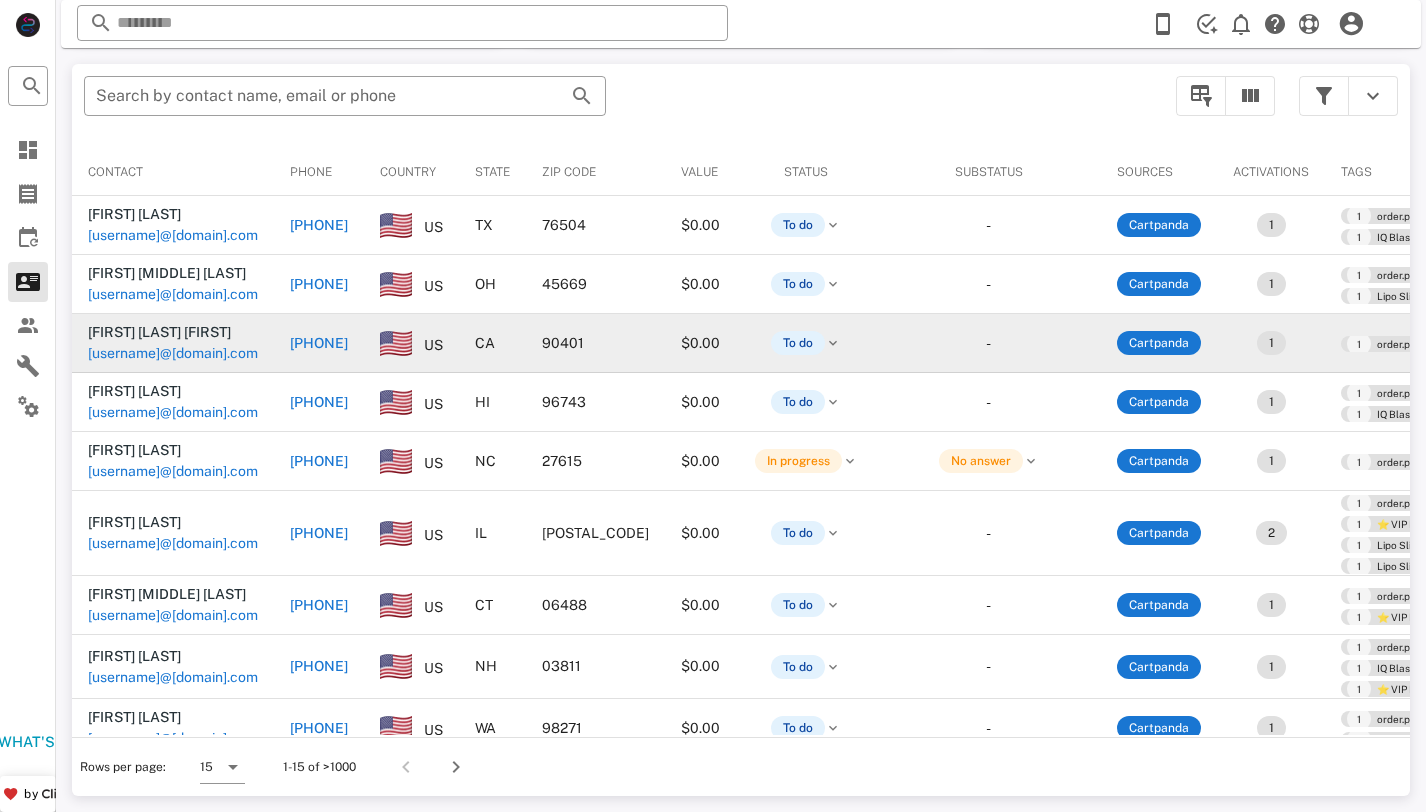click on "[USERNAME]@[DOMAIN].com" at bounding box center [173, 353] 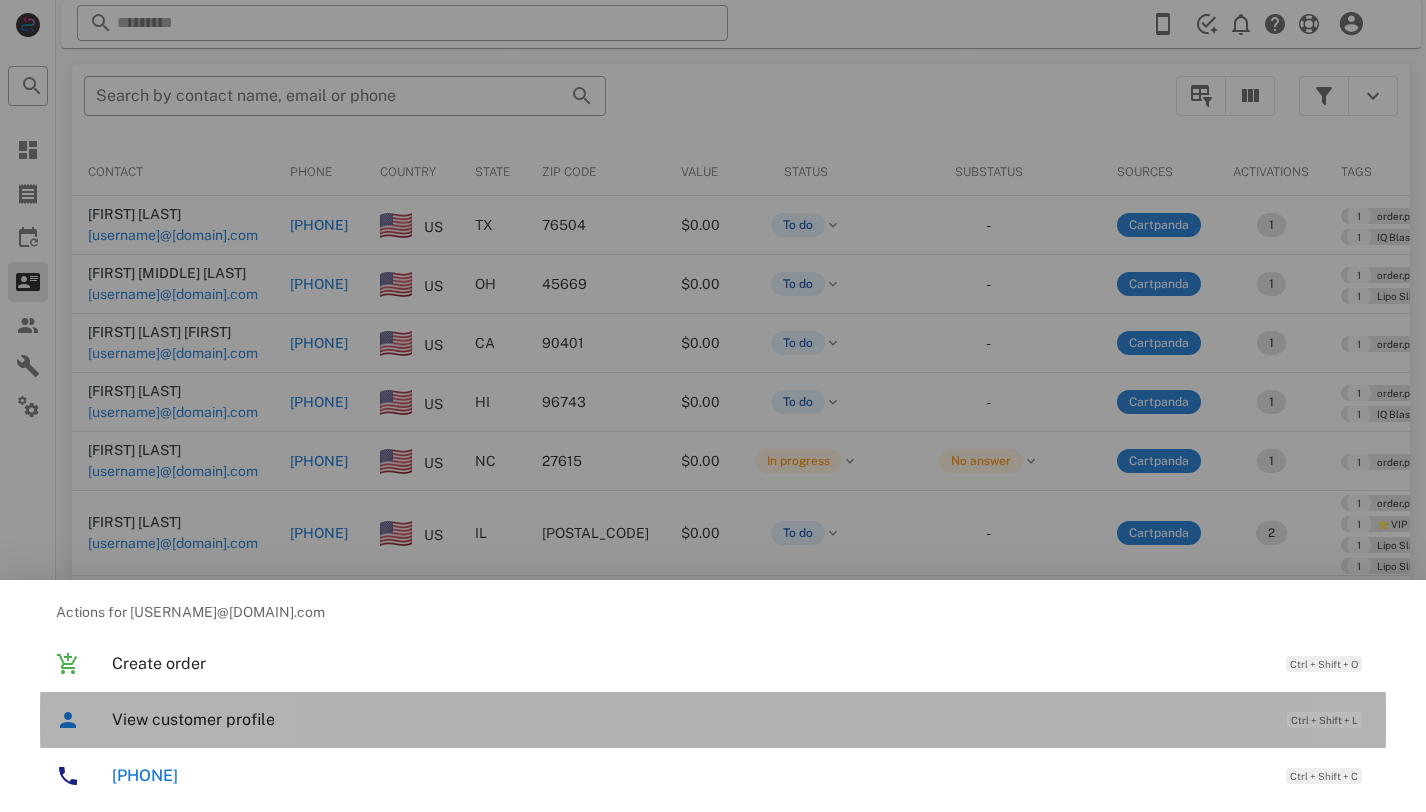click on "View customer profile Ctrl + Shift + L" at bounding box center (741, 719) 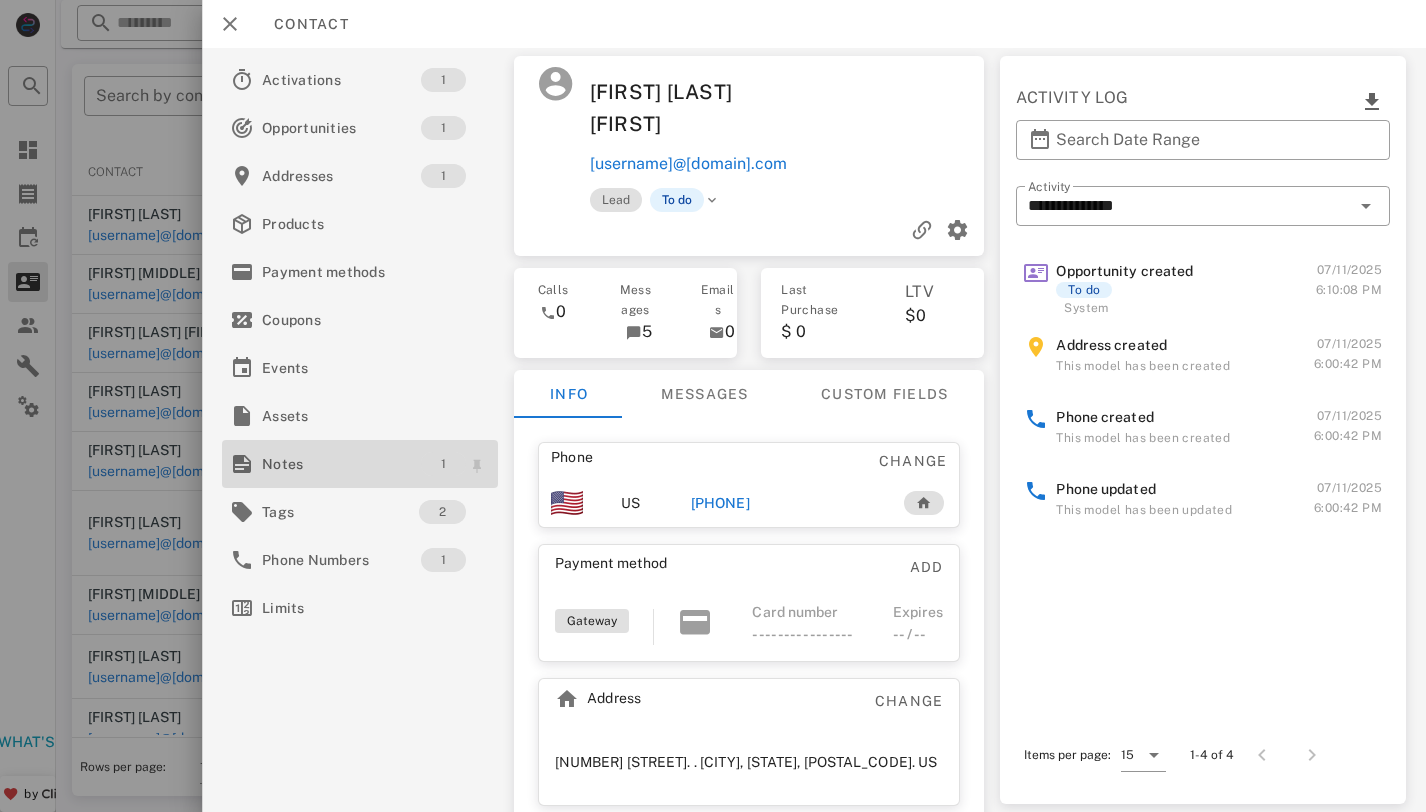 click on "1" at bounding box center [443, 464] 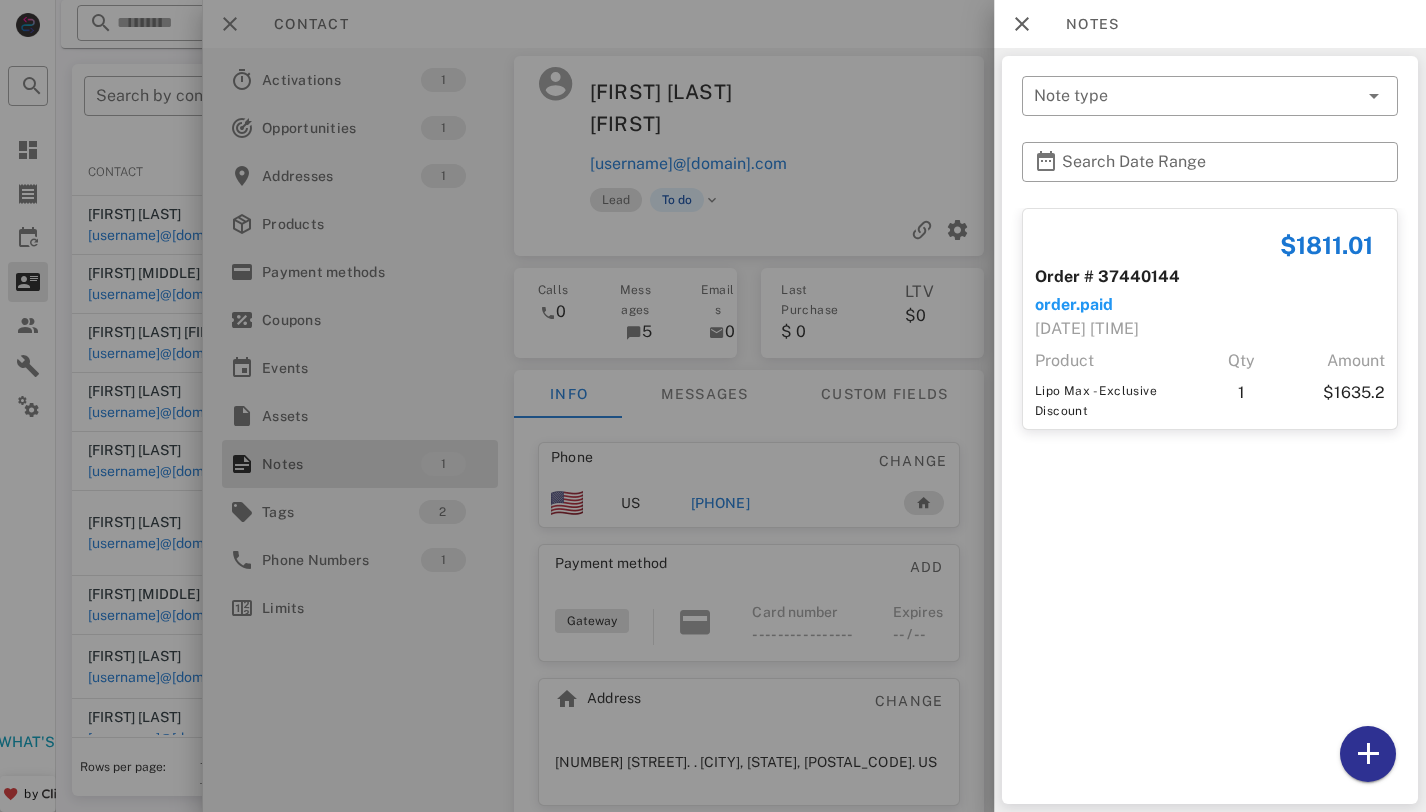 click at bounding box center (713, 406) 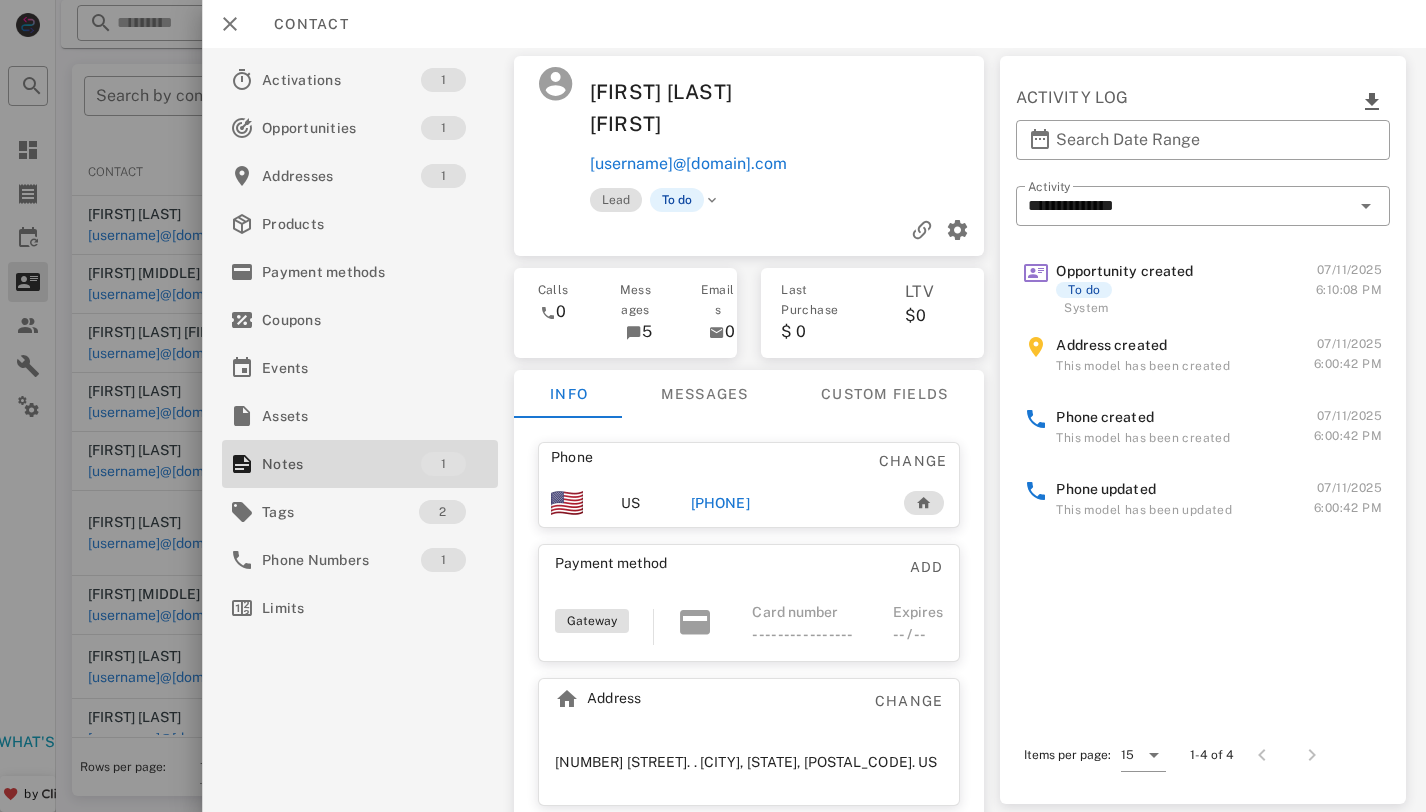 click on "[PHONE]" at bounding box center [720, 503] 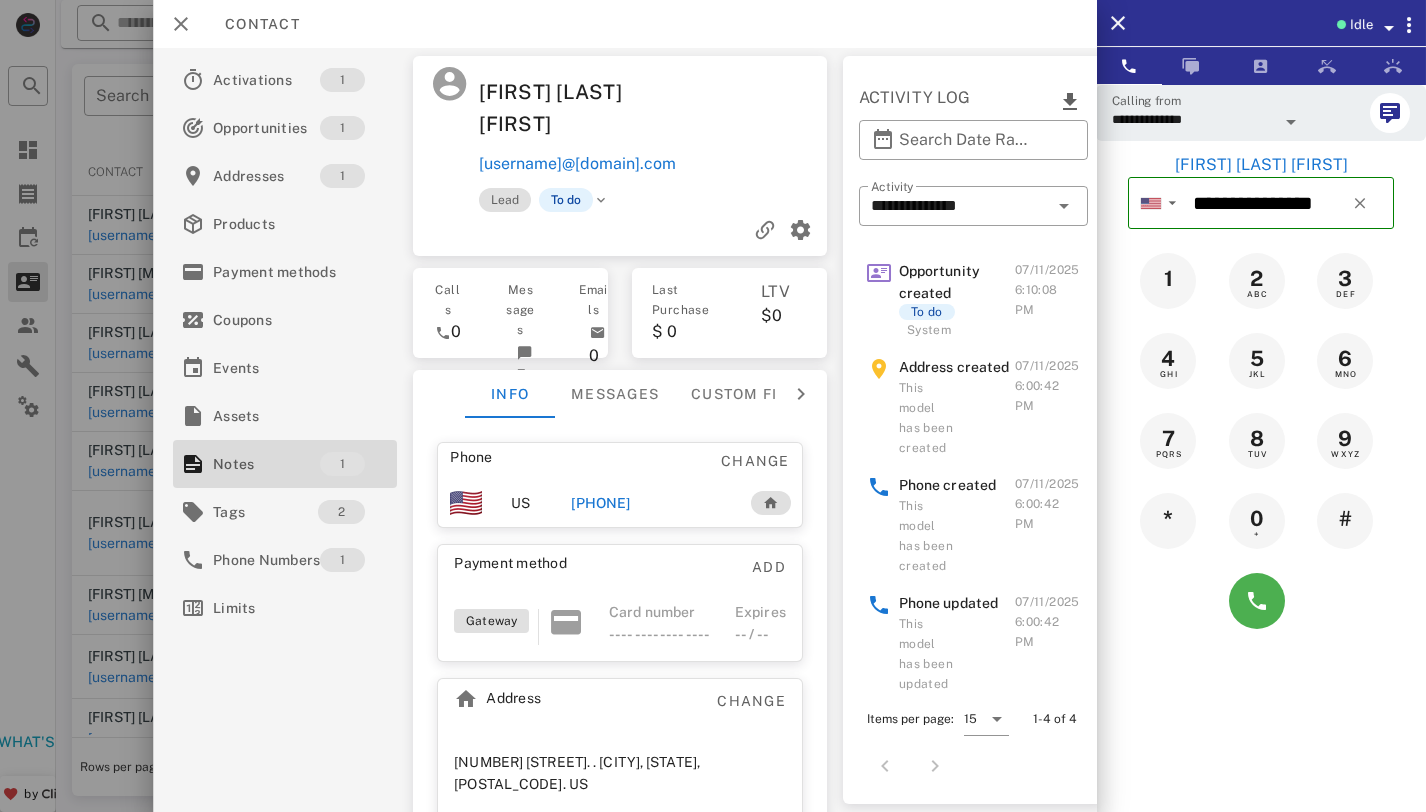 scroll, scrollTop: 487, scrollLeft: 0, axis: vertical 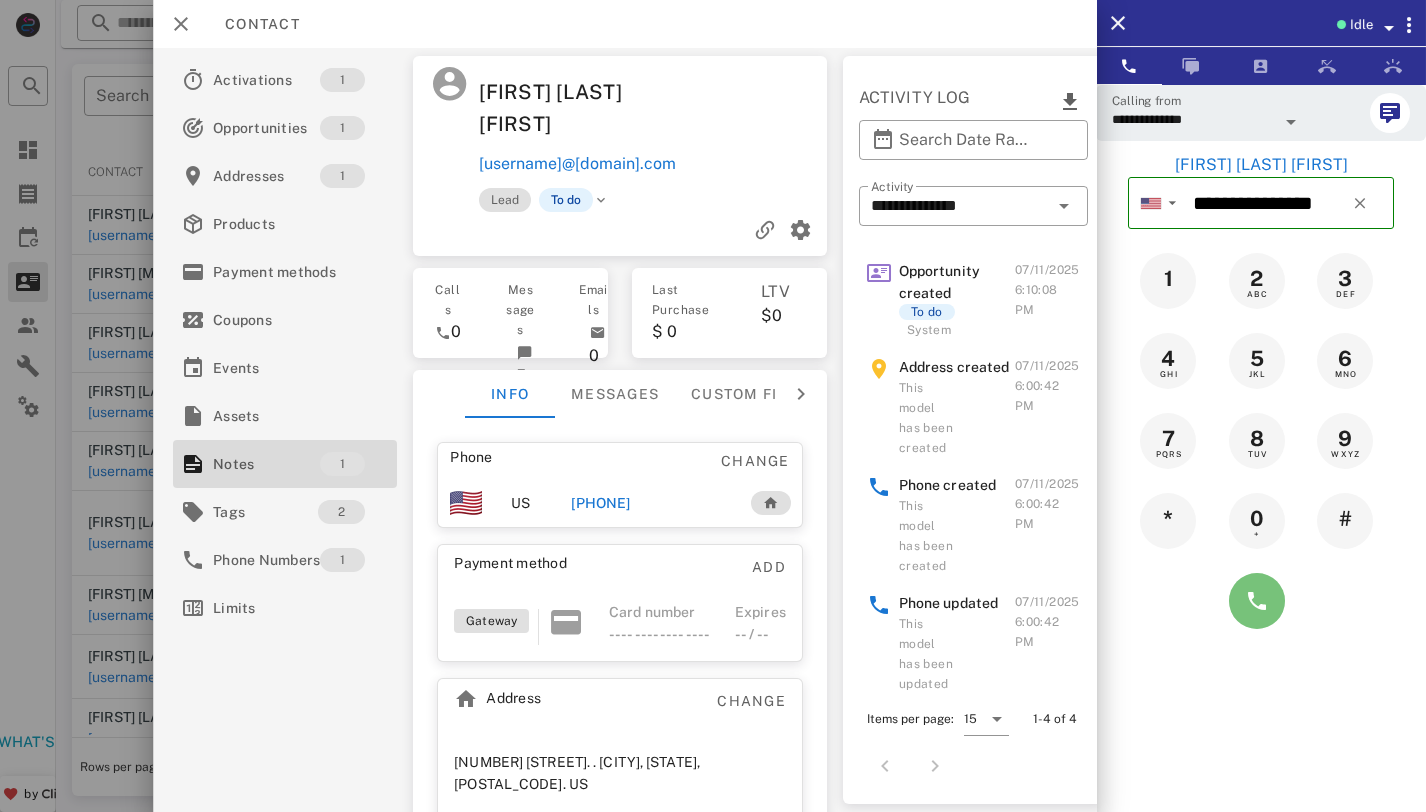 click at bounding box center [1257, 601] 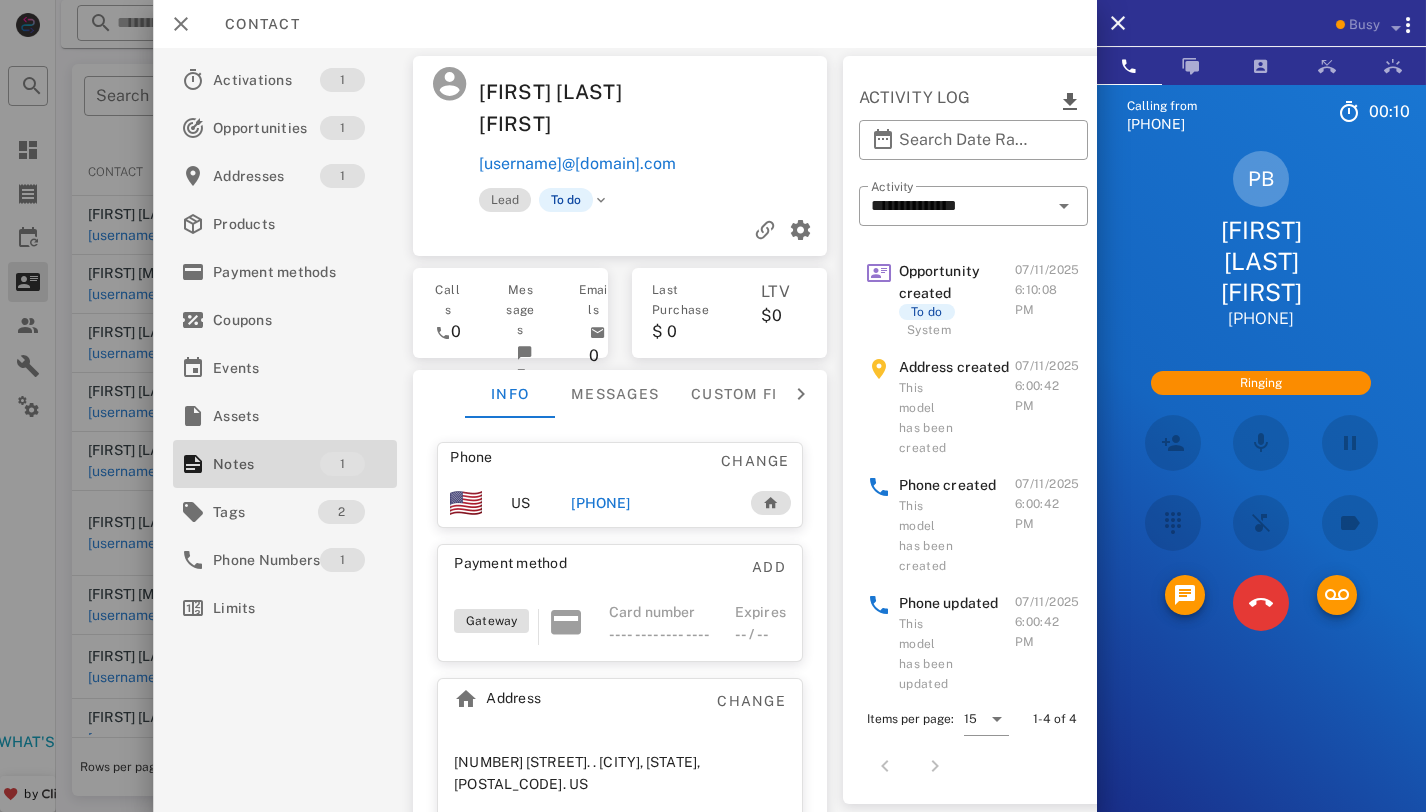 scroll, scrollTop: 24, scrollLeft: 0, axis: vertical 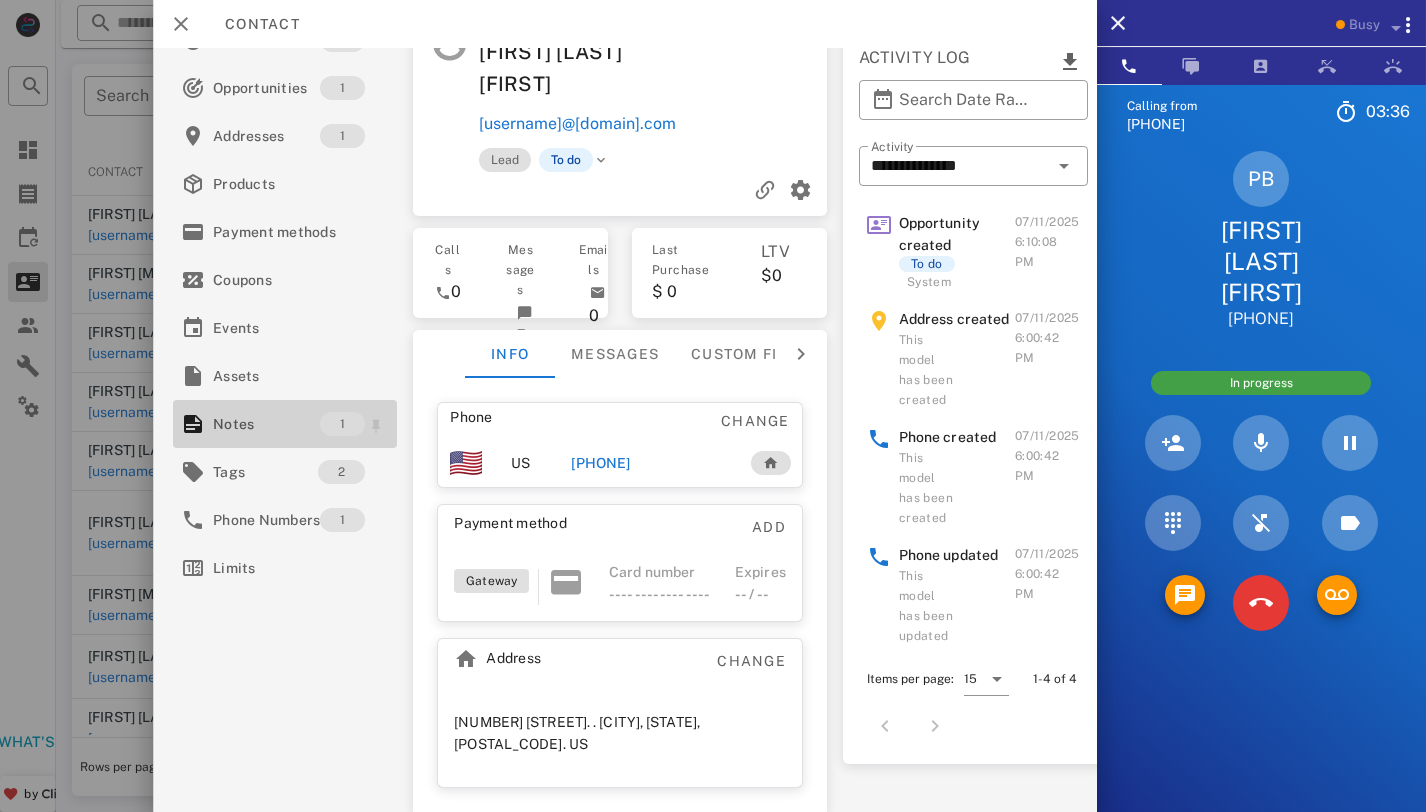 click on "1" at bounding box center [342, 424] 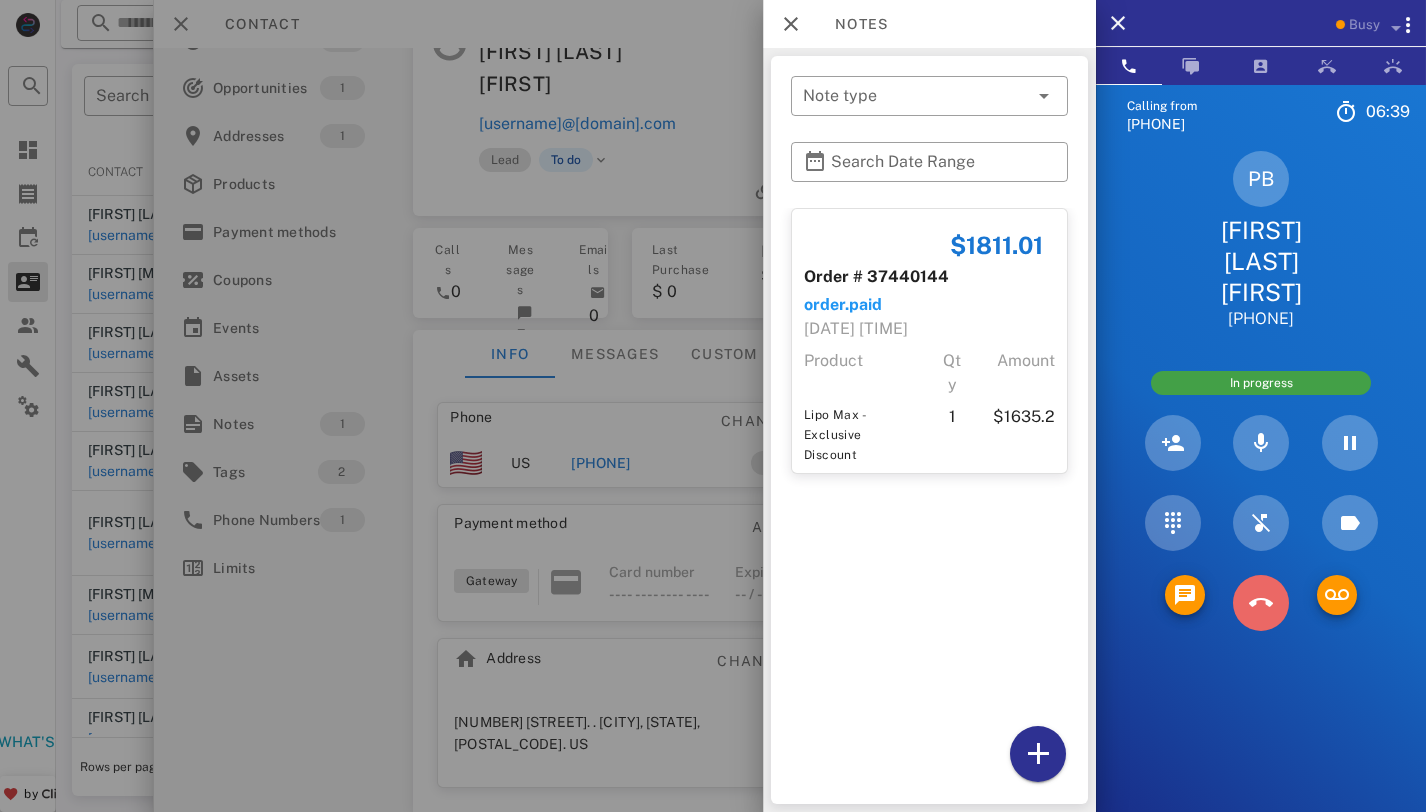click at bounding box center (1261, 603) 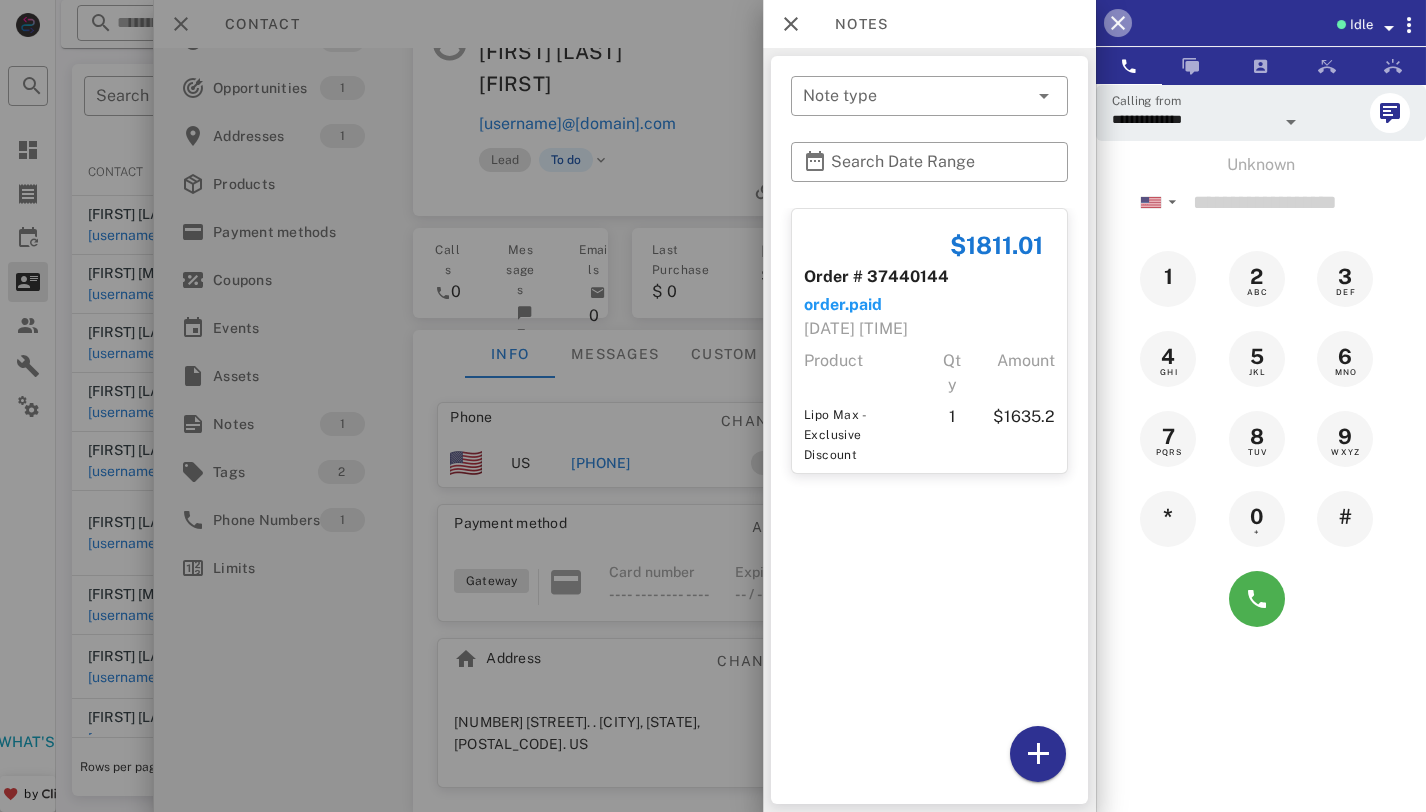 click at bounding box center [1118, 23] 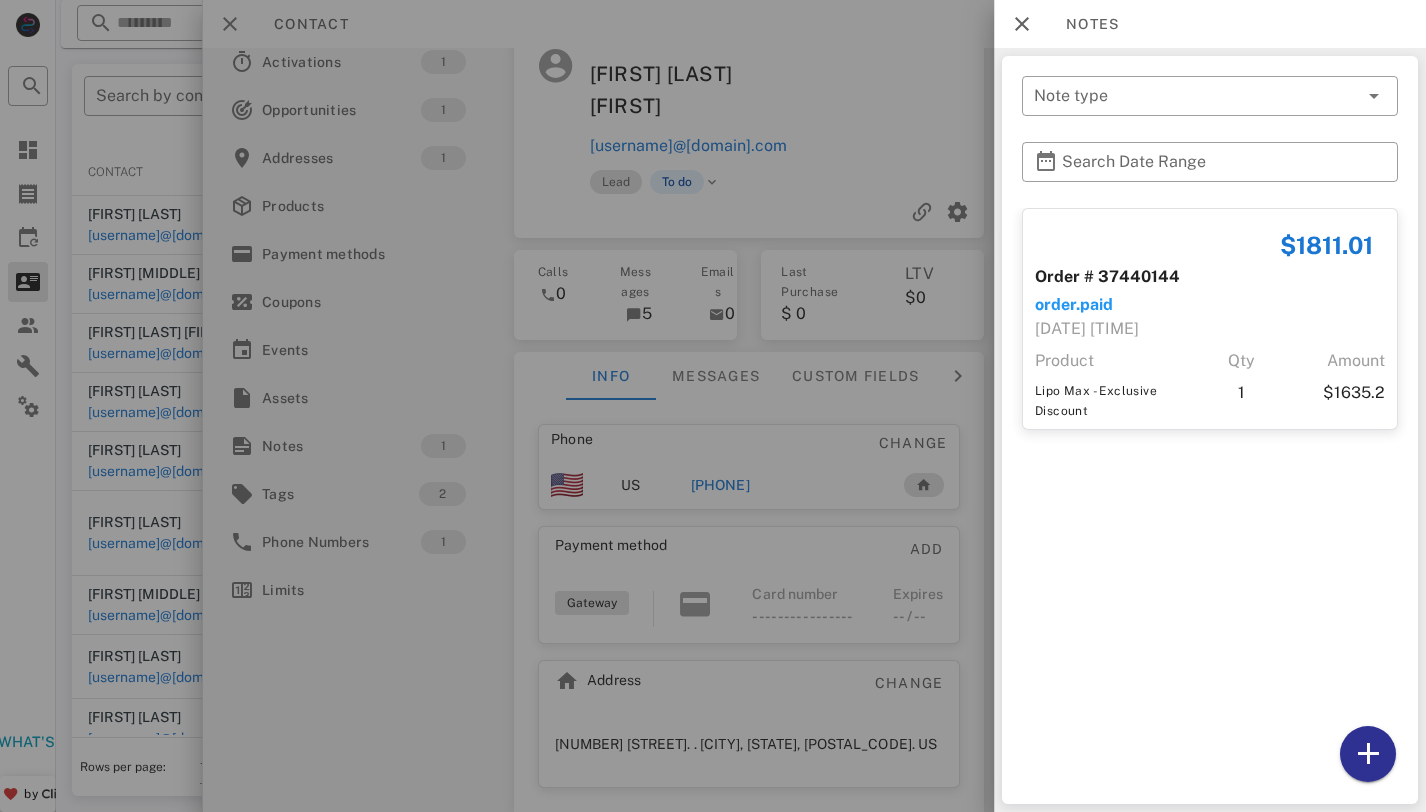 scroll, scrollTop: 471, scrollLeft: 0, axis: vertical 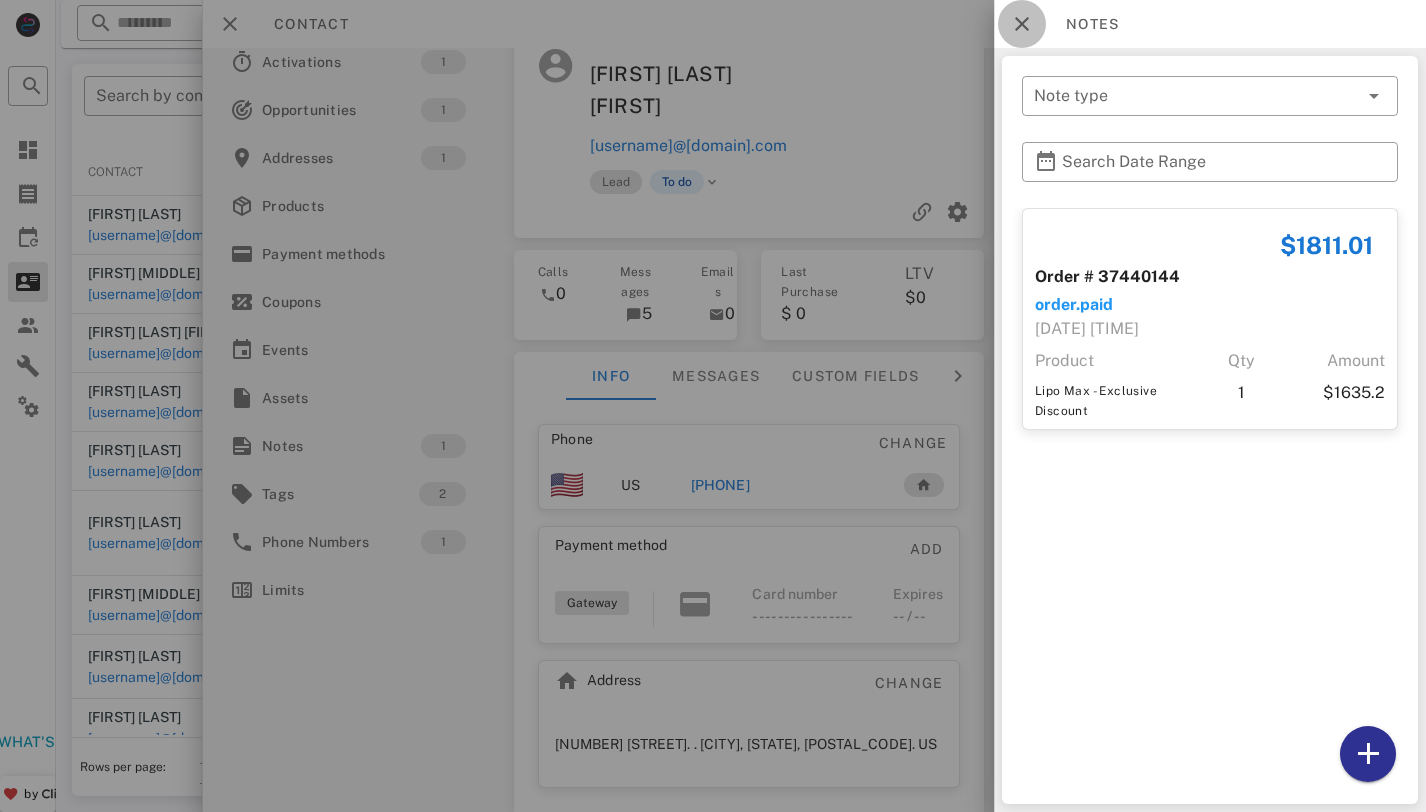 click at bounding box center (1022, 24) 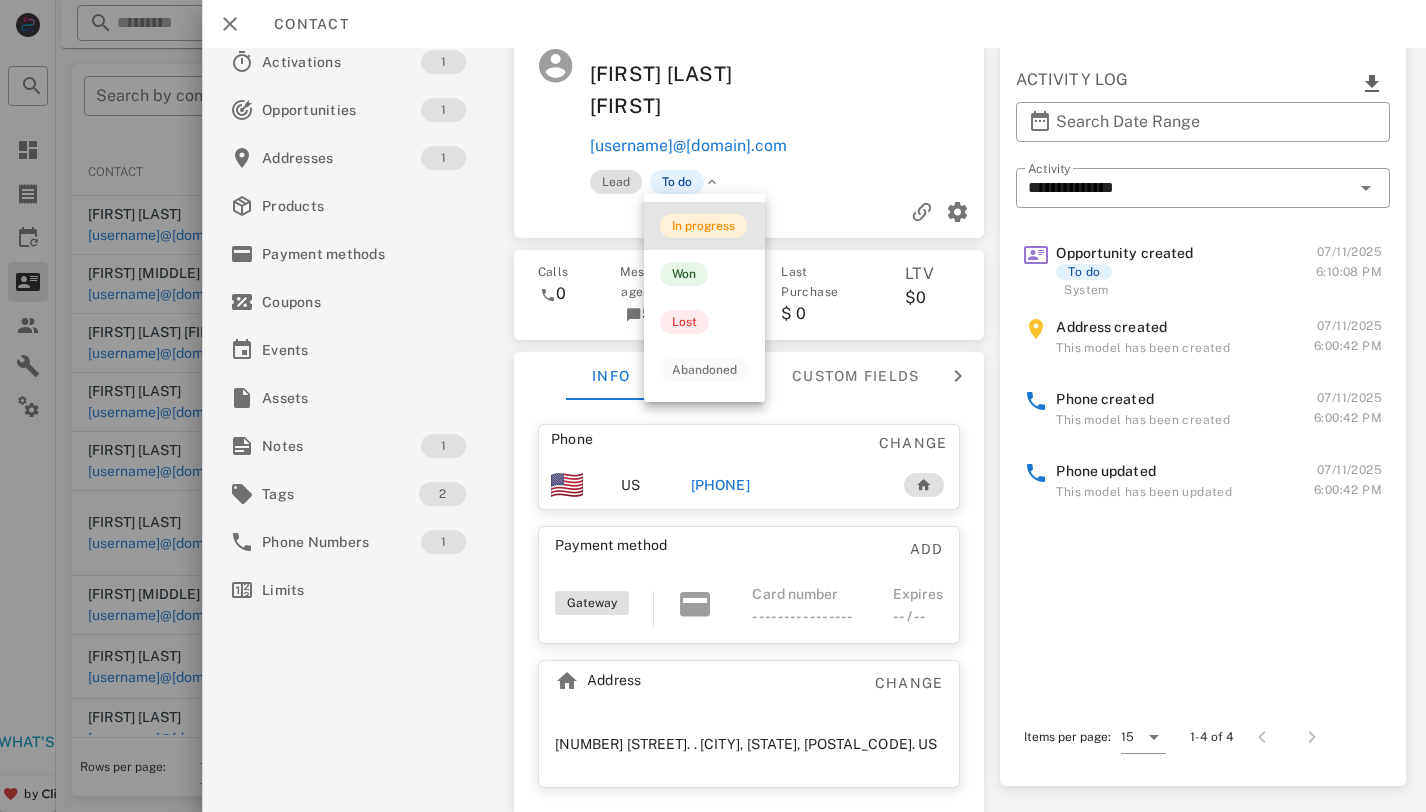click on "In progress" at bounding box center [703, 226] 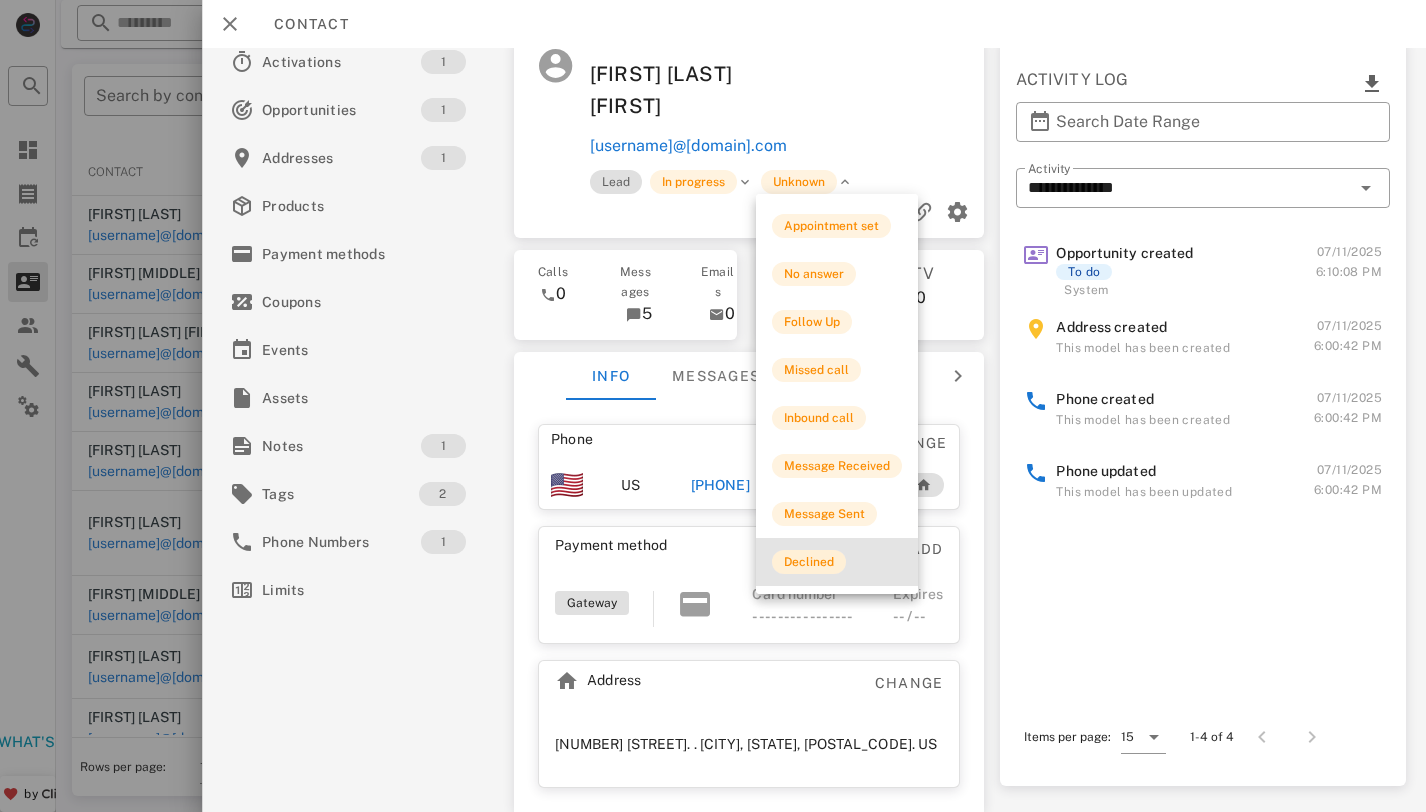 click on "Declined" at bounding box center (809, 562) 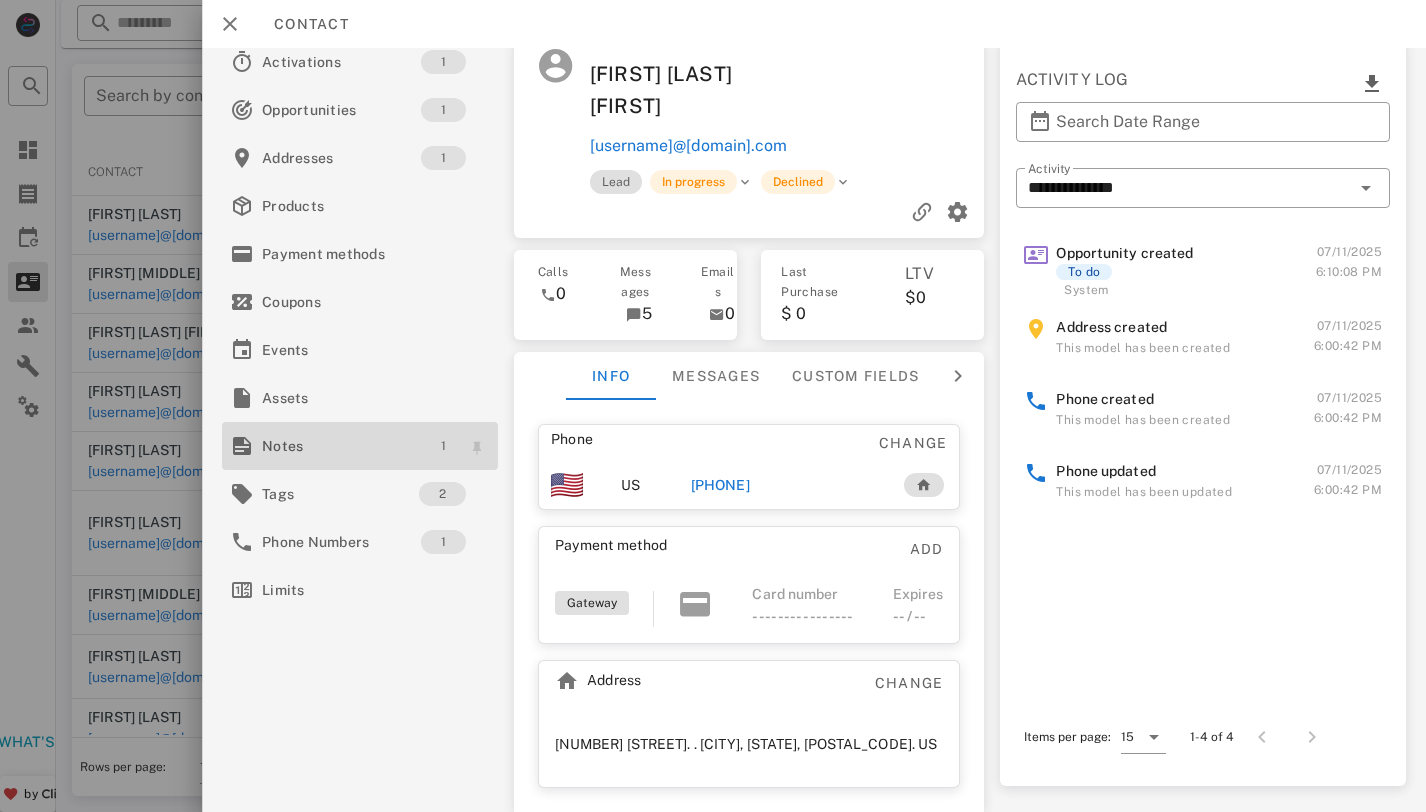 click on "1" at bounding box center [443, 446] 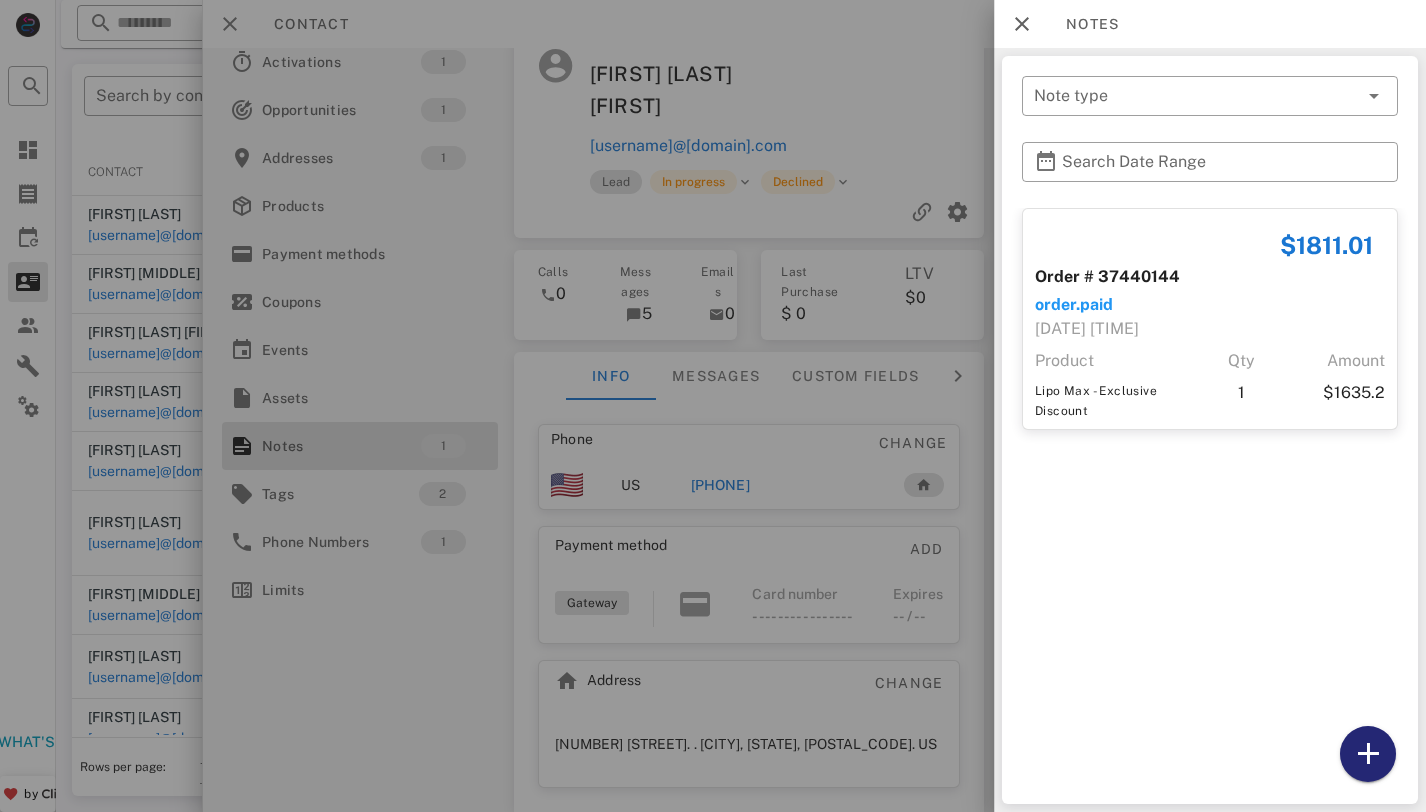 click at bounding box center (1368, 754) 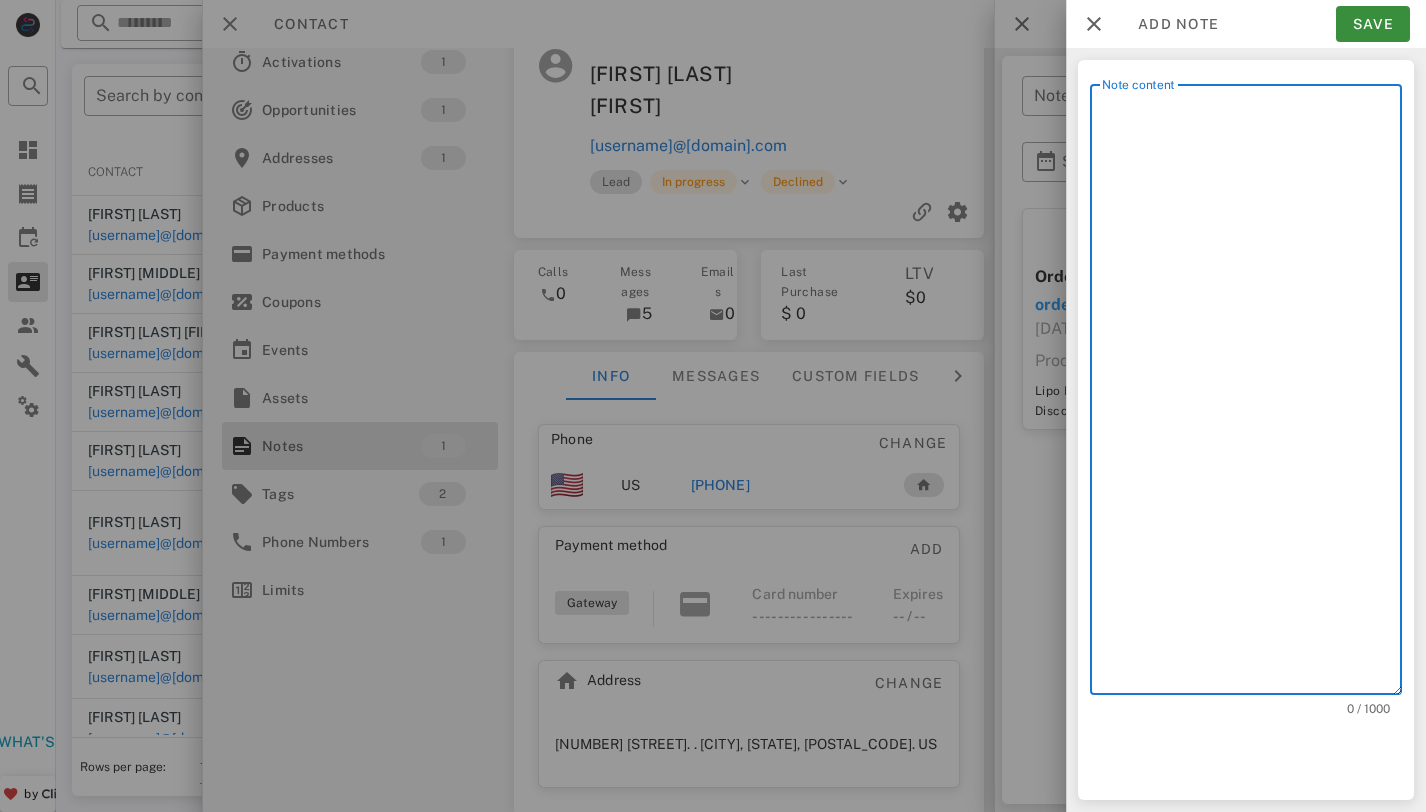 click on "Note content" at bounding box center [1252, 394] 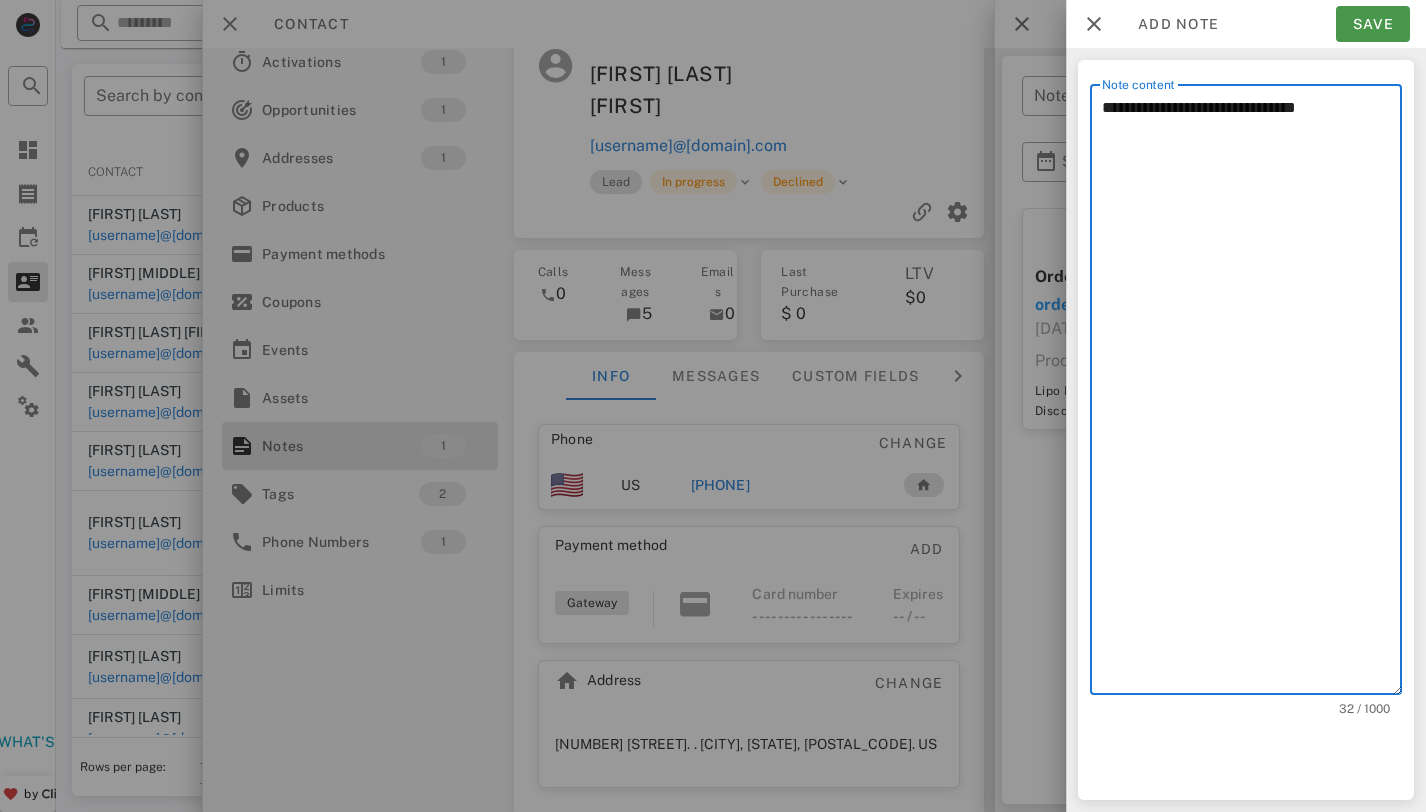 type on "**********" 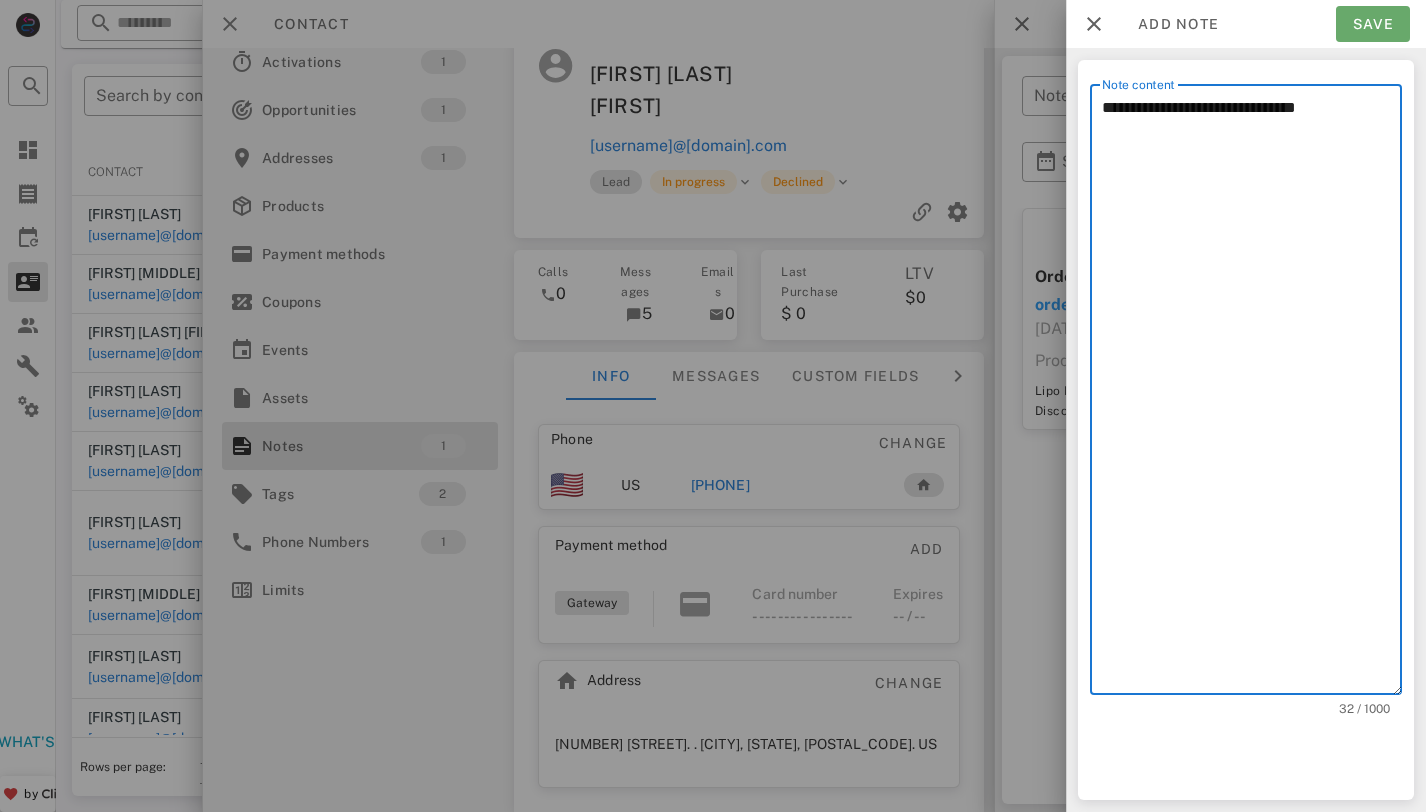 click on "Save" at bounding box center (1373, 24) 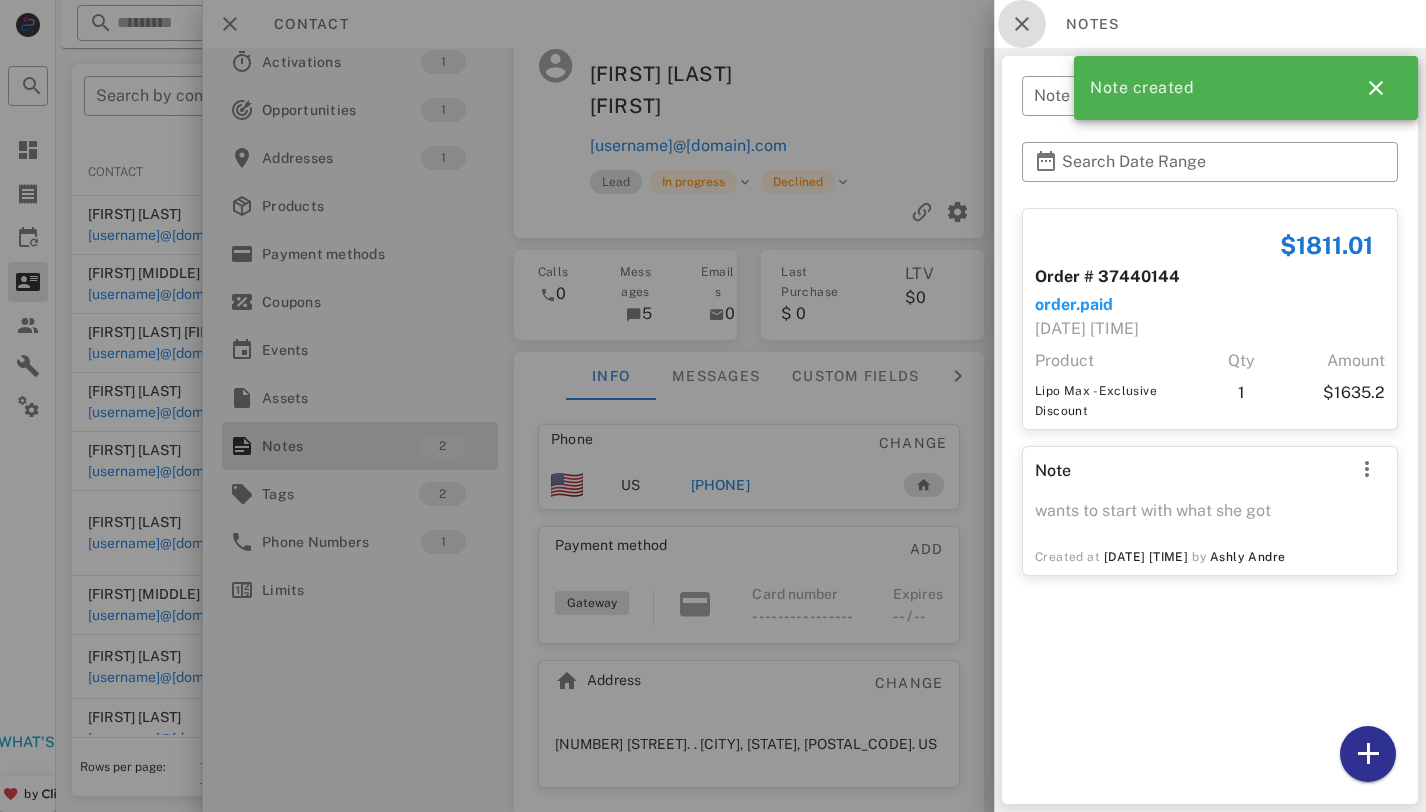 click at bounding box center [1022, 24] 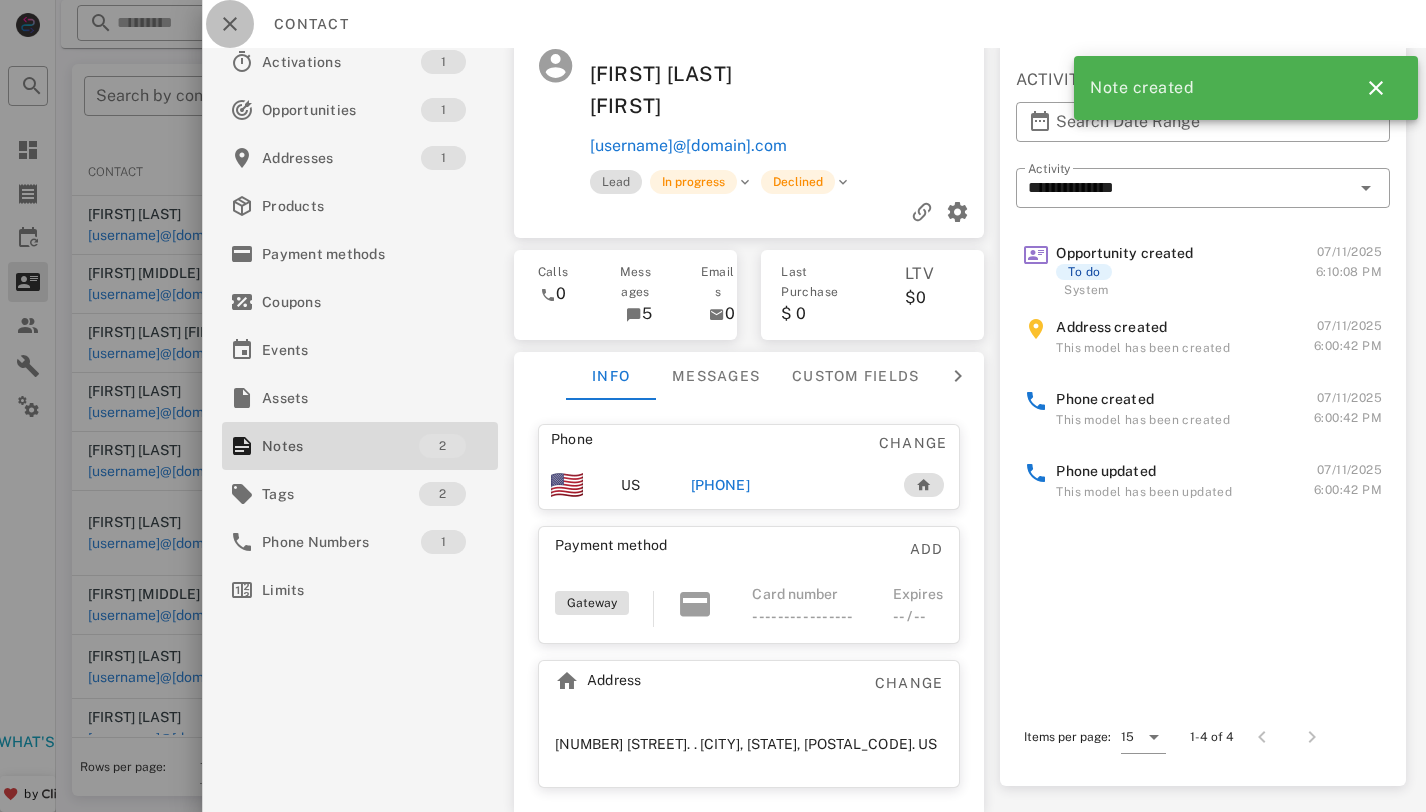 click at bounding box center (230, 24) 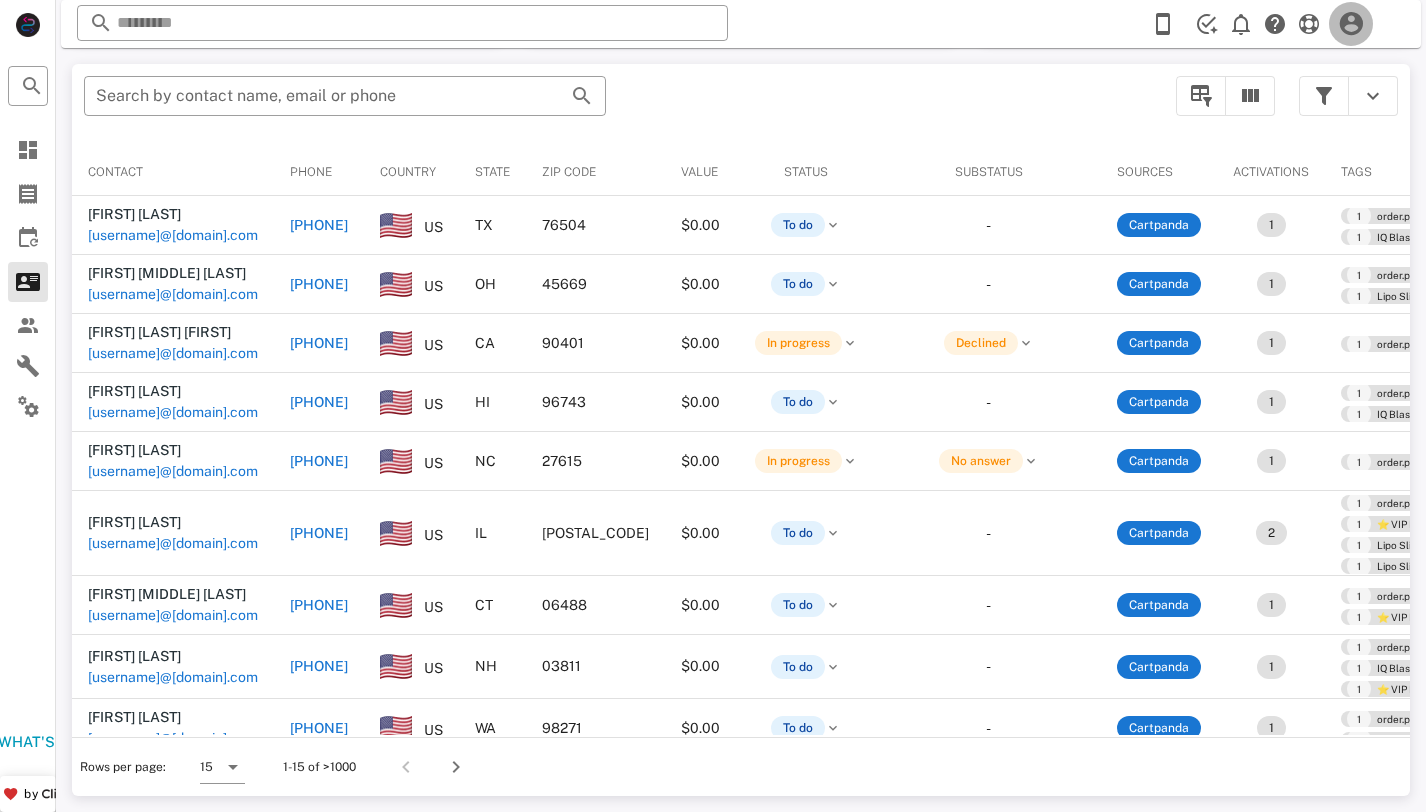 click at bounding box center [1351, 24] 